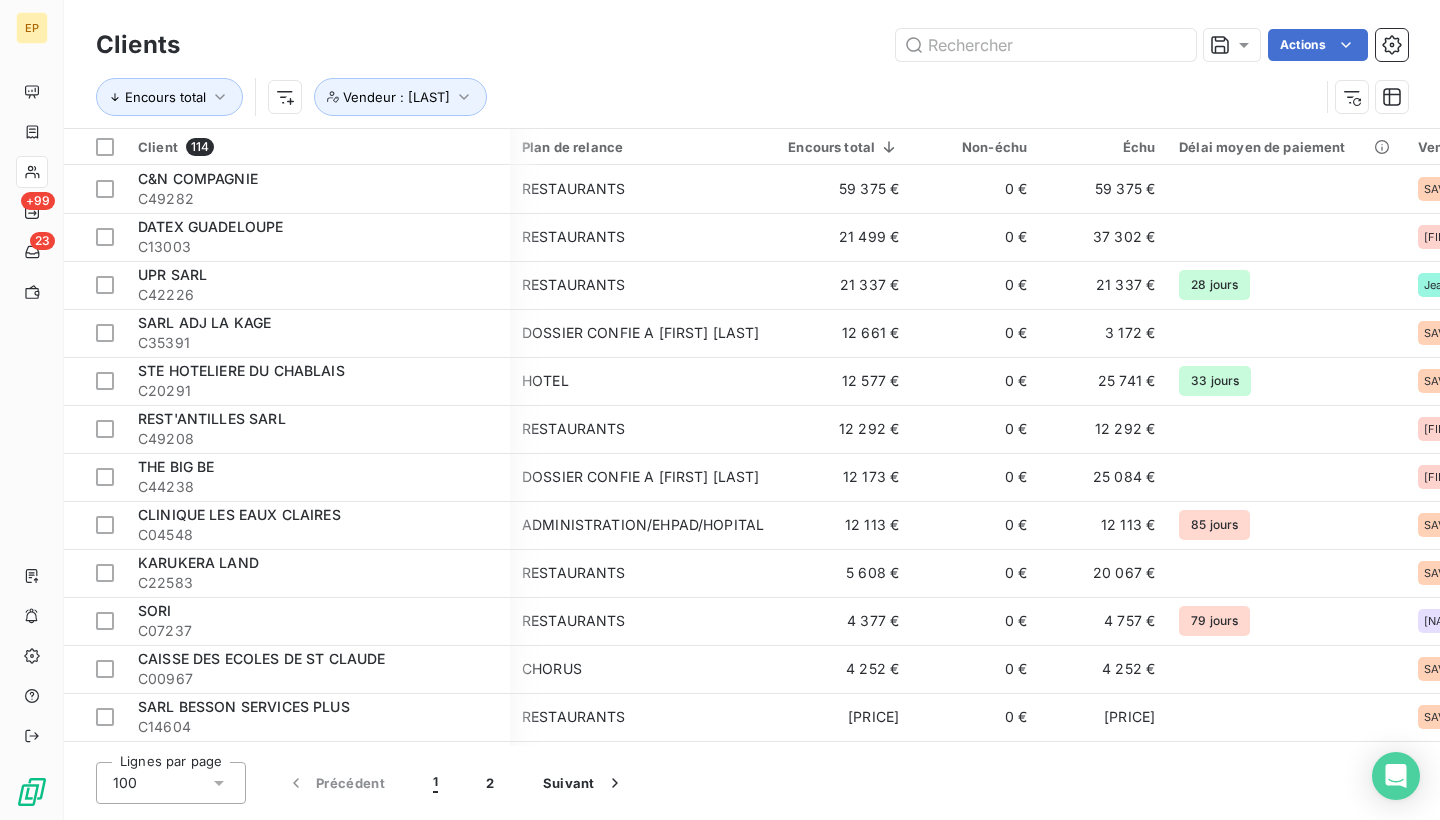 scroll, scrollTop: 0, scrollLeft: 0, axis: both 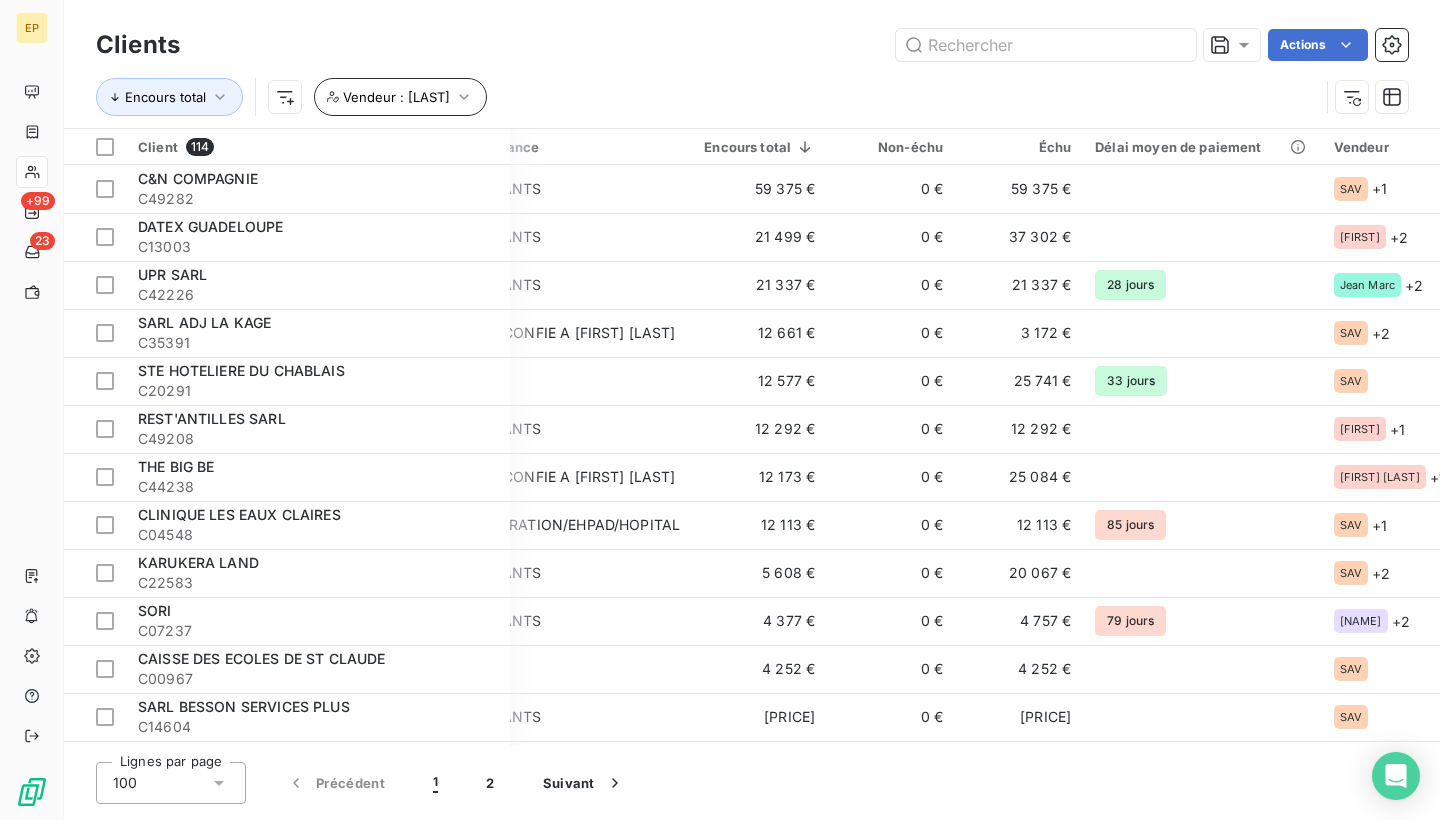 click 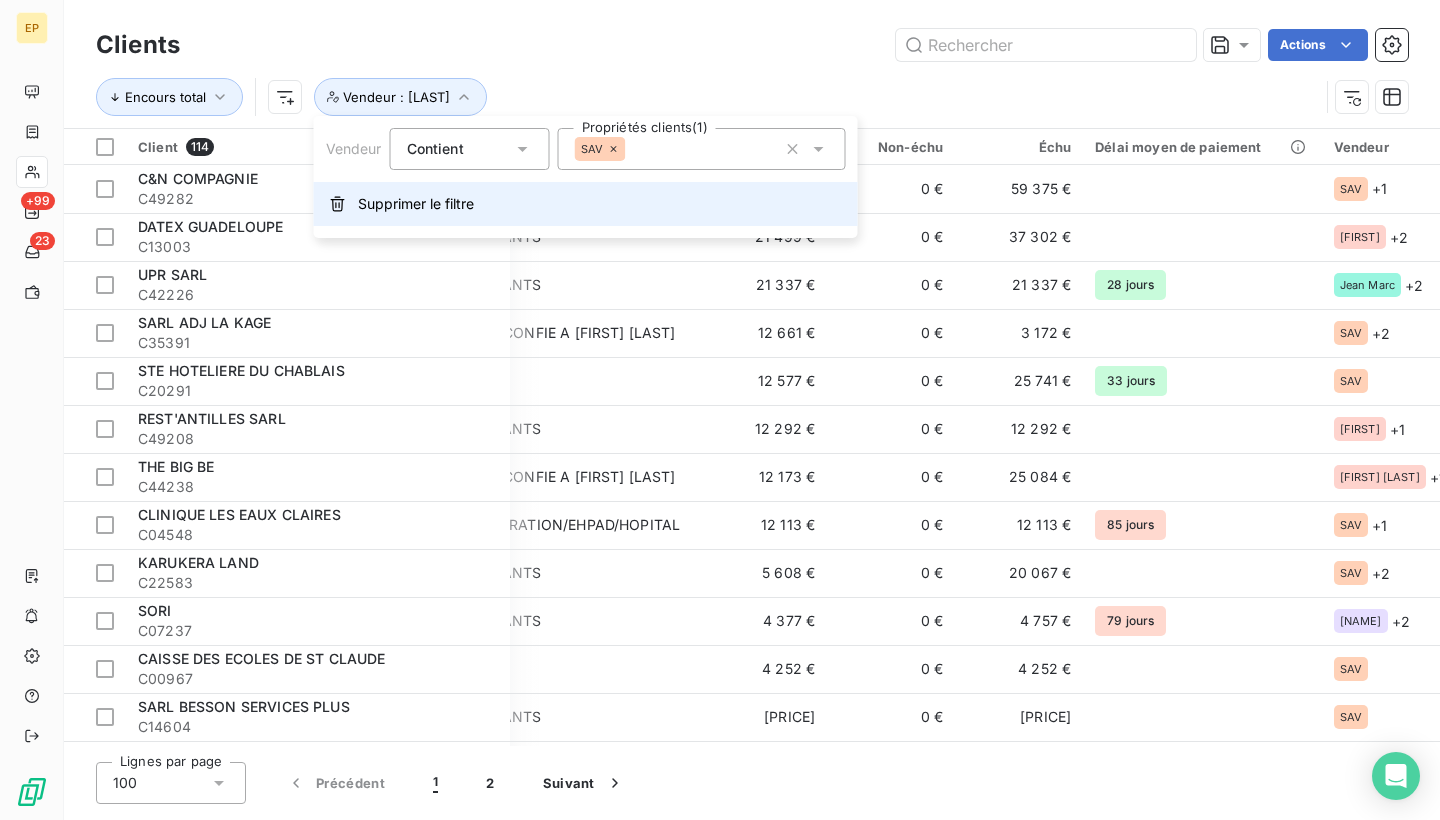 click on "Supprimer le filtre" at bounding box center (416, 204) 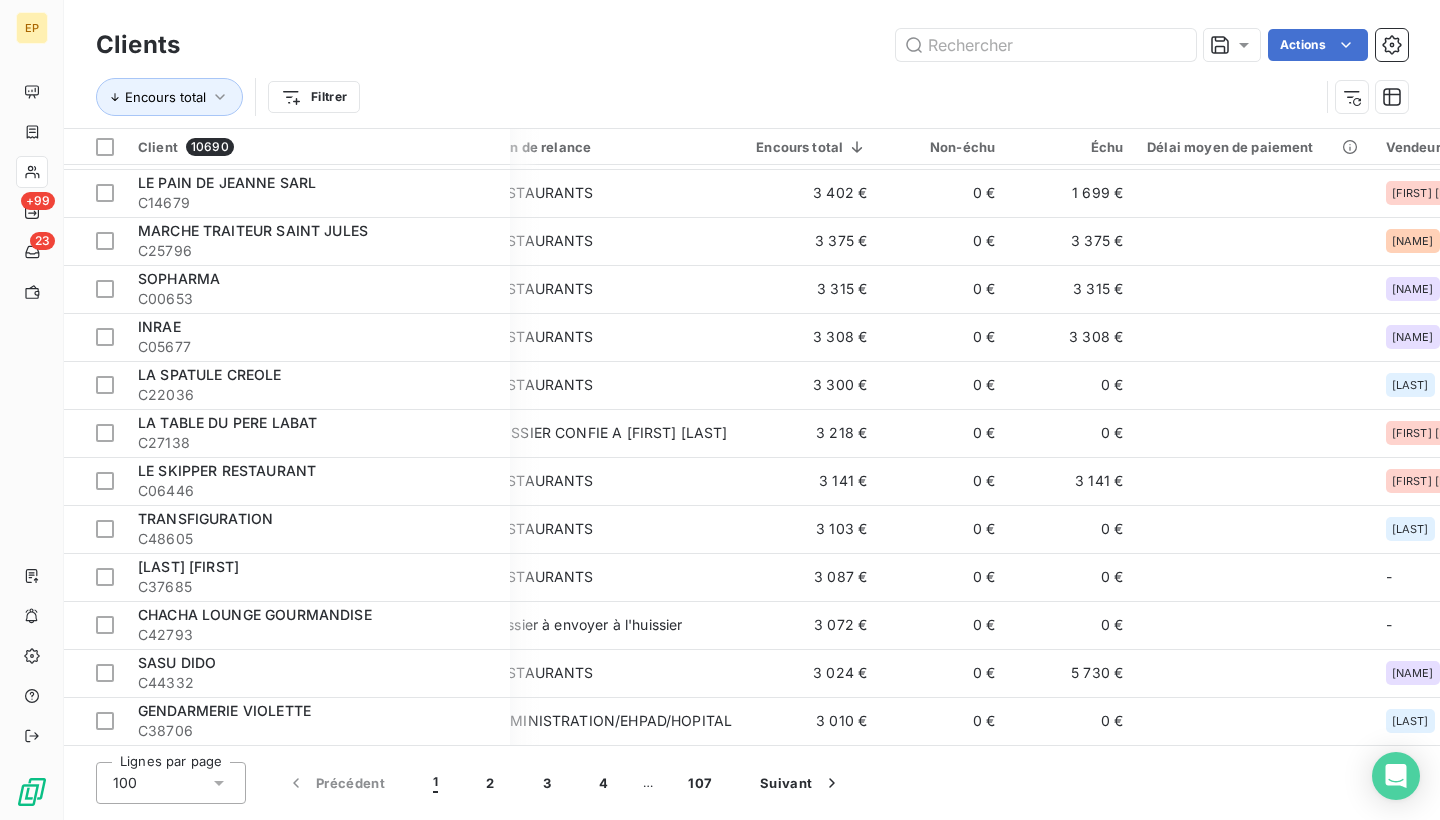 scroll, scrollTop: 4226, scrollLeft: 32, axis: both 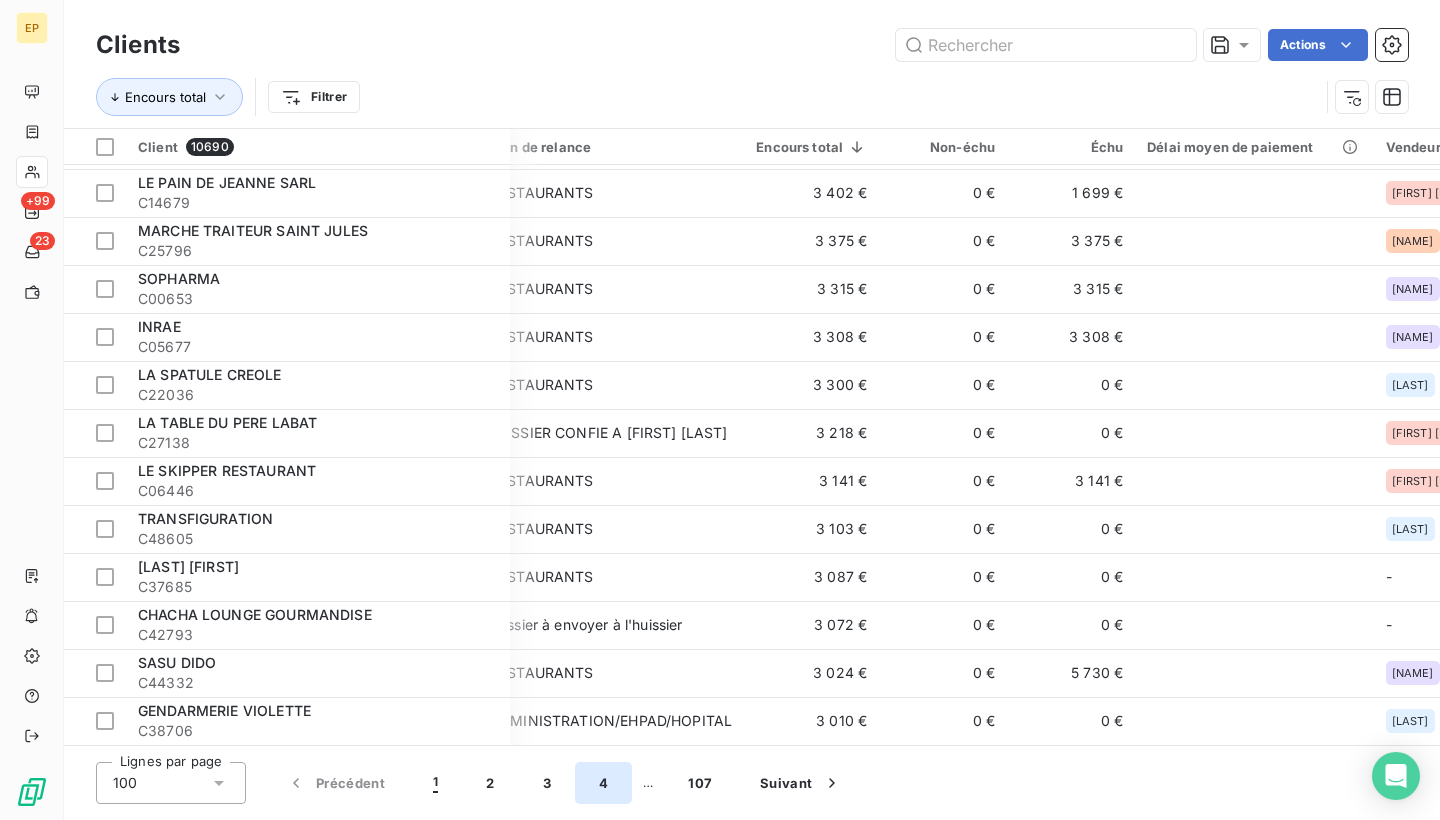 click on "4" at bounding box center (603, 783) 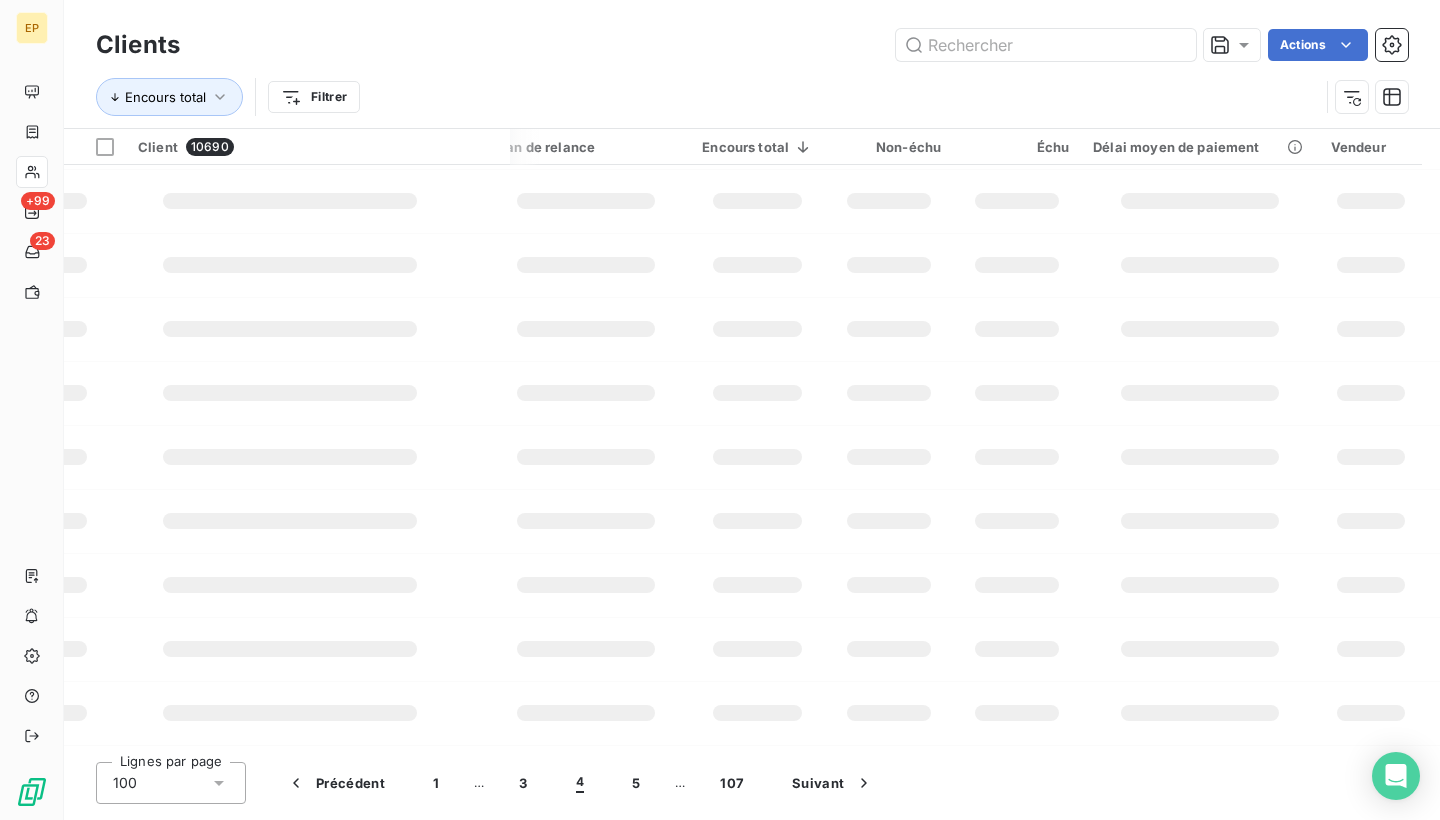 scroll, scrollTop: 386, scrollLeft: 32, axis: both 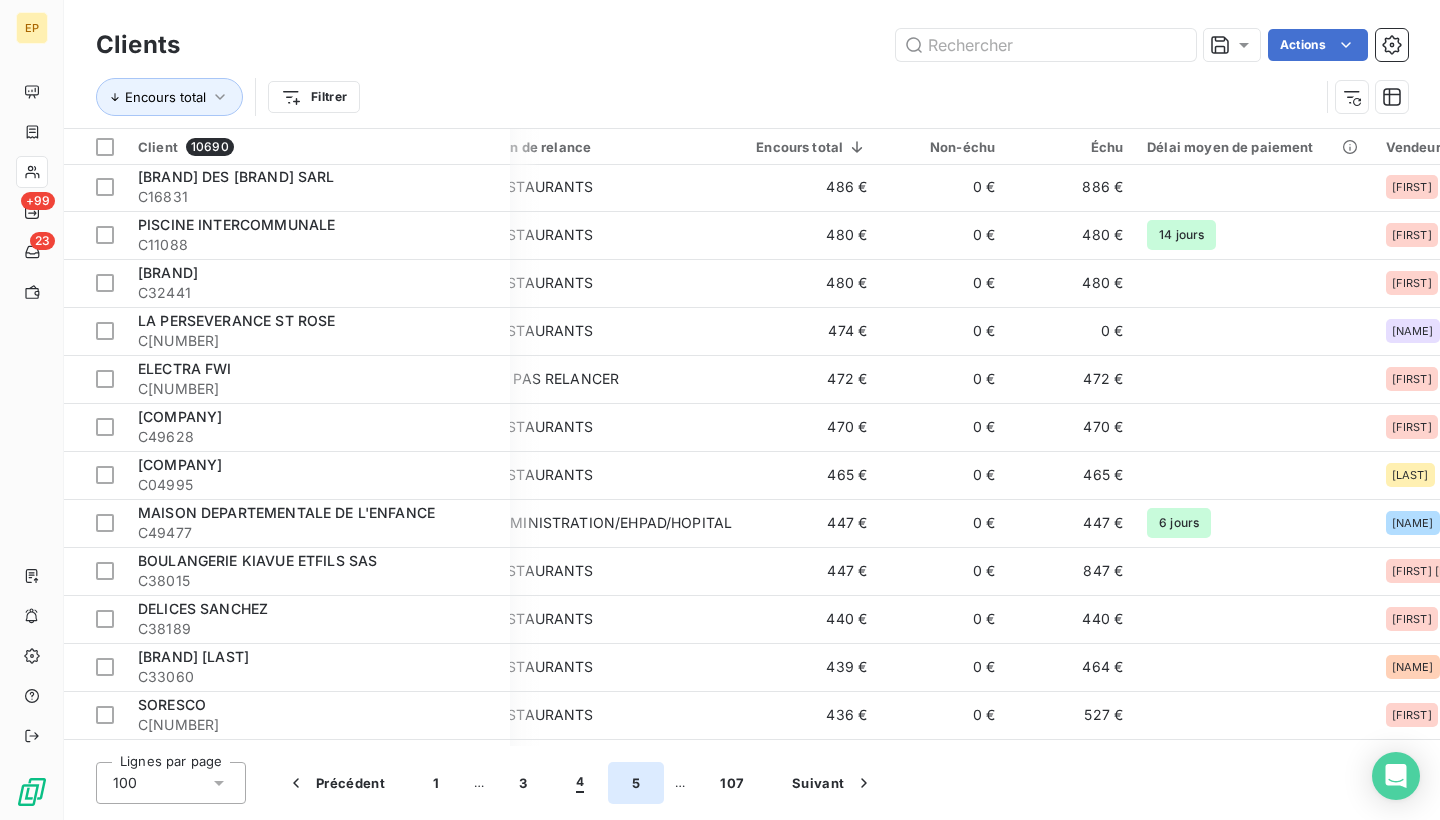 click on "5" at bounding box center (636, 783) 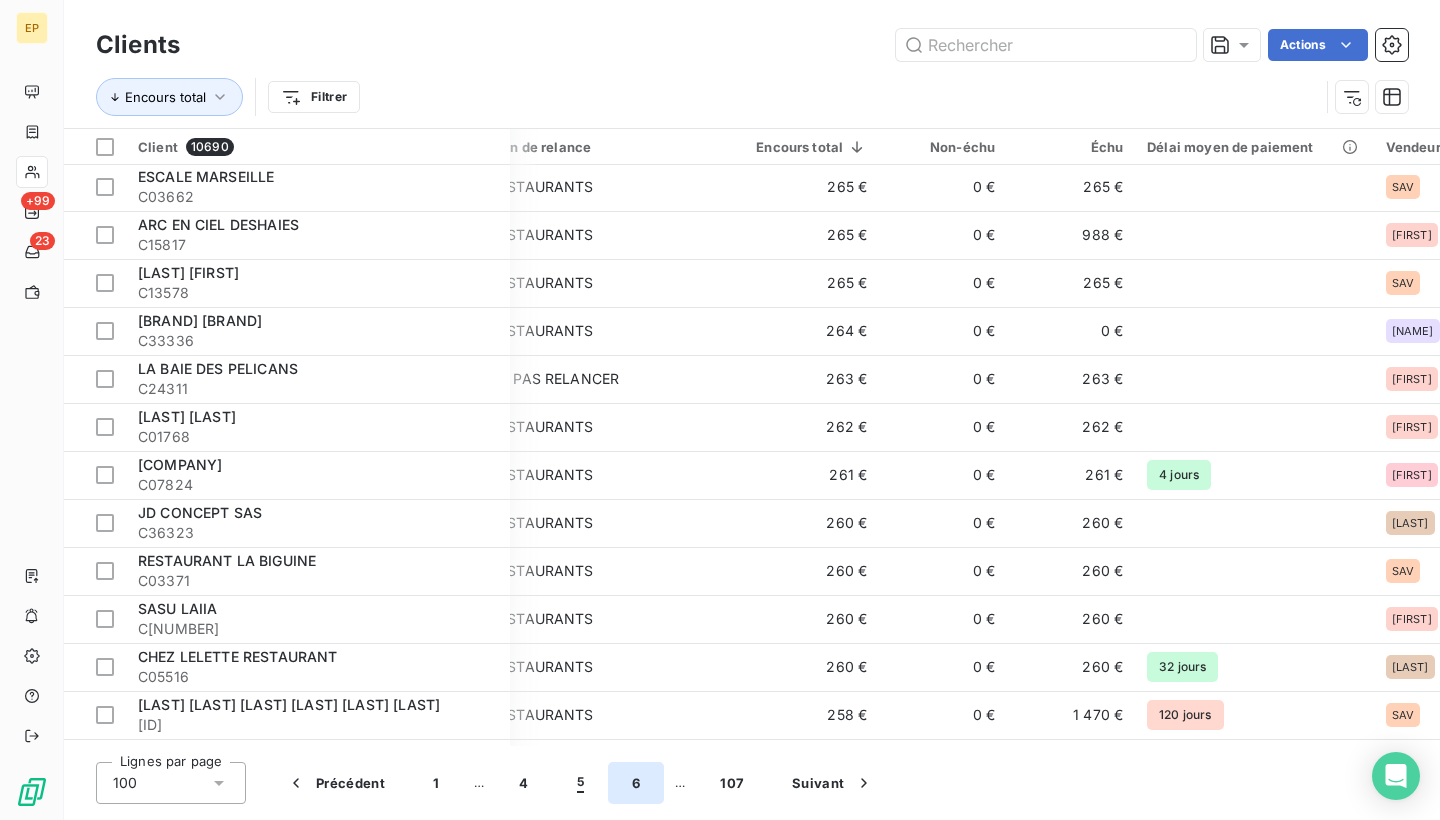 click on "6" at bounding box center [636, 783] 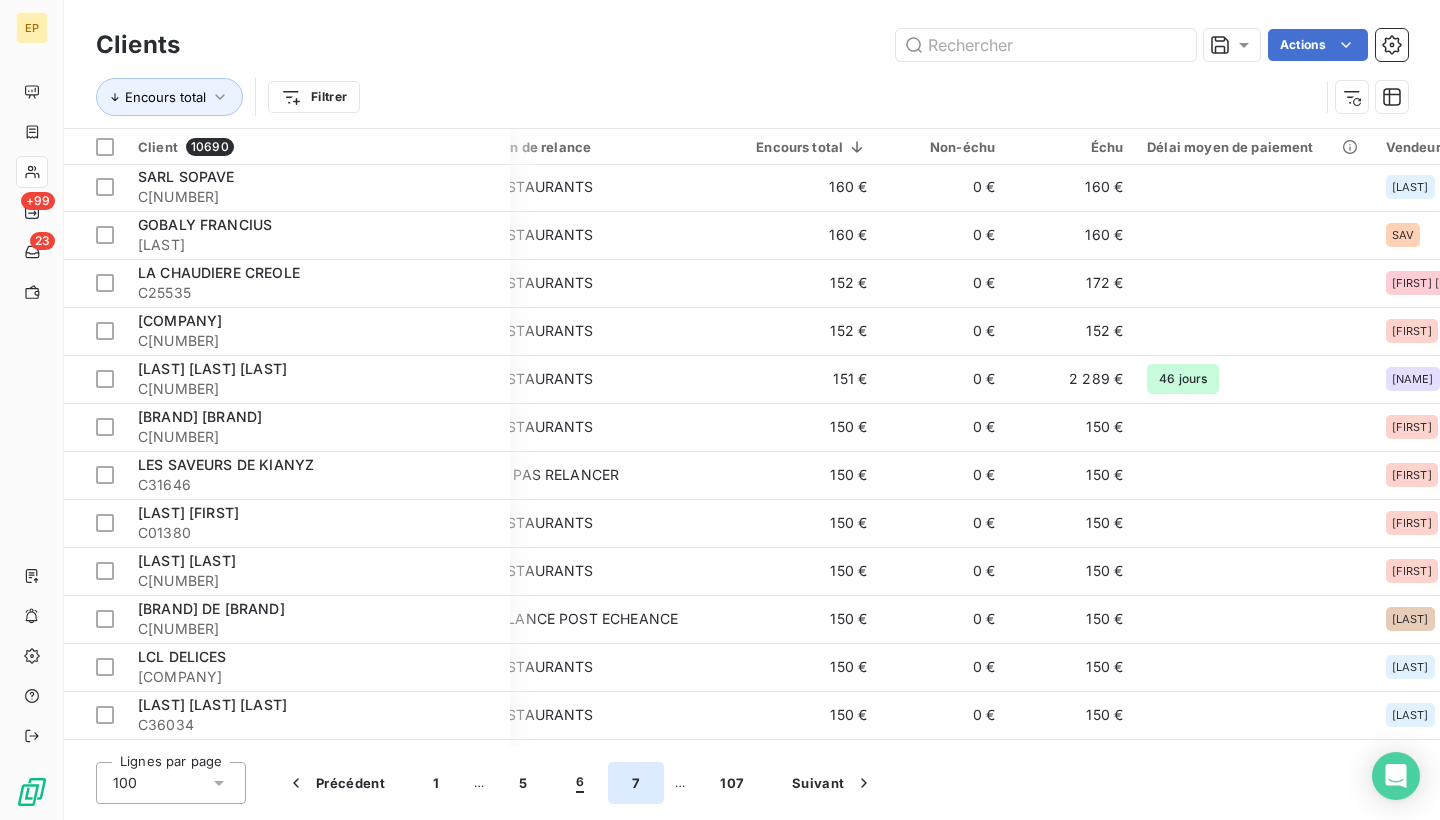 click on "7" at bounding box center (636, 783) 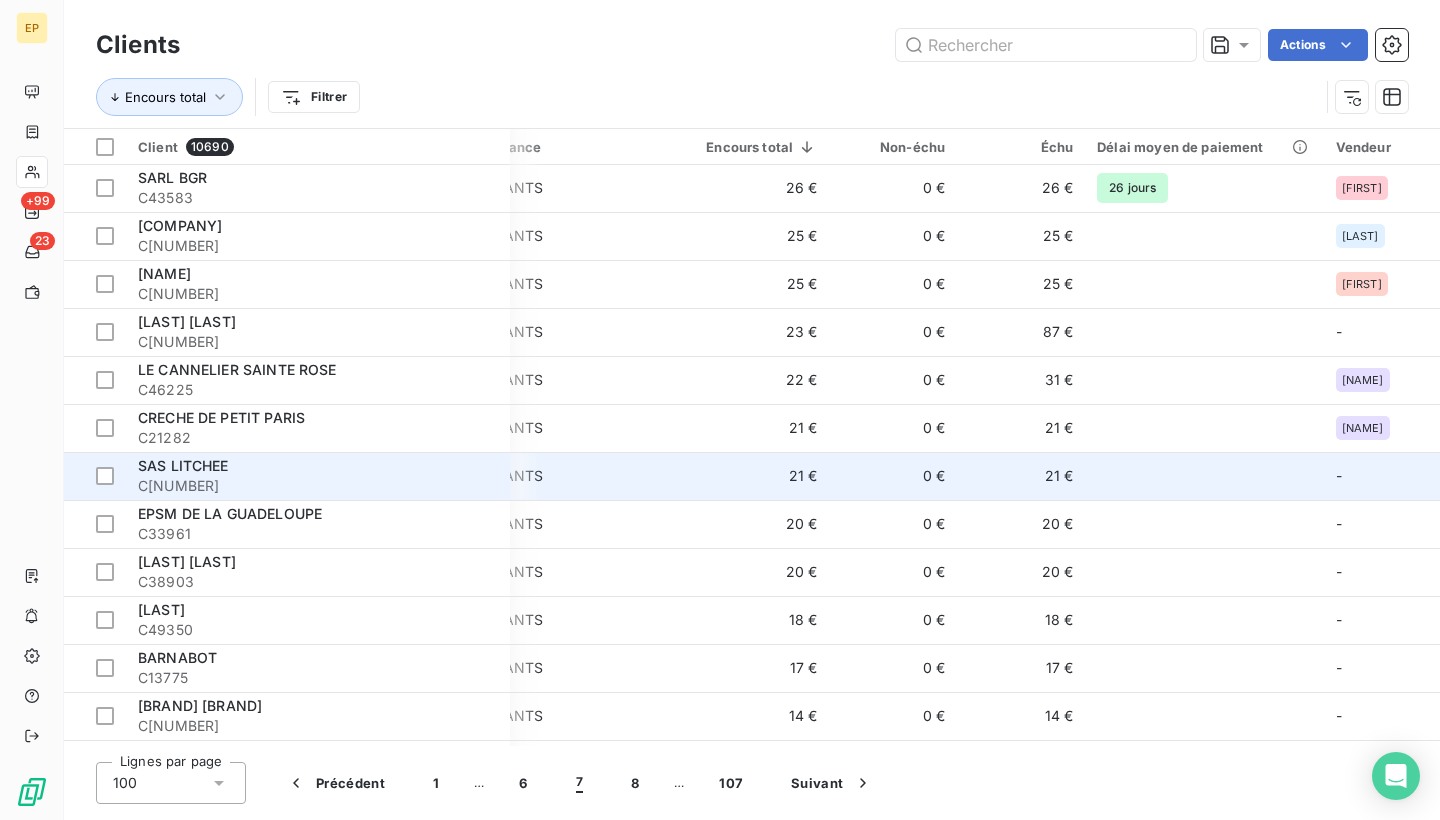 scroll, scrollTop: 1300, scrollLeft: 90, axis: both 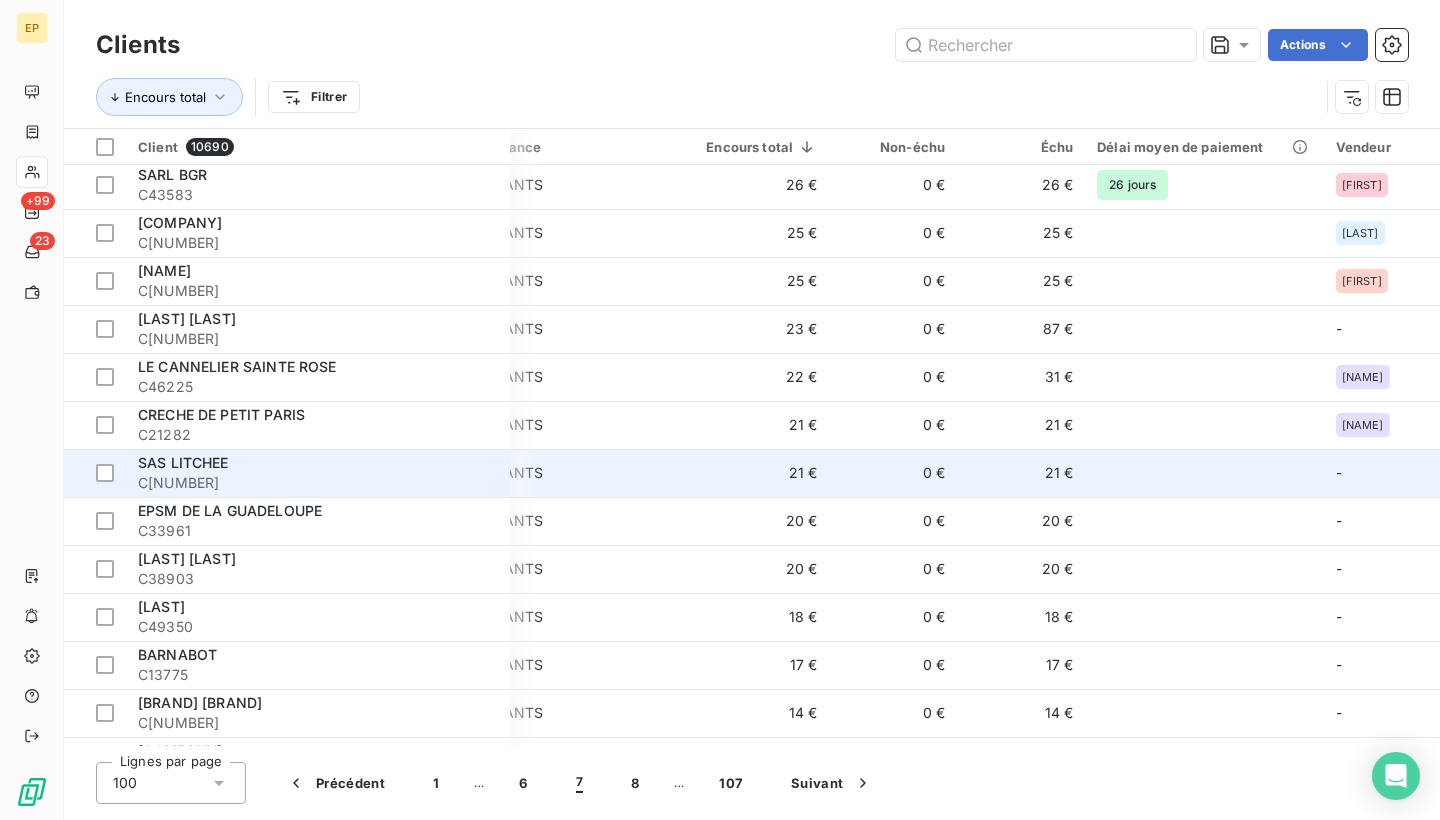 click on "0 €" at bounding box center (893, 473) 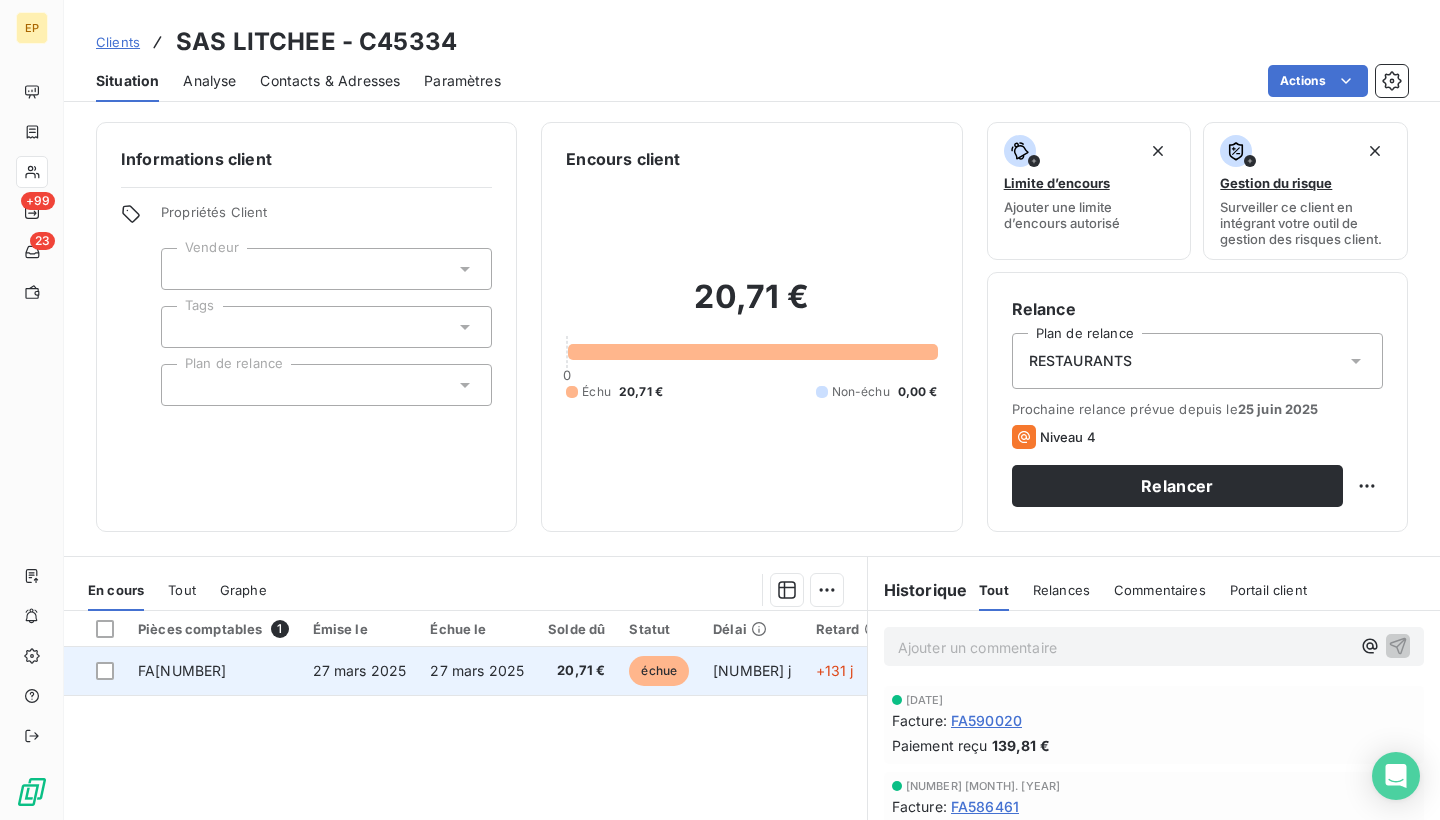 click on "FA[NUMBER]" at bounding box center (182, 670) 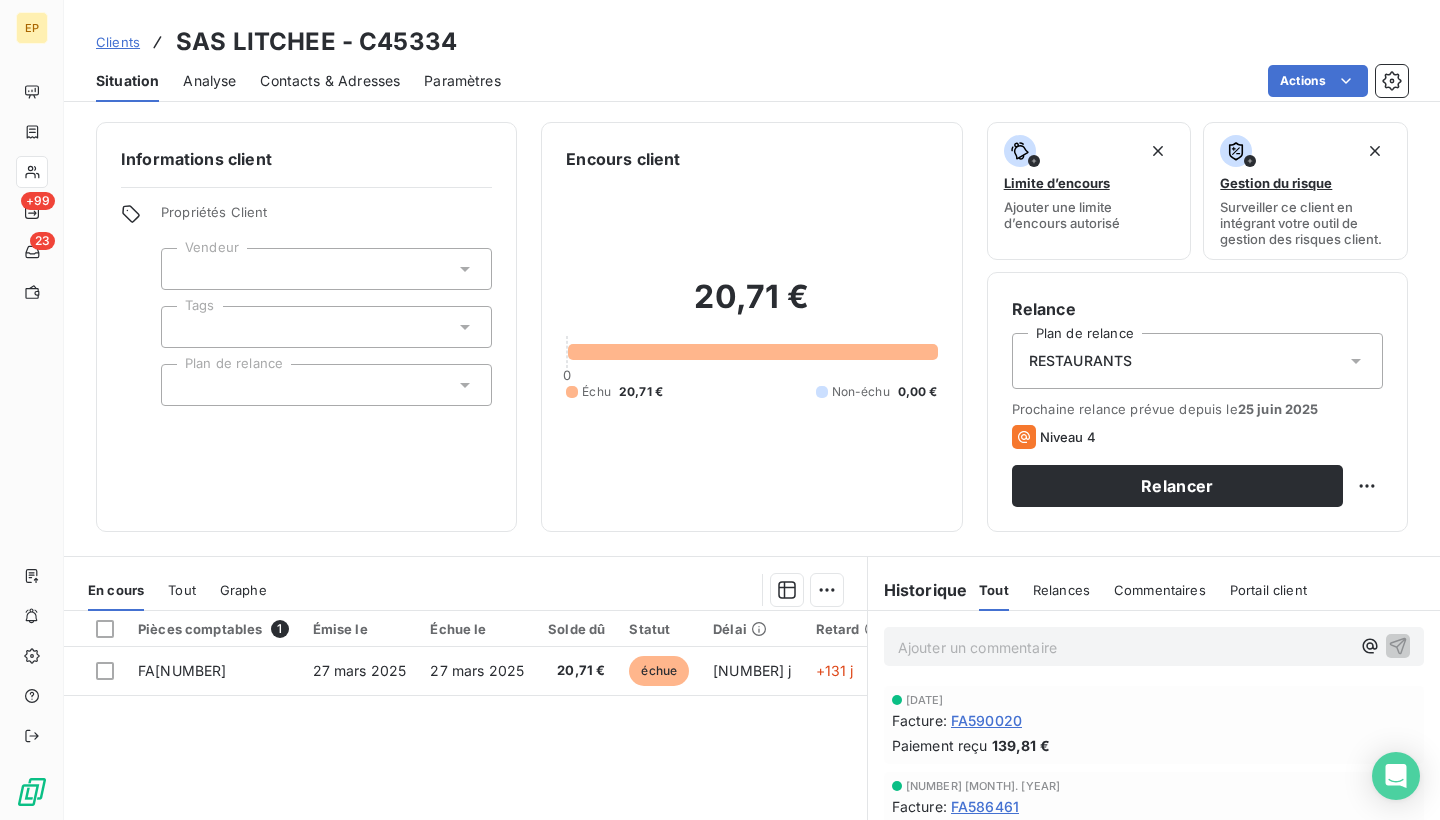 click at bounding box center (326, 269) 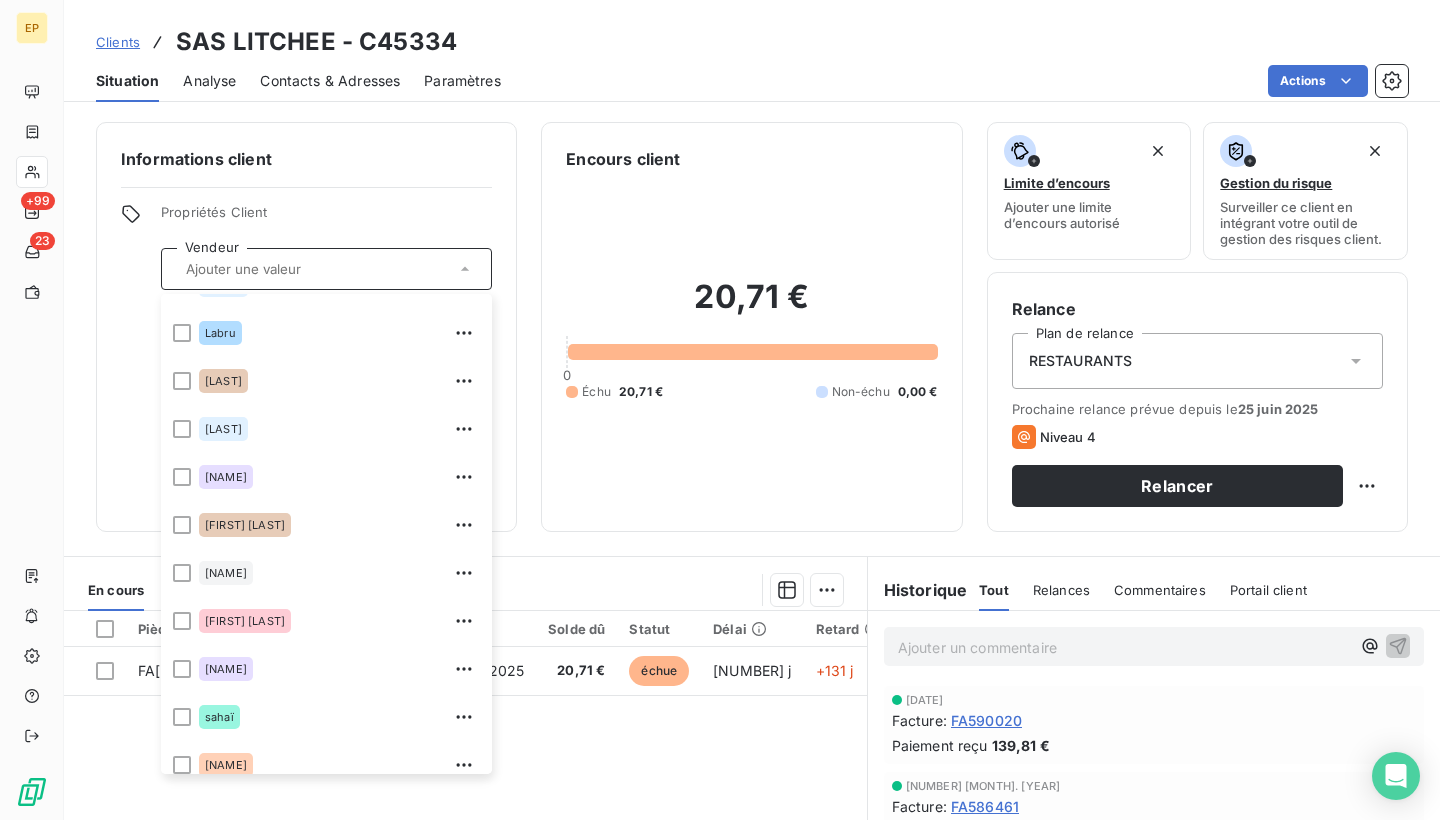 scroll, scrollTop: 574, scrollLeft: 0, axis: vertical 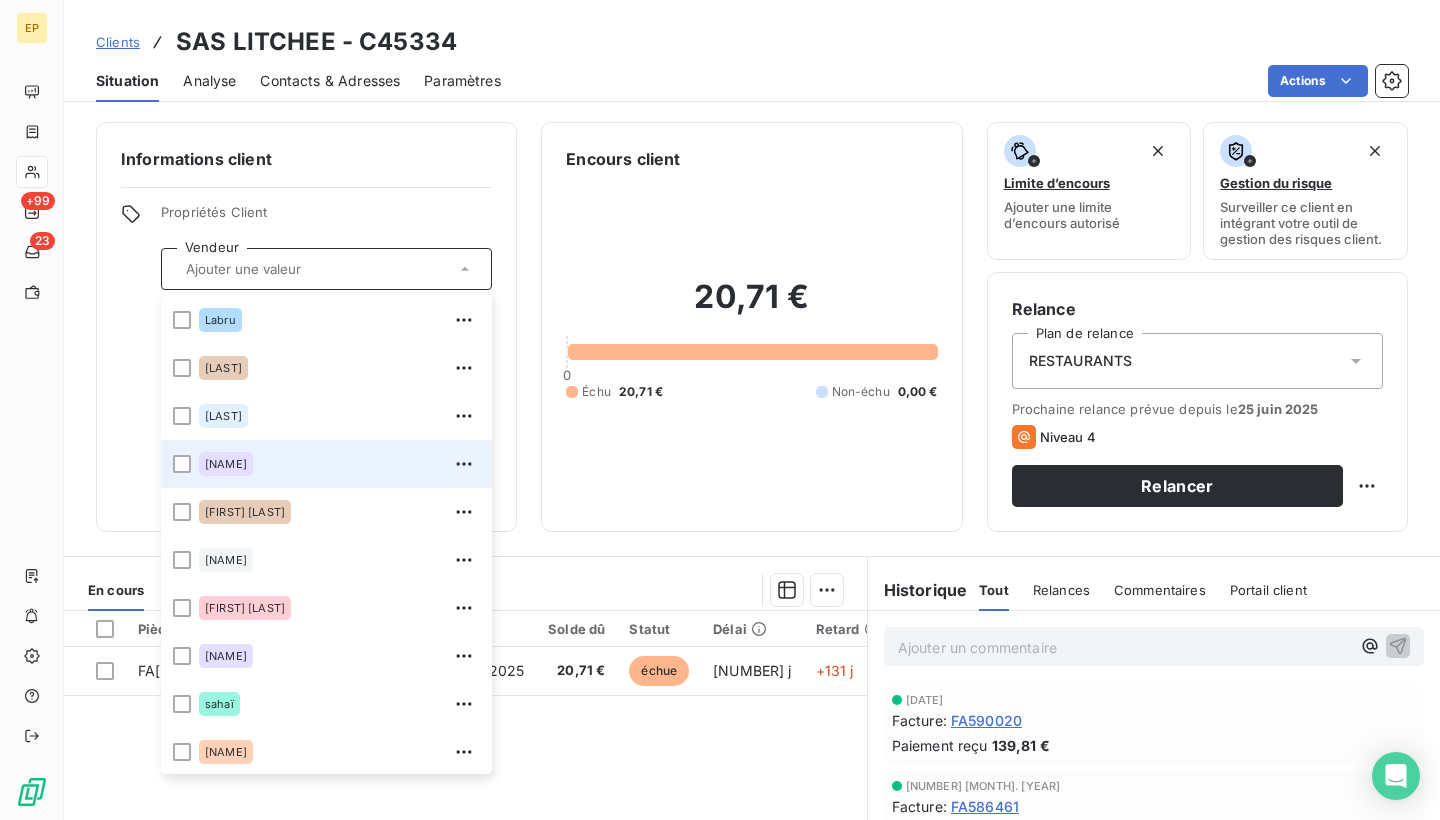 click on "[NAME]" at bounding box center (339, 464) 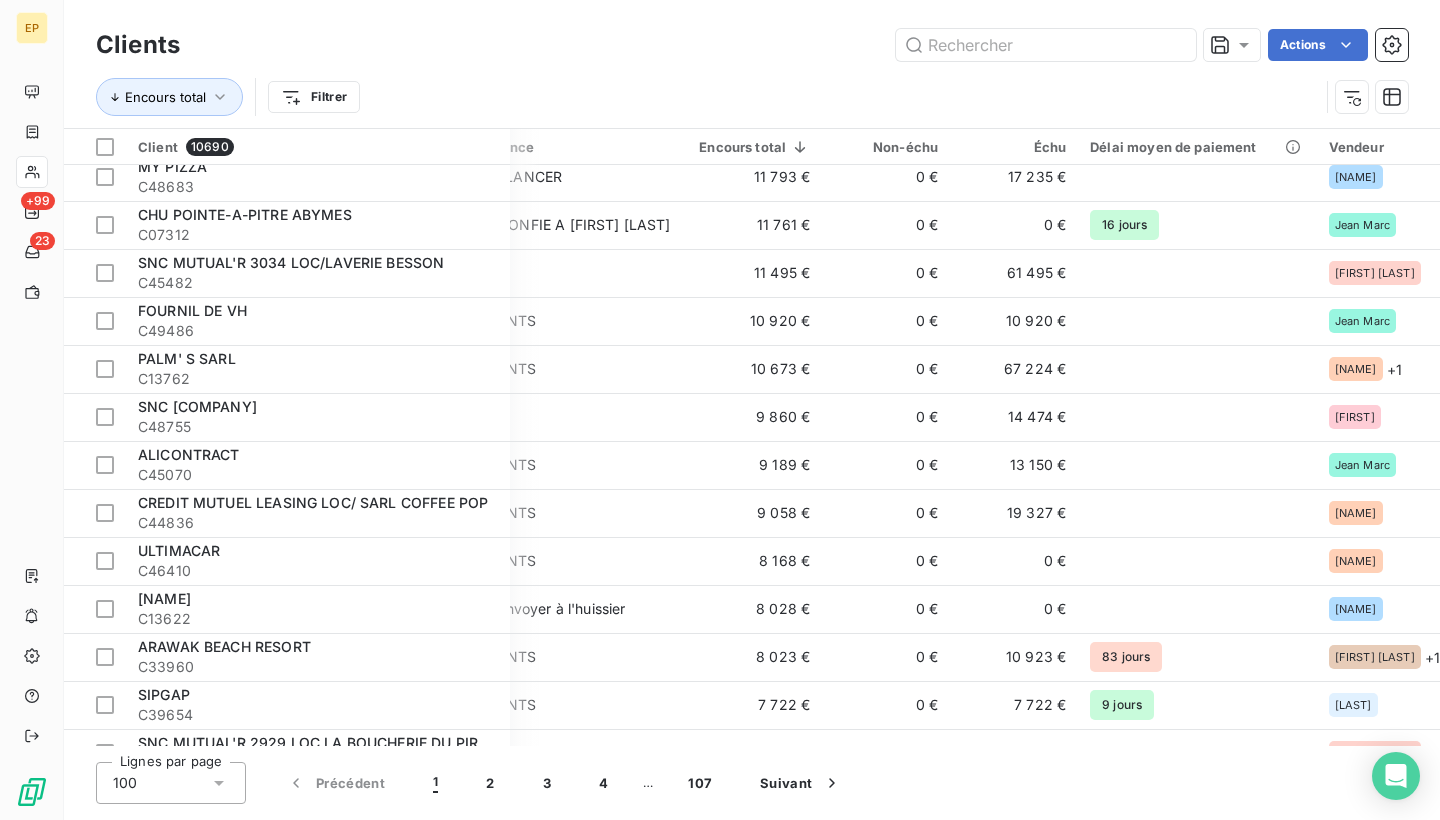 scroll, scrollTop: 1836, scrollLeft: 88, axis: both 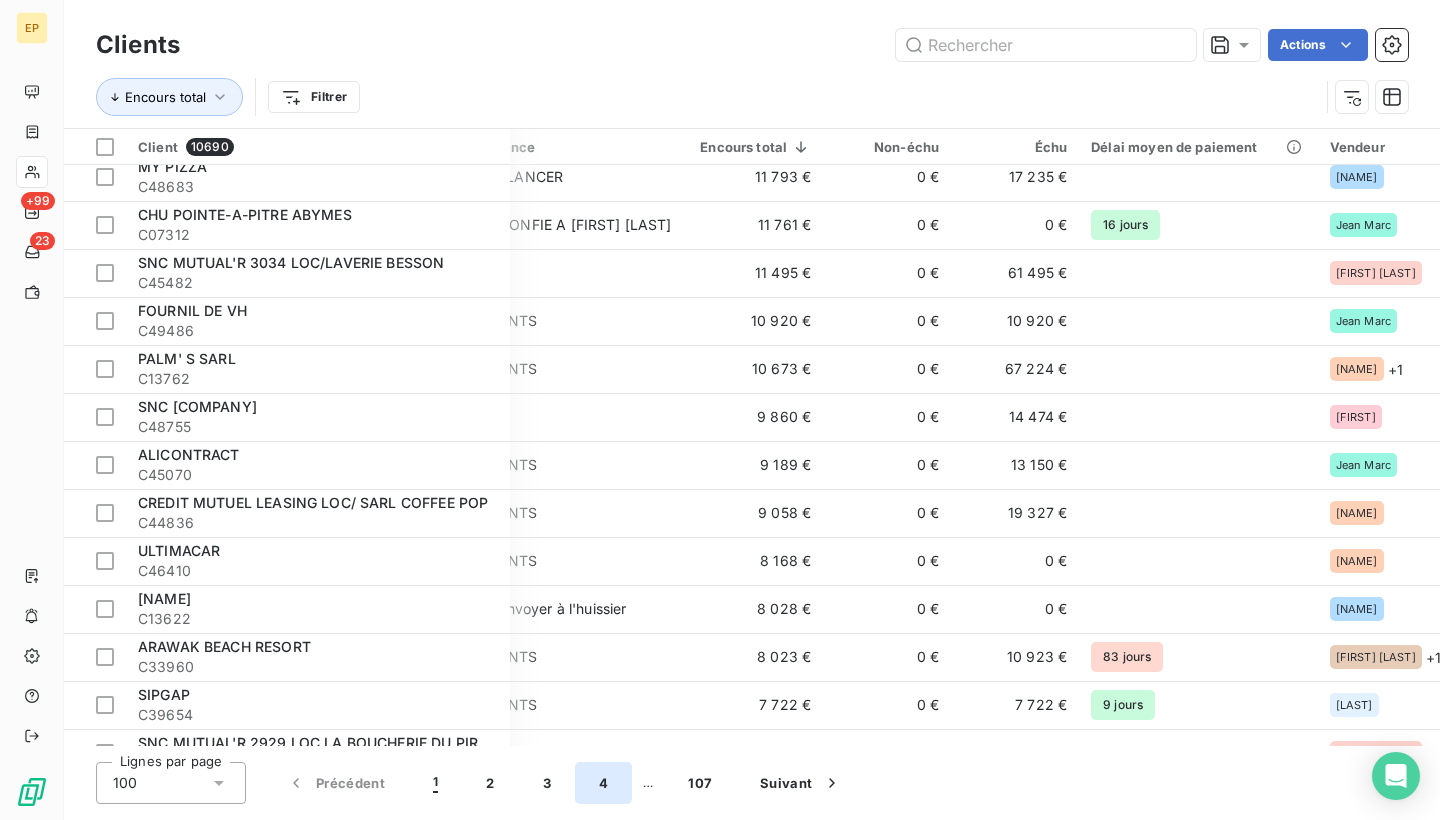 click on "4" at bounding box center [603, 783] 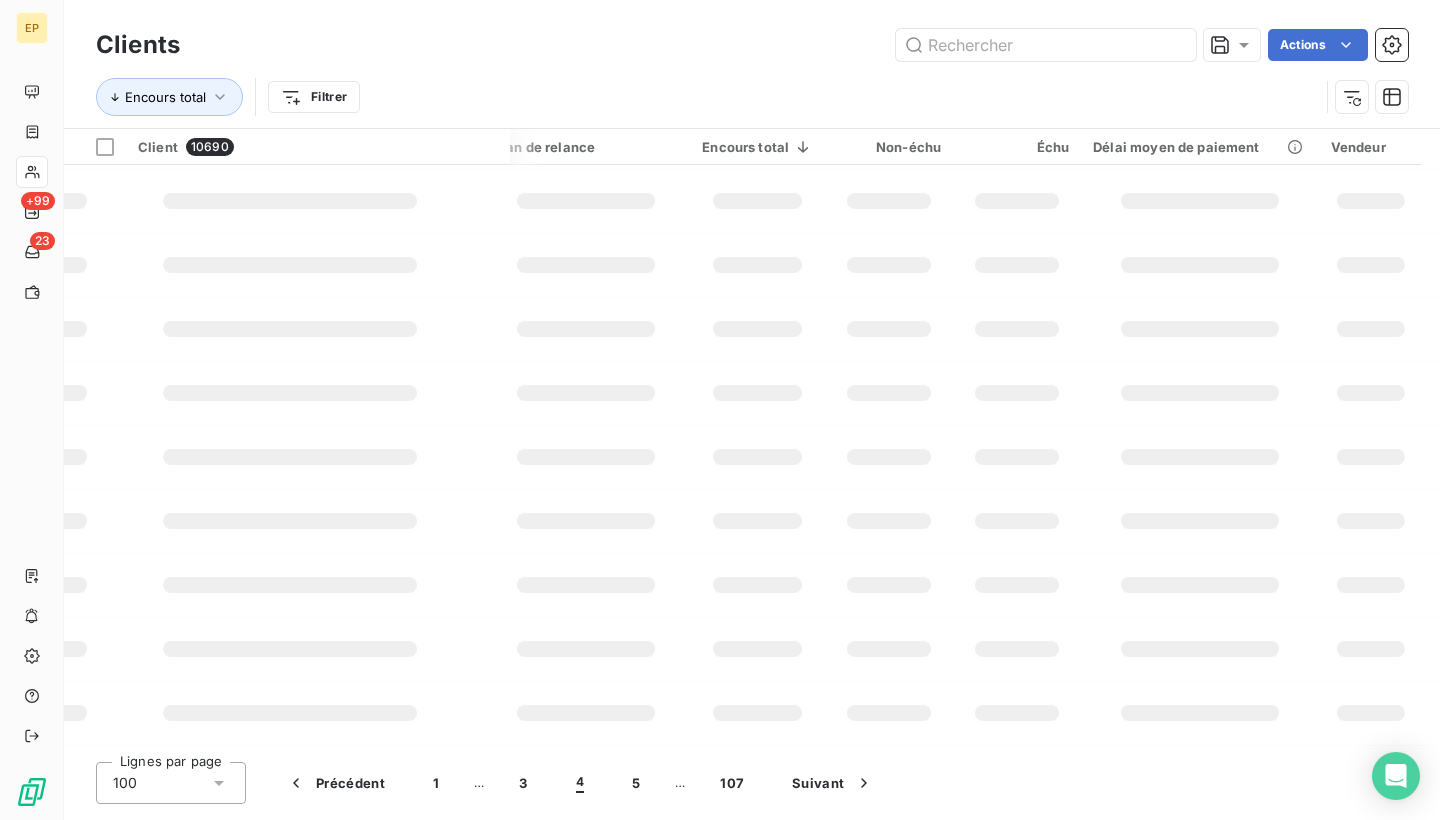 scroll, scrollTop: 386, scrollLeft: 32, axis: both 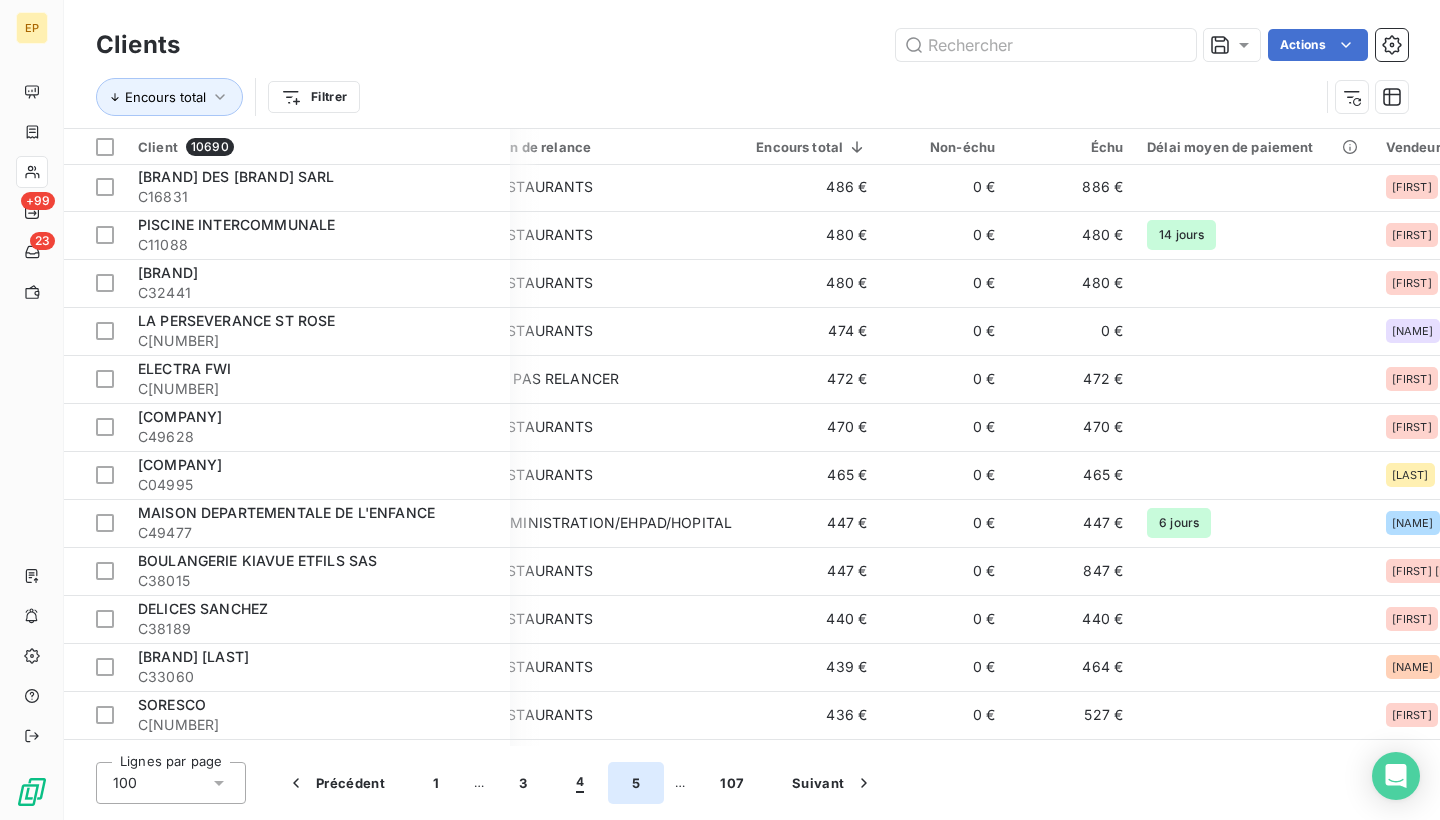 click on "5" at bounding box center [636, 783] 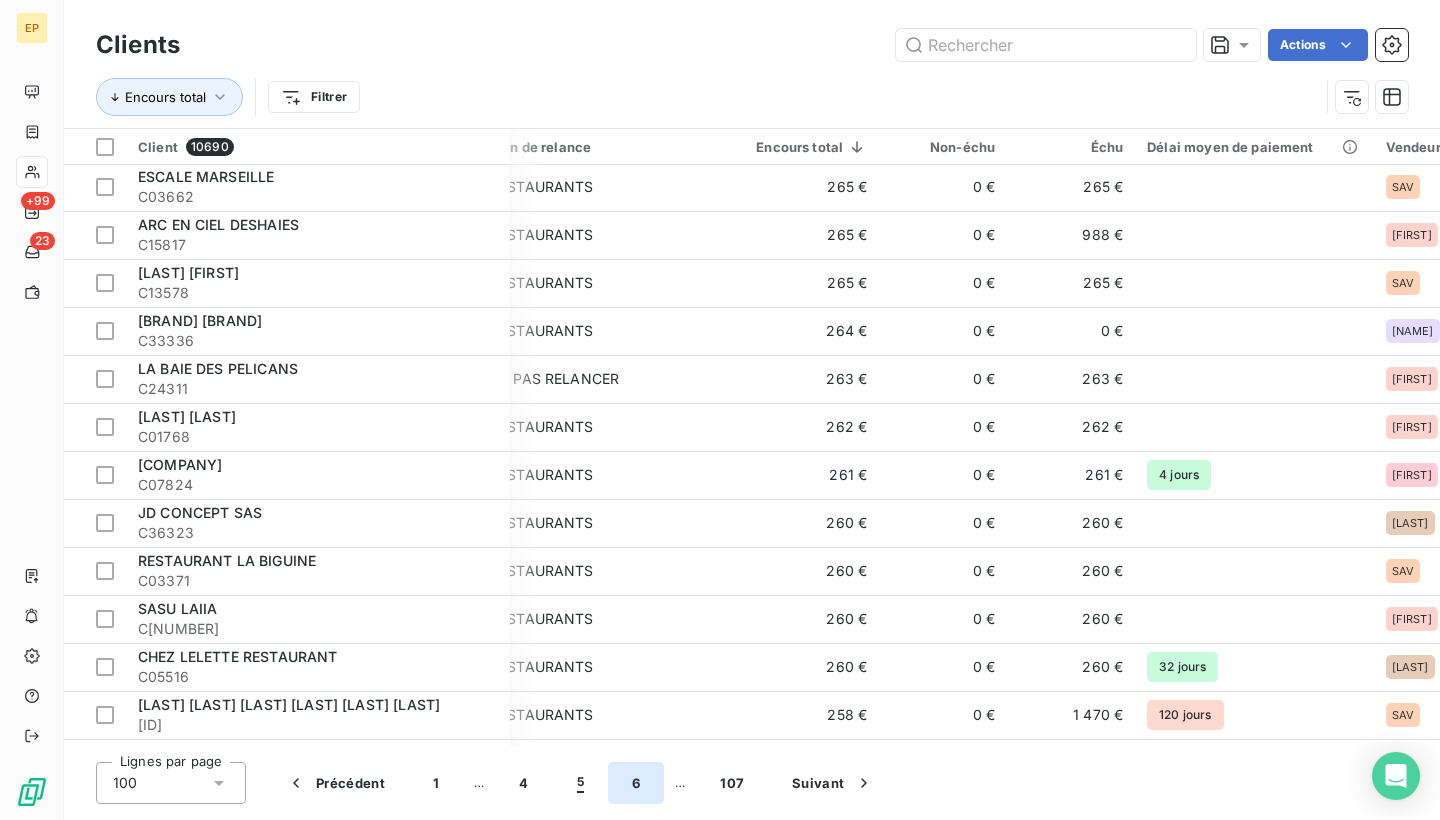 click on "6" at bounding box center [636, 783] 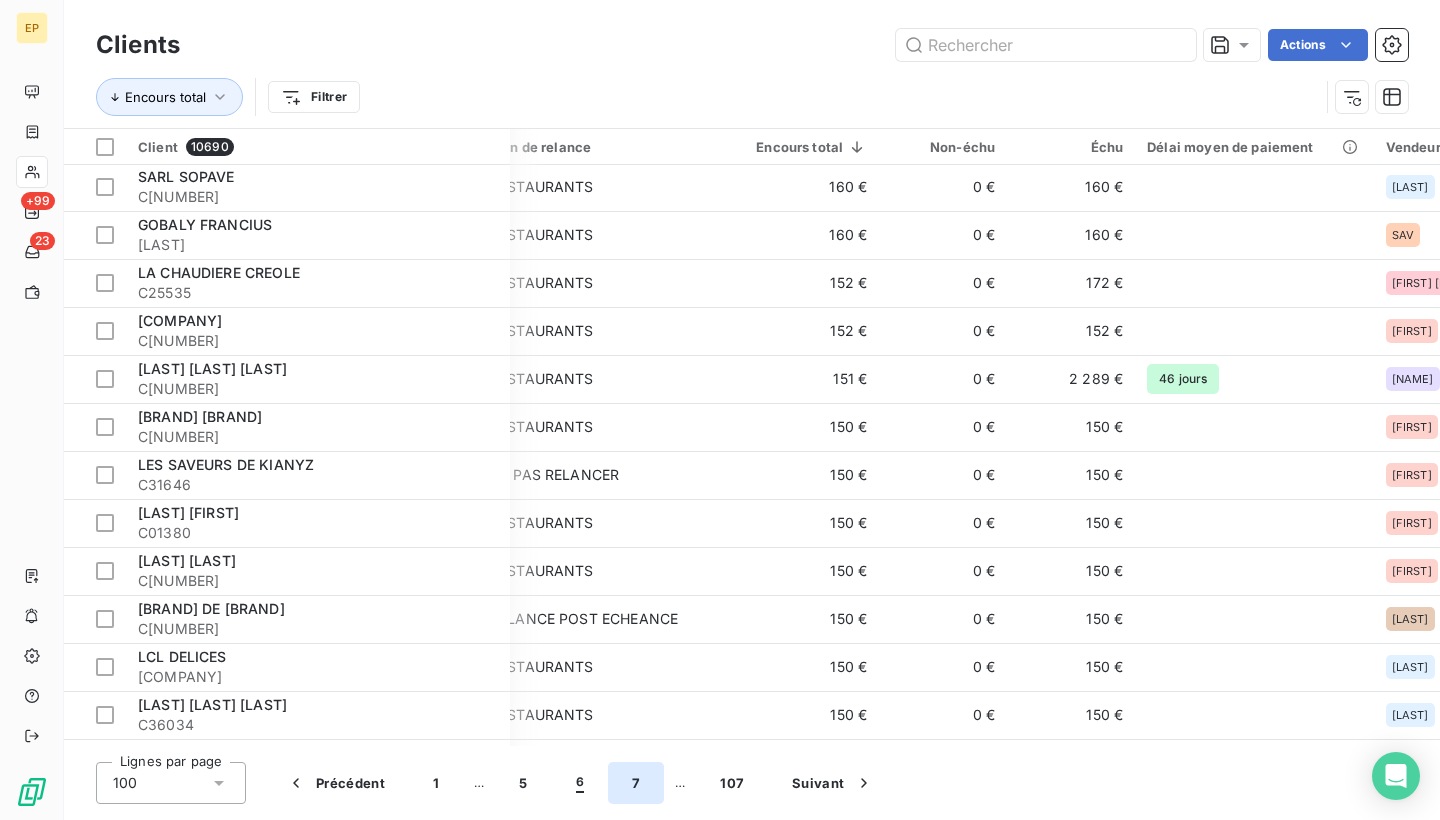 click on "7" at bounding box center (636, 783) 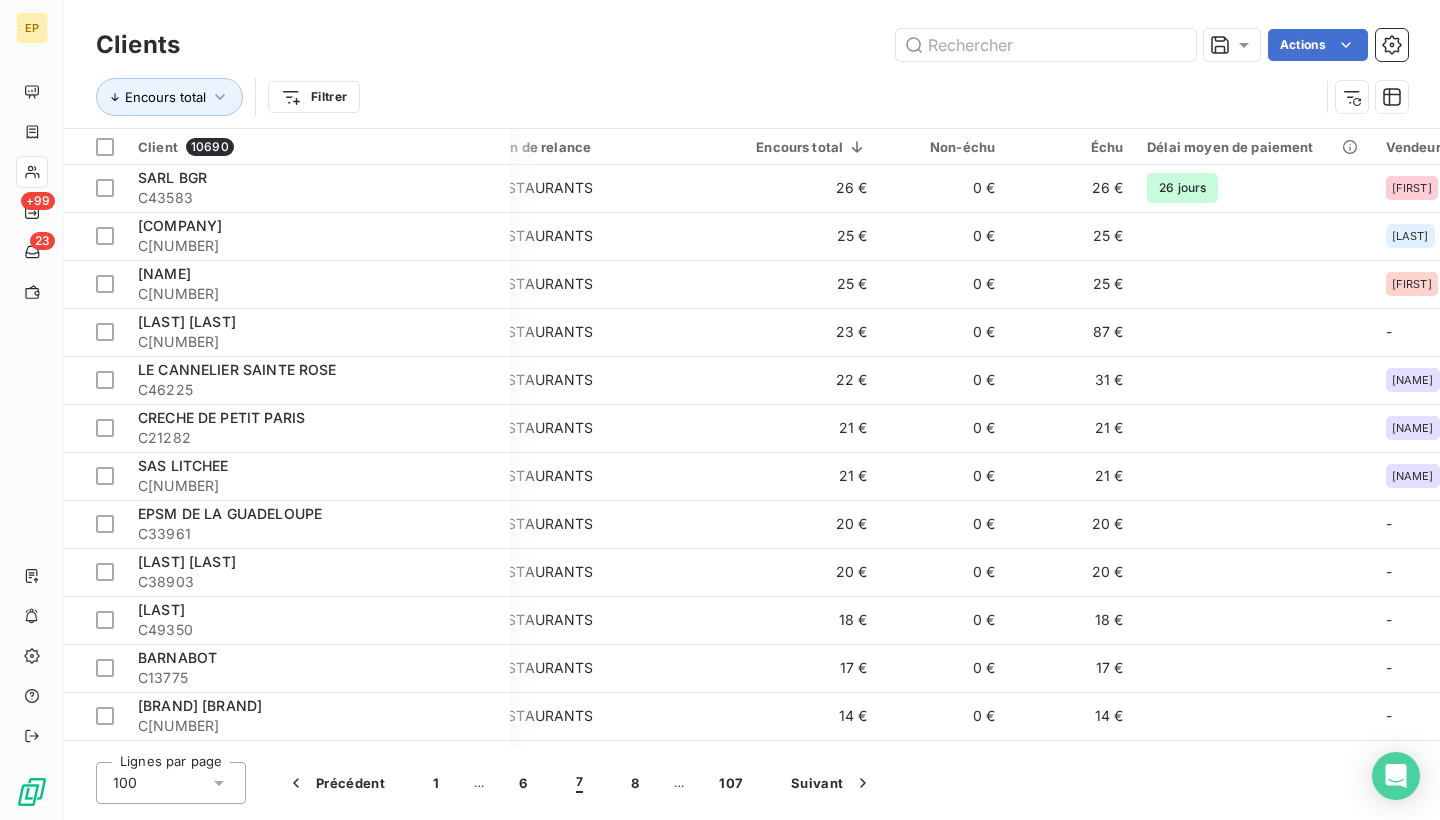 scroll, scrollTop: 1297, scrollLeft: 32, axis: both 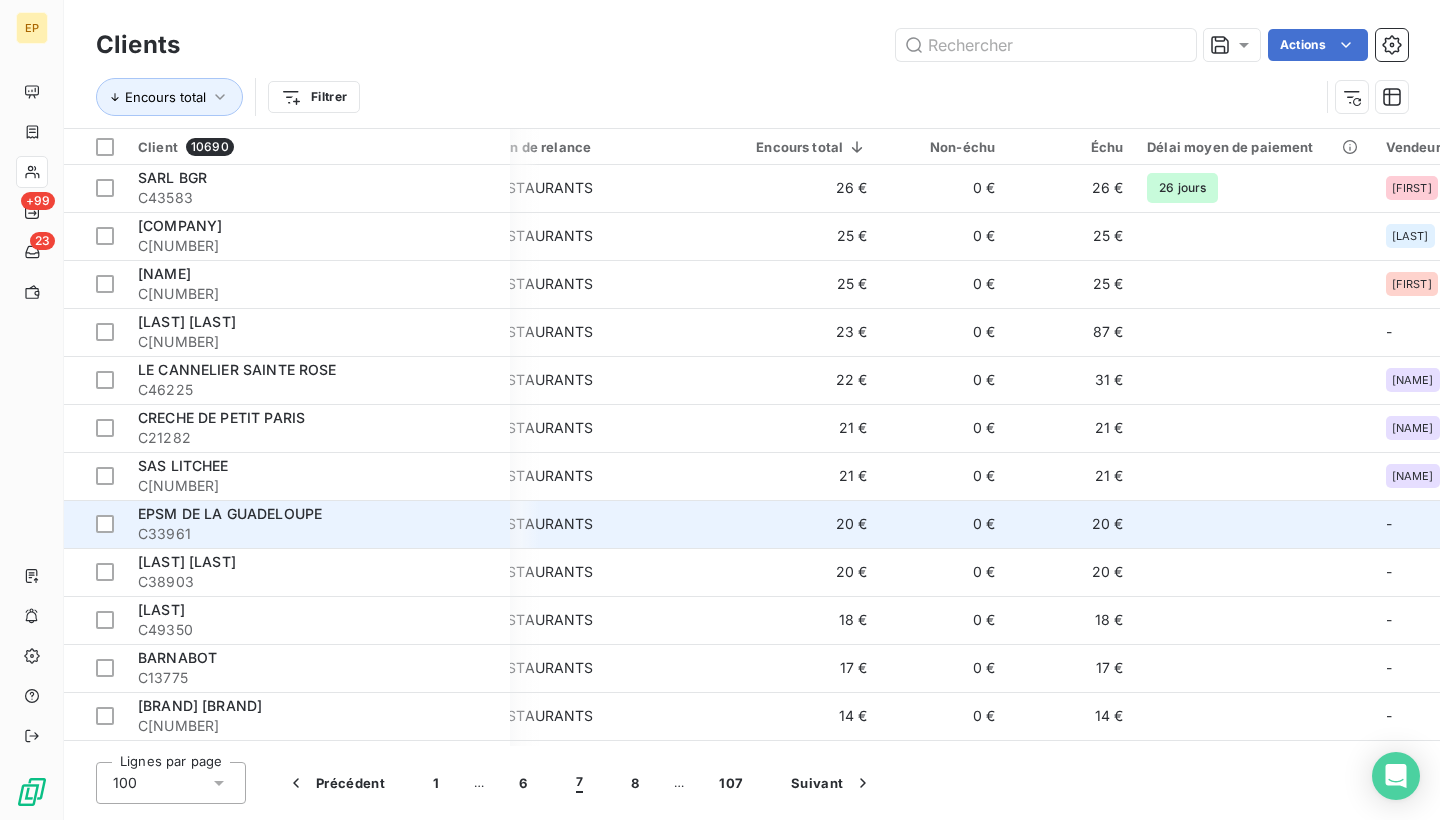 click on "RESTAURANTS" at bounding box center (611, 524) 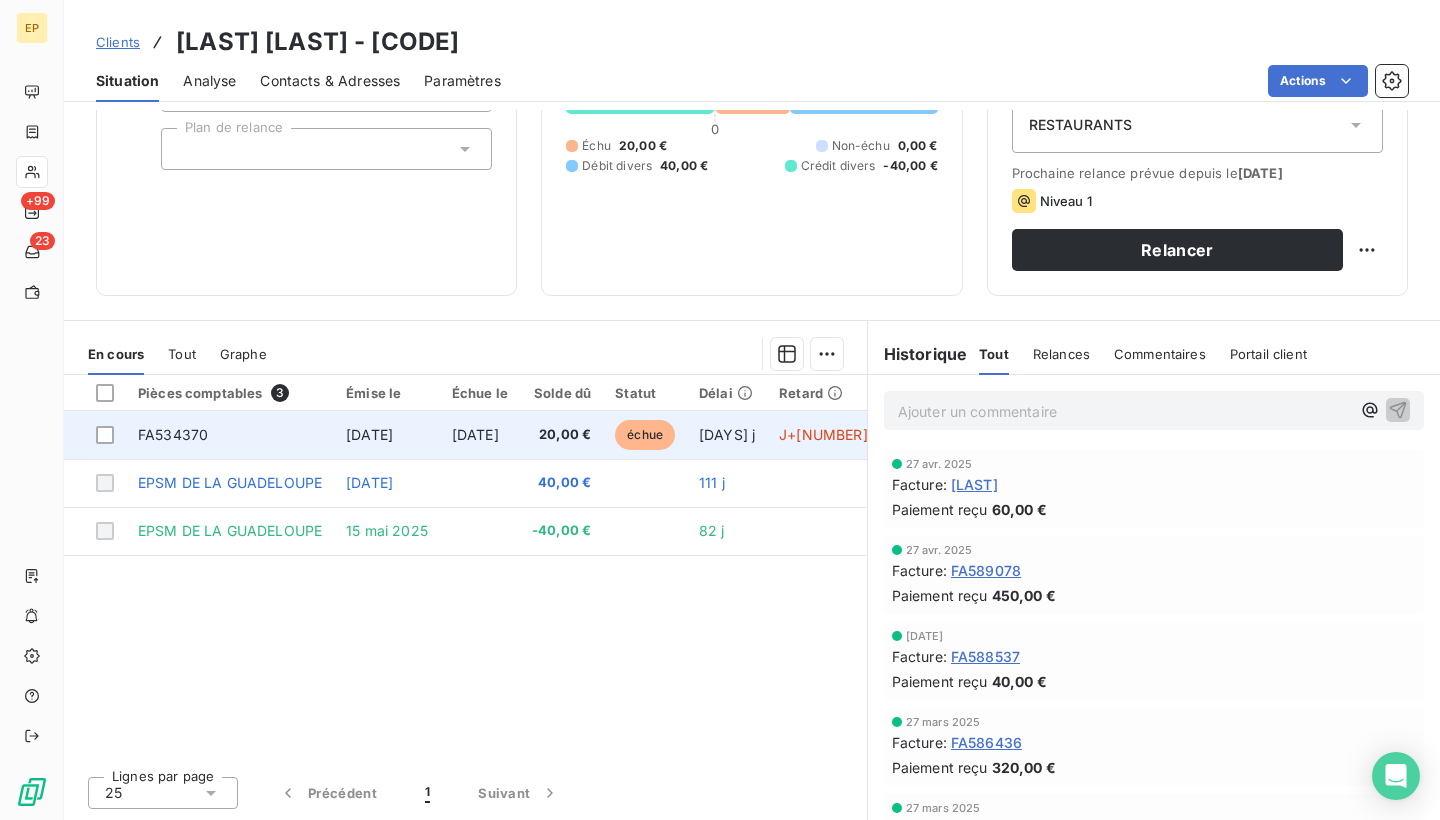scroll, scrollTop: 236, scrollLeft: 0, axis: vertical 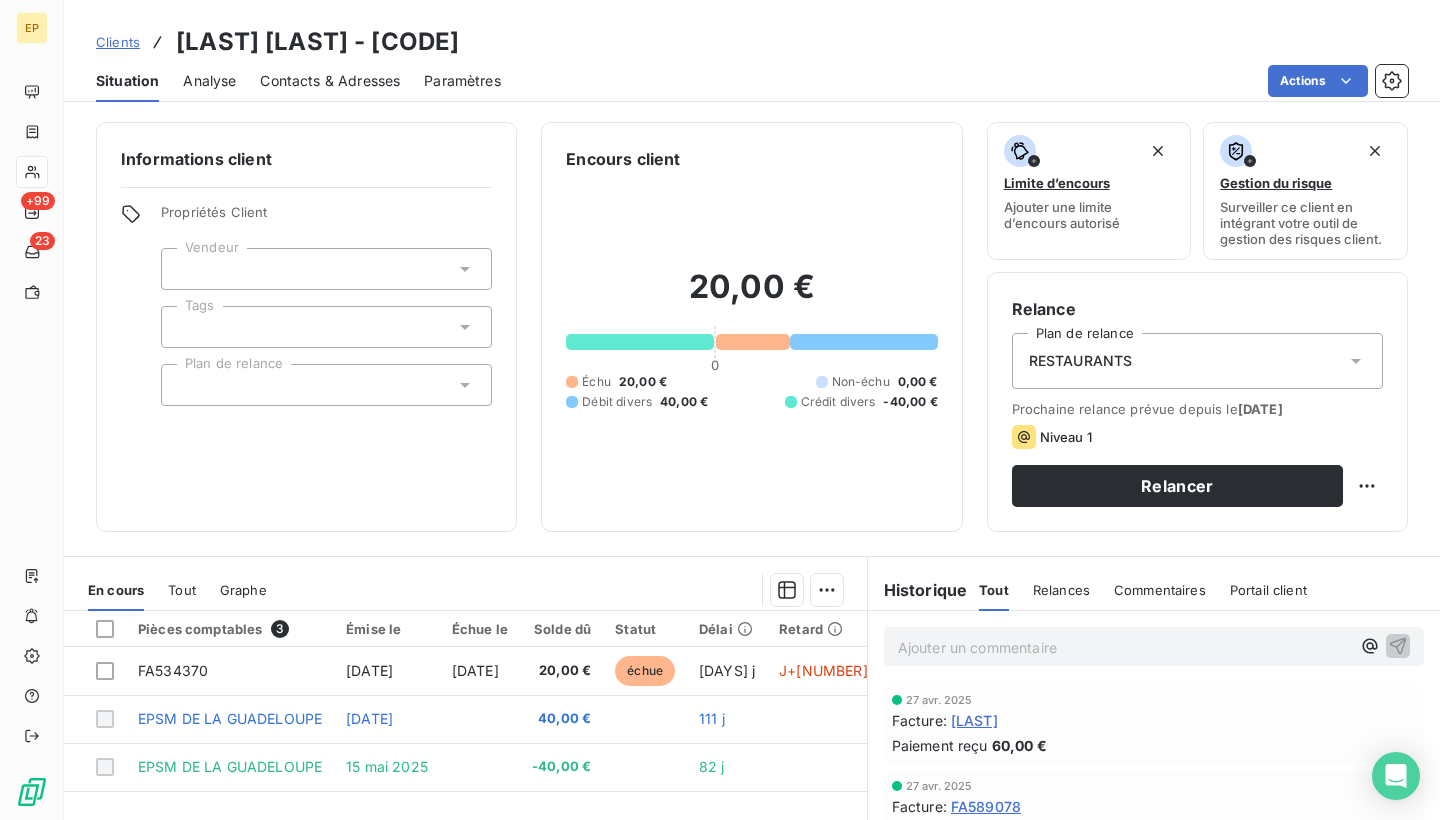 click at bounding box center [326, 269] 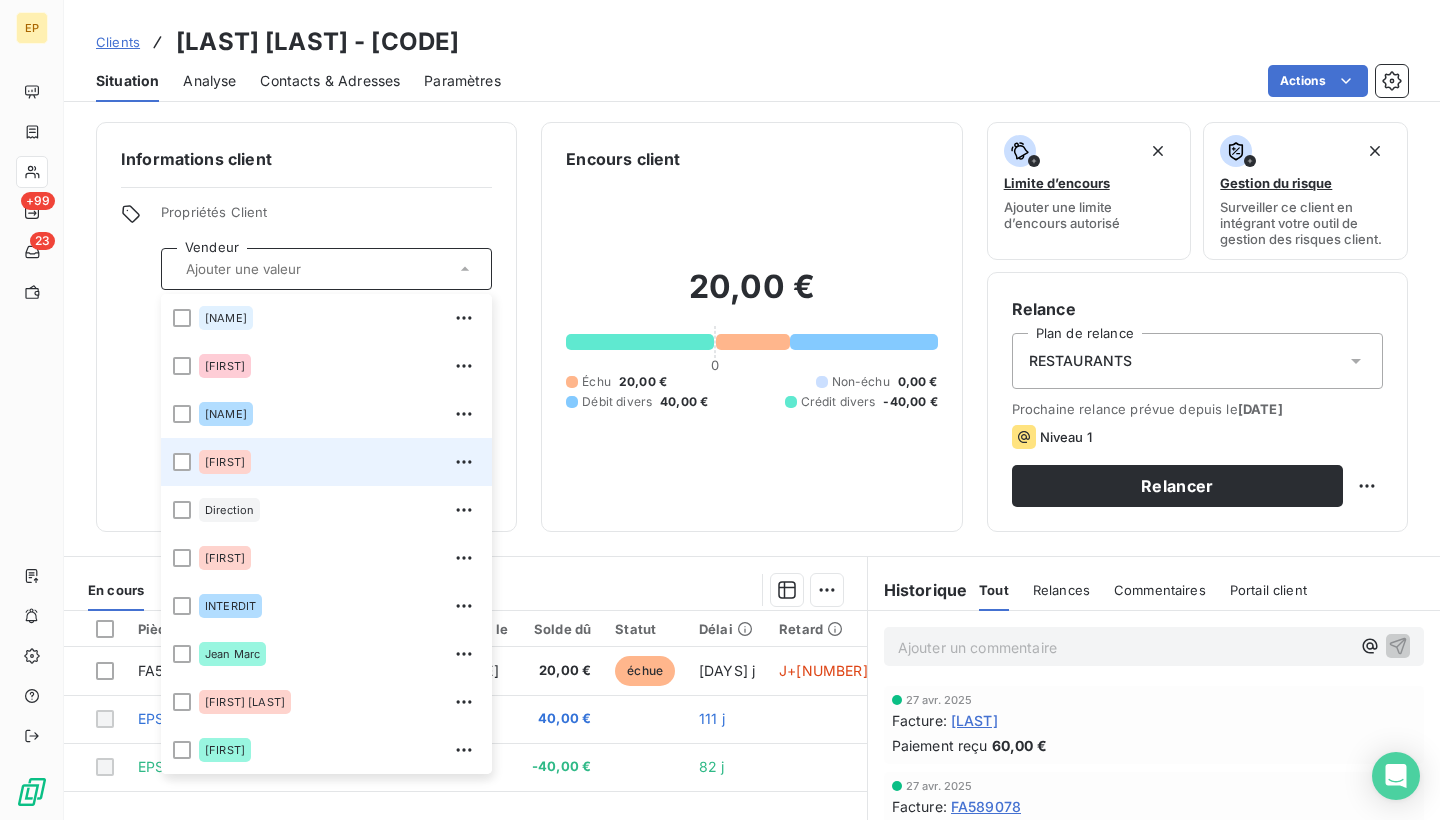 click on "[FIRST]" at bounding box center [339, 462] 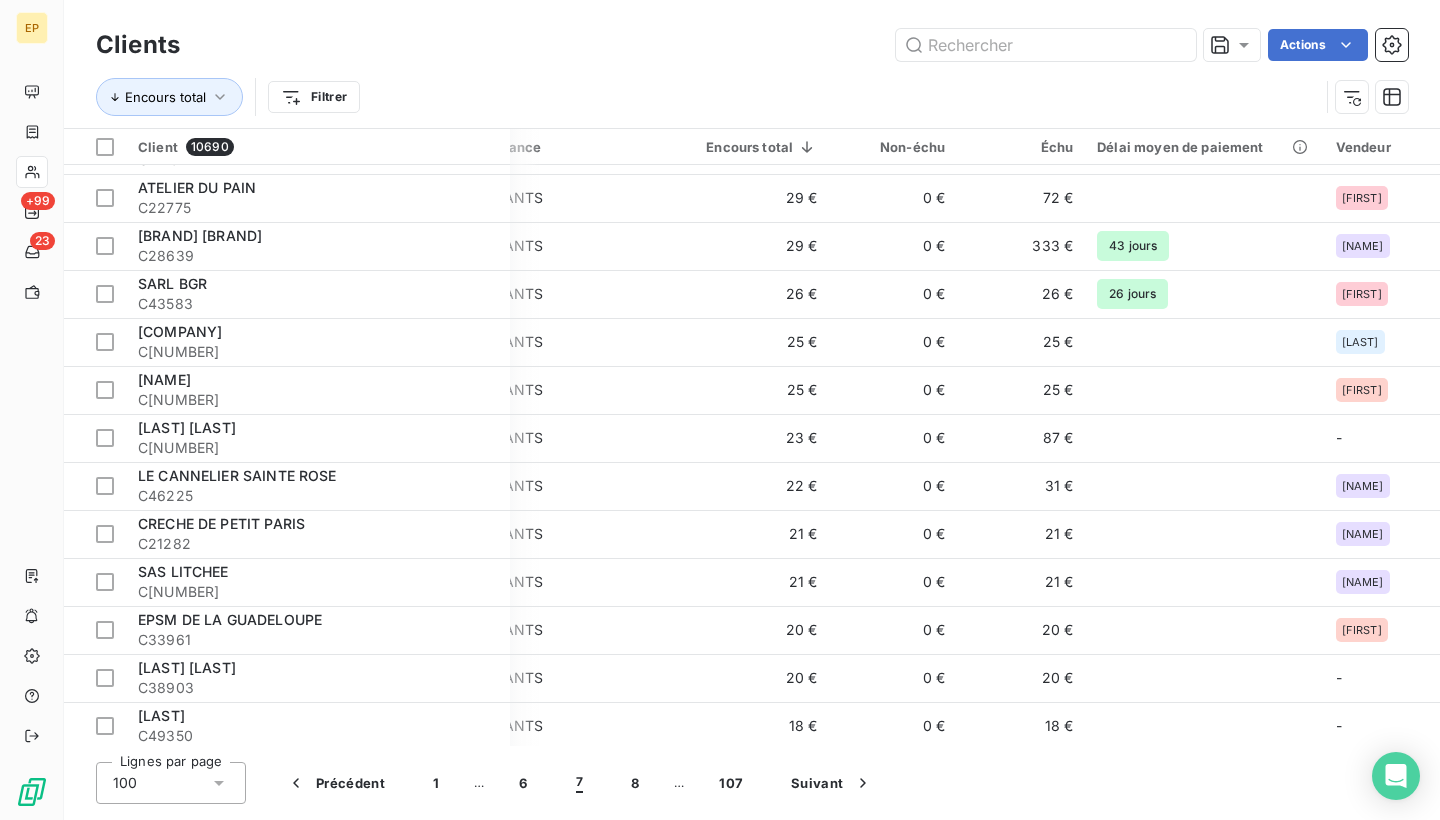 scroll, scrollTop: 1295, scrollLeft: 90, axis: both 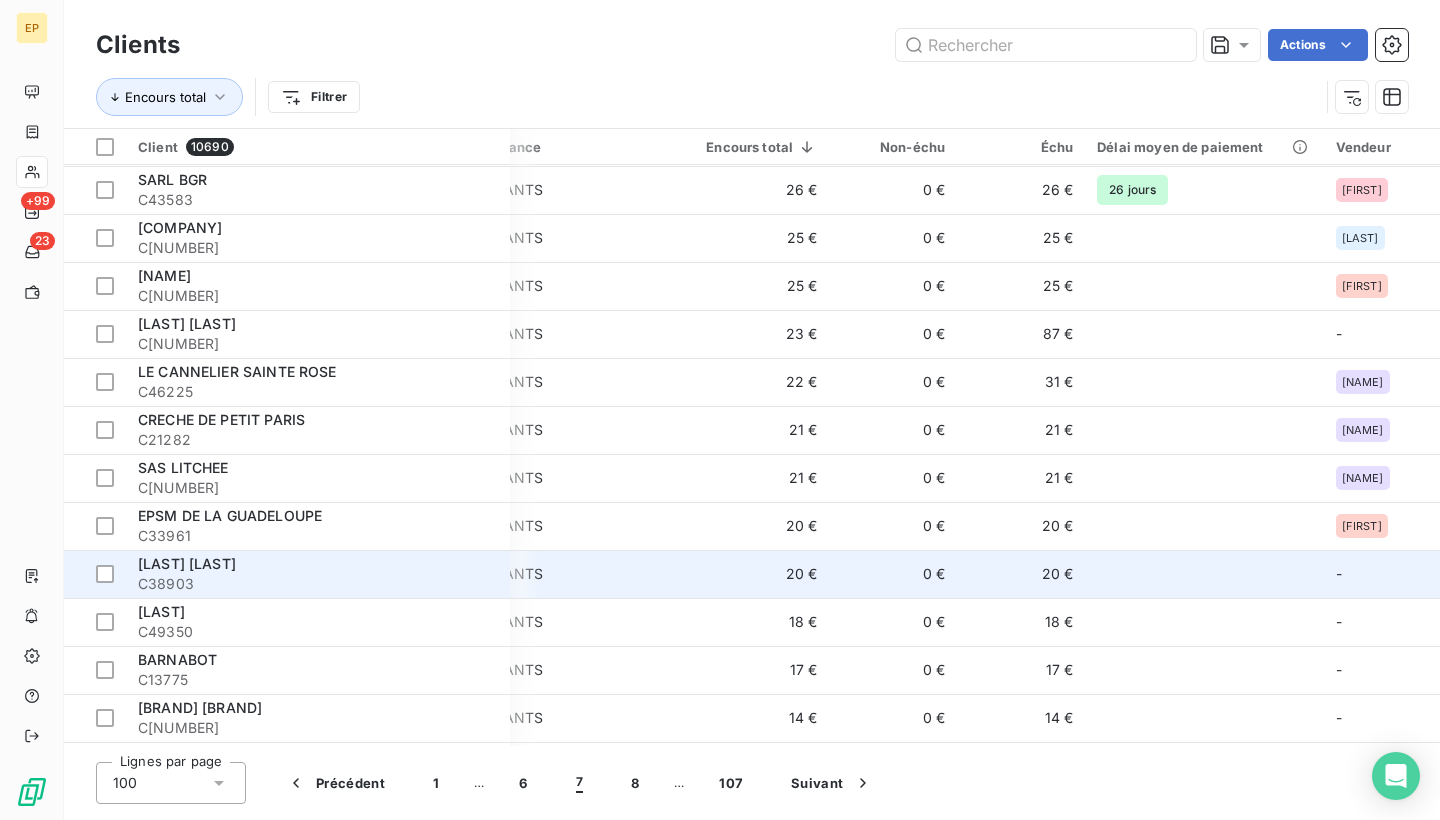 click on "[LAST] [LAST]" at bounding box center (187, 563) 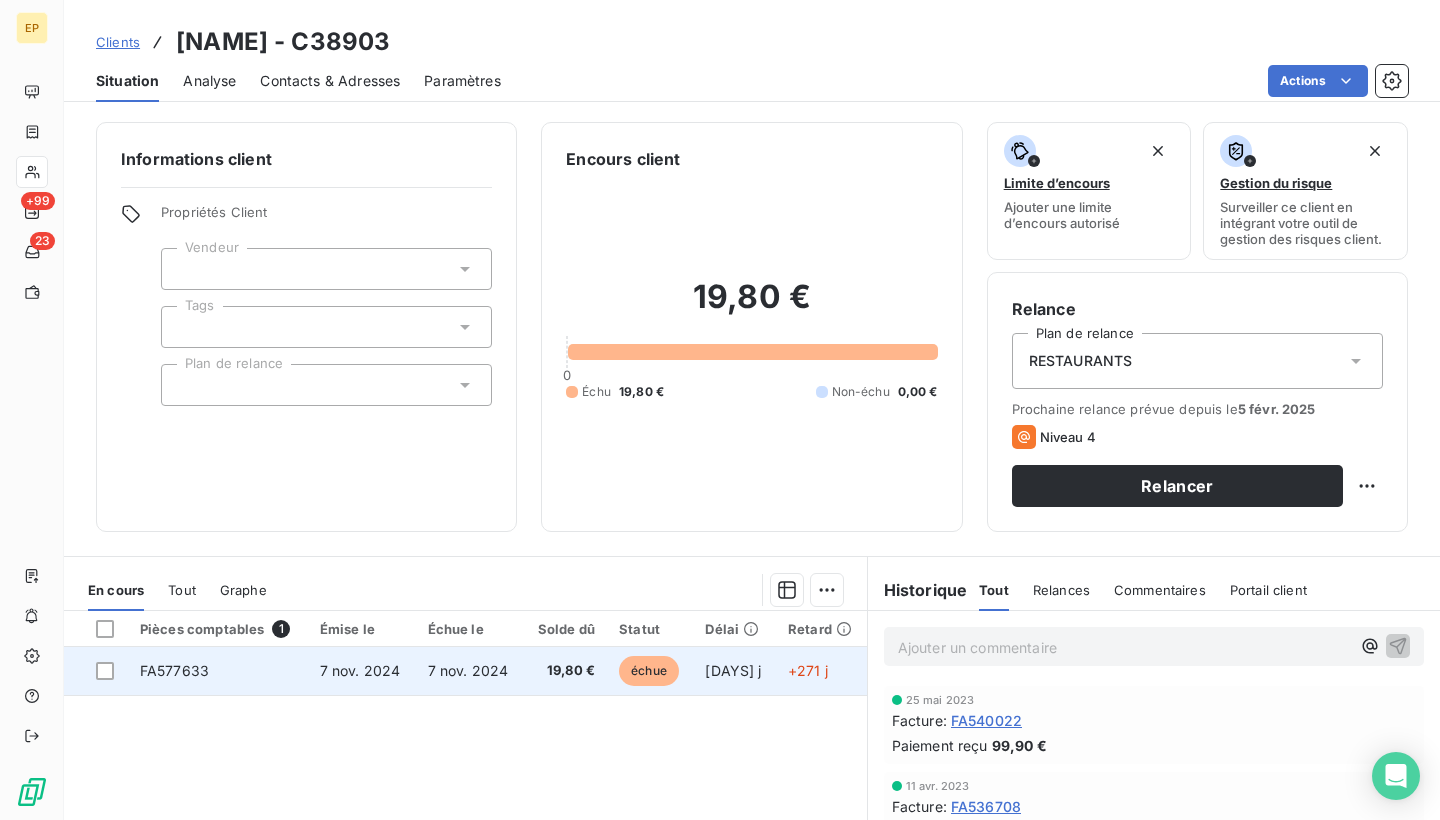 click on "FA577633" at bounding box center [218, 671] 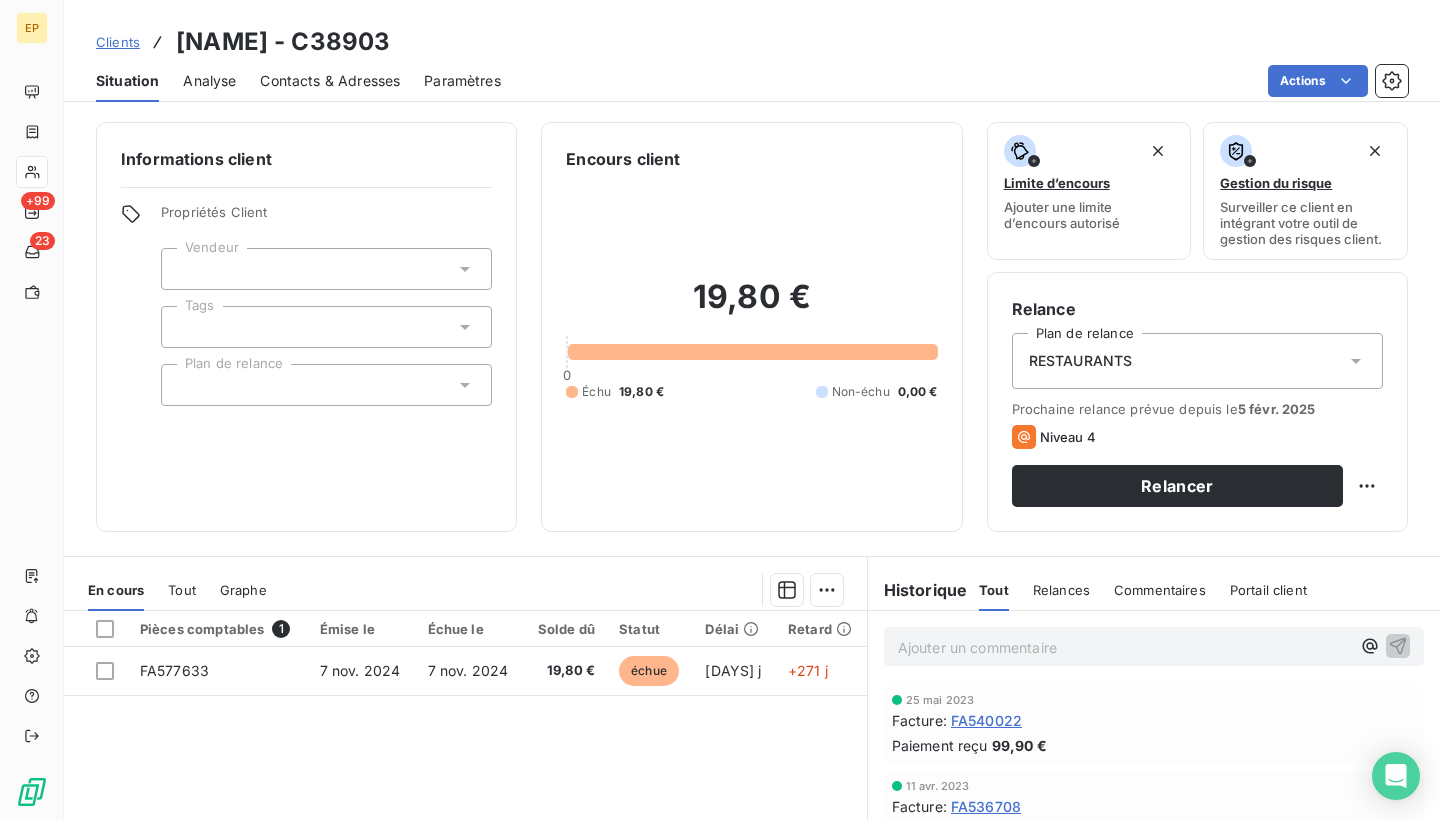 click at bounding box center [326, 269] 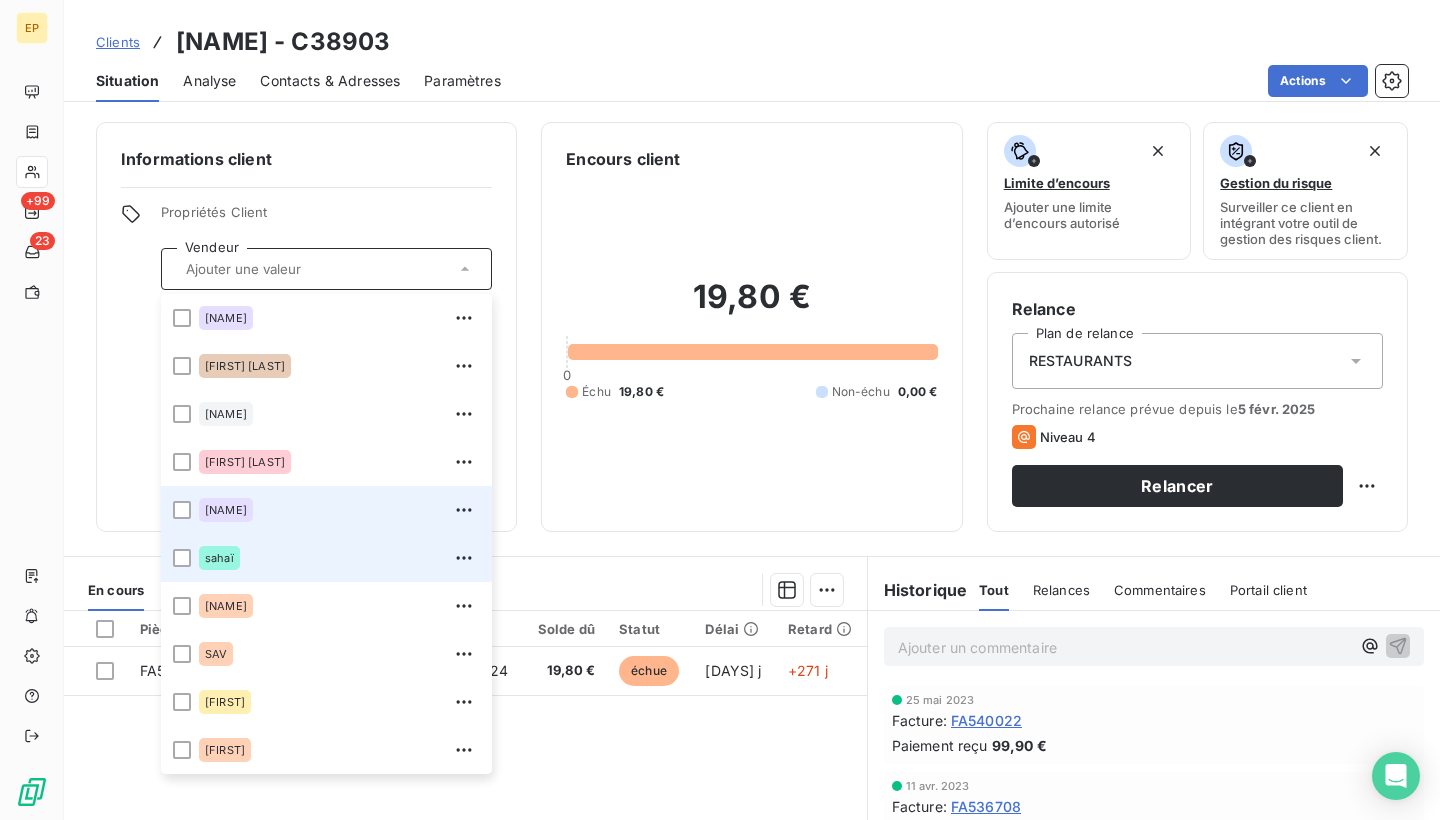 scroll, scrollTop: 720, scrollLeft: 0, axis: vertical 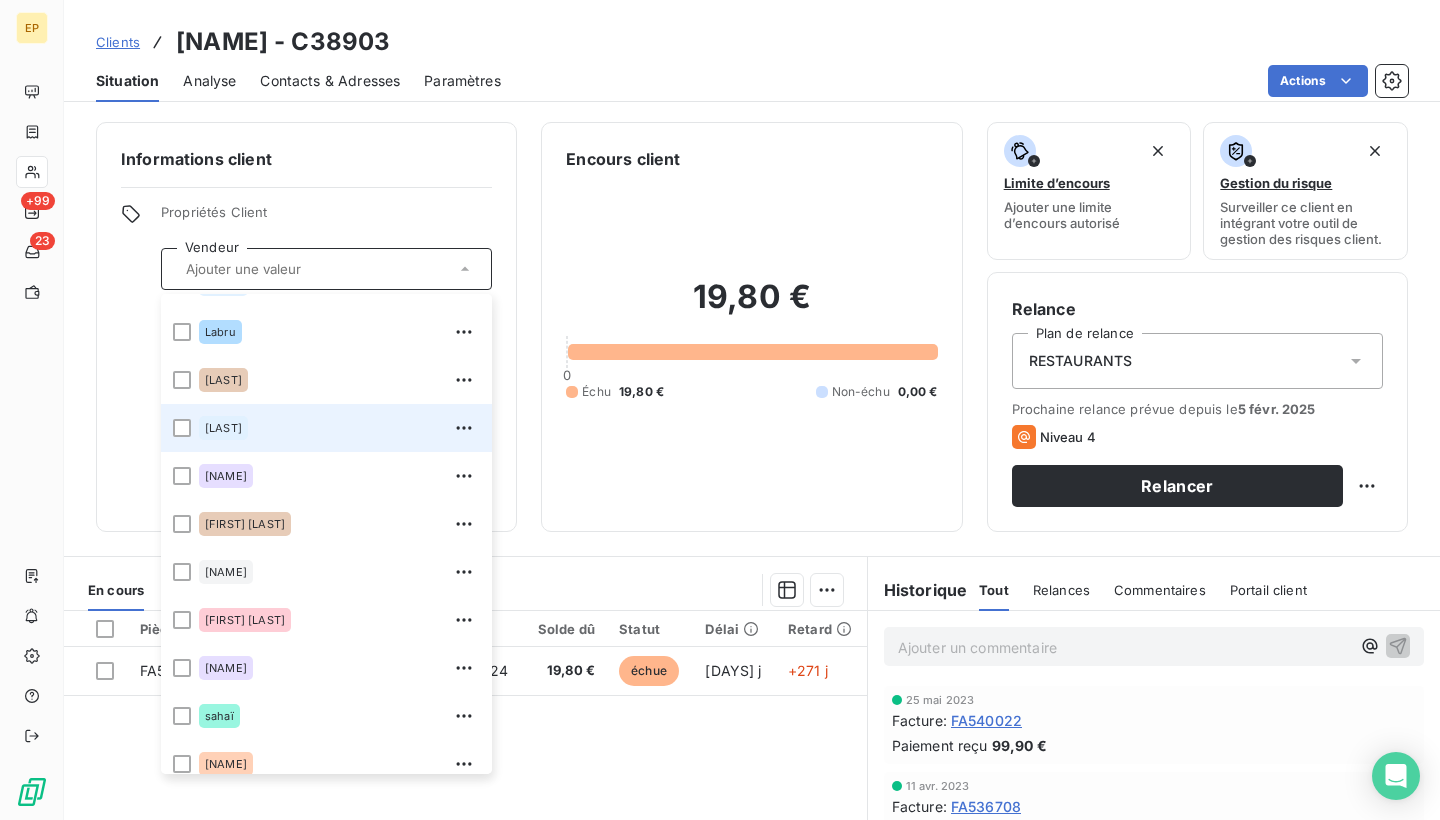click on "[LAST]" at bounding box center [339, 428] 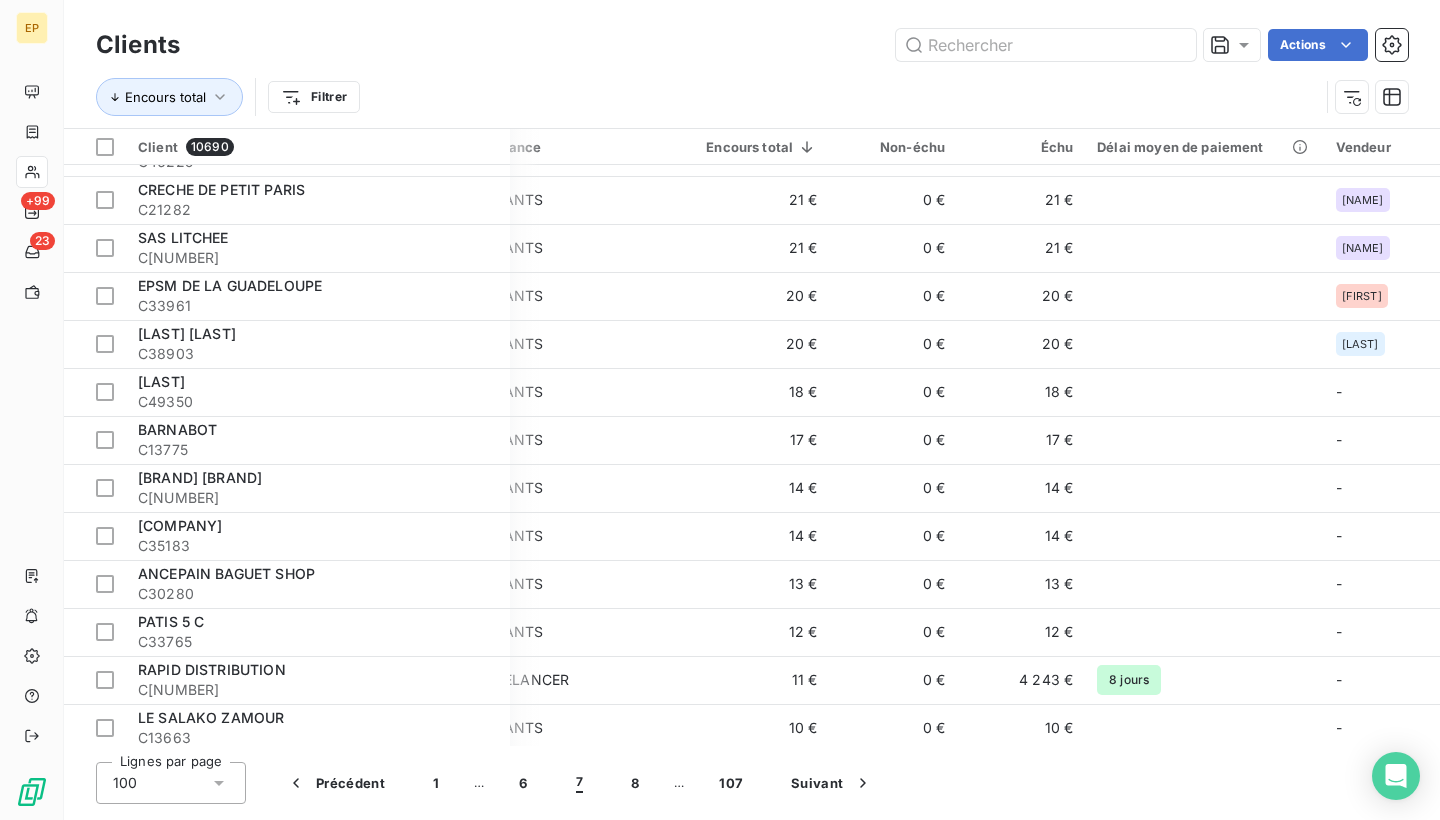 scroll, scrollTop: 1523, scrollLeft: 90, axis: both 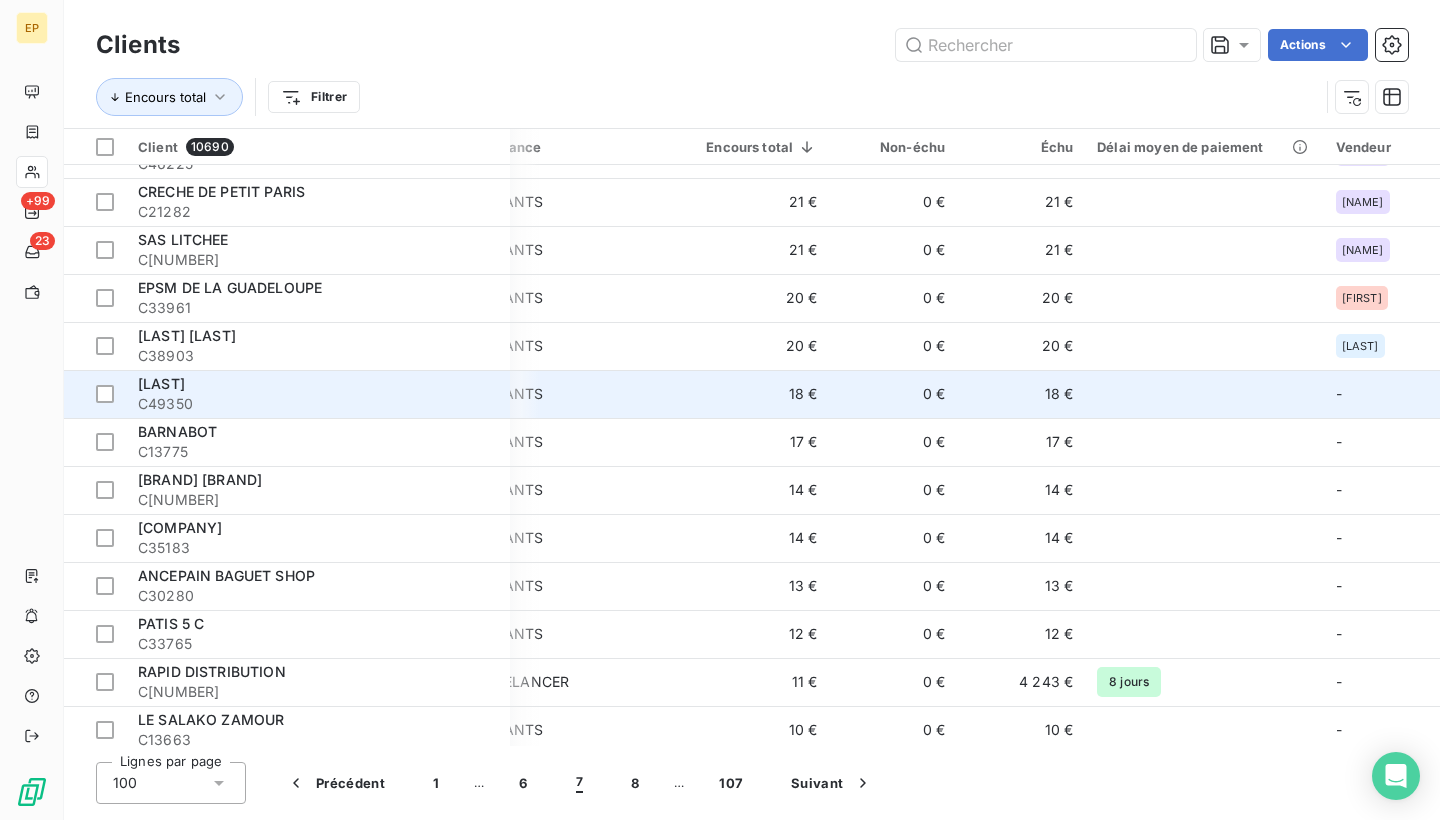 click on "C49350" at bounding box center [318, 404] 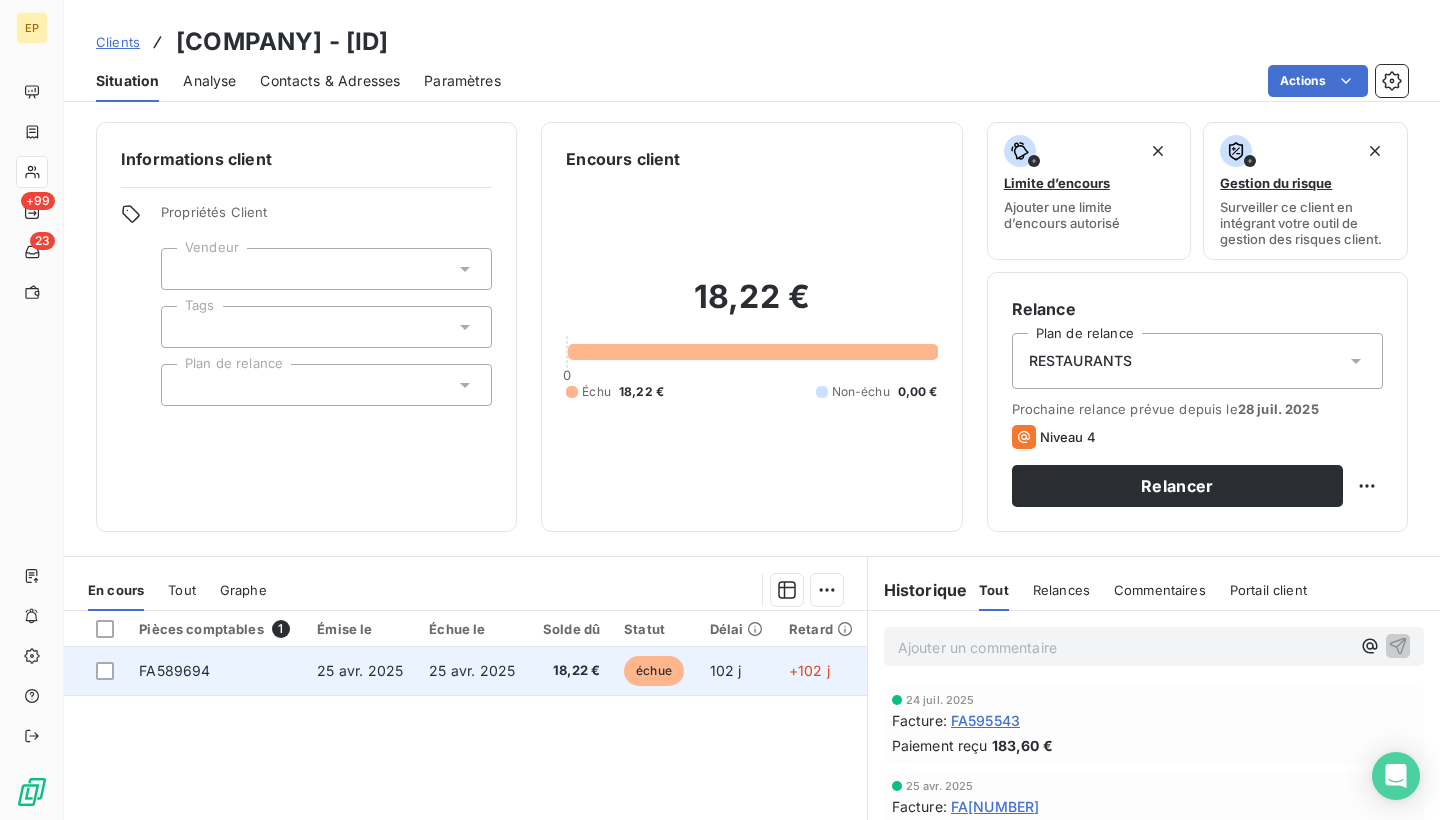click on "FA589694" at bounding box center [174, 670] 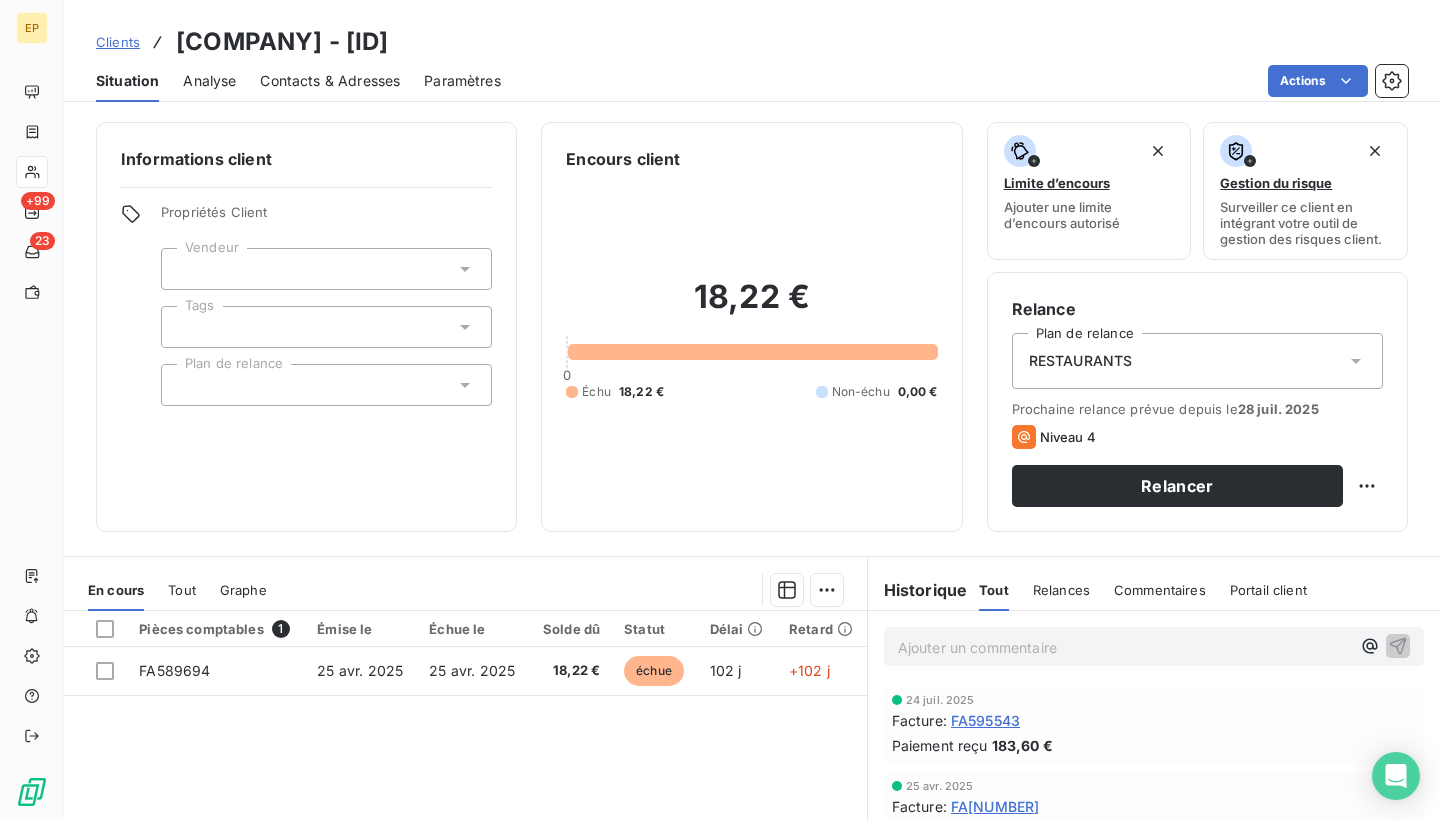 click at bounding box center [326, 269] 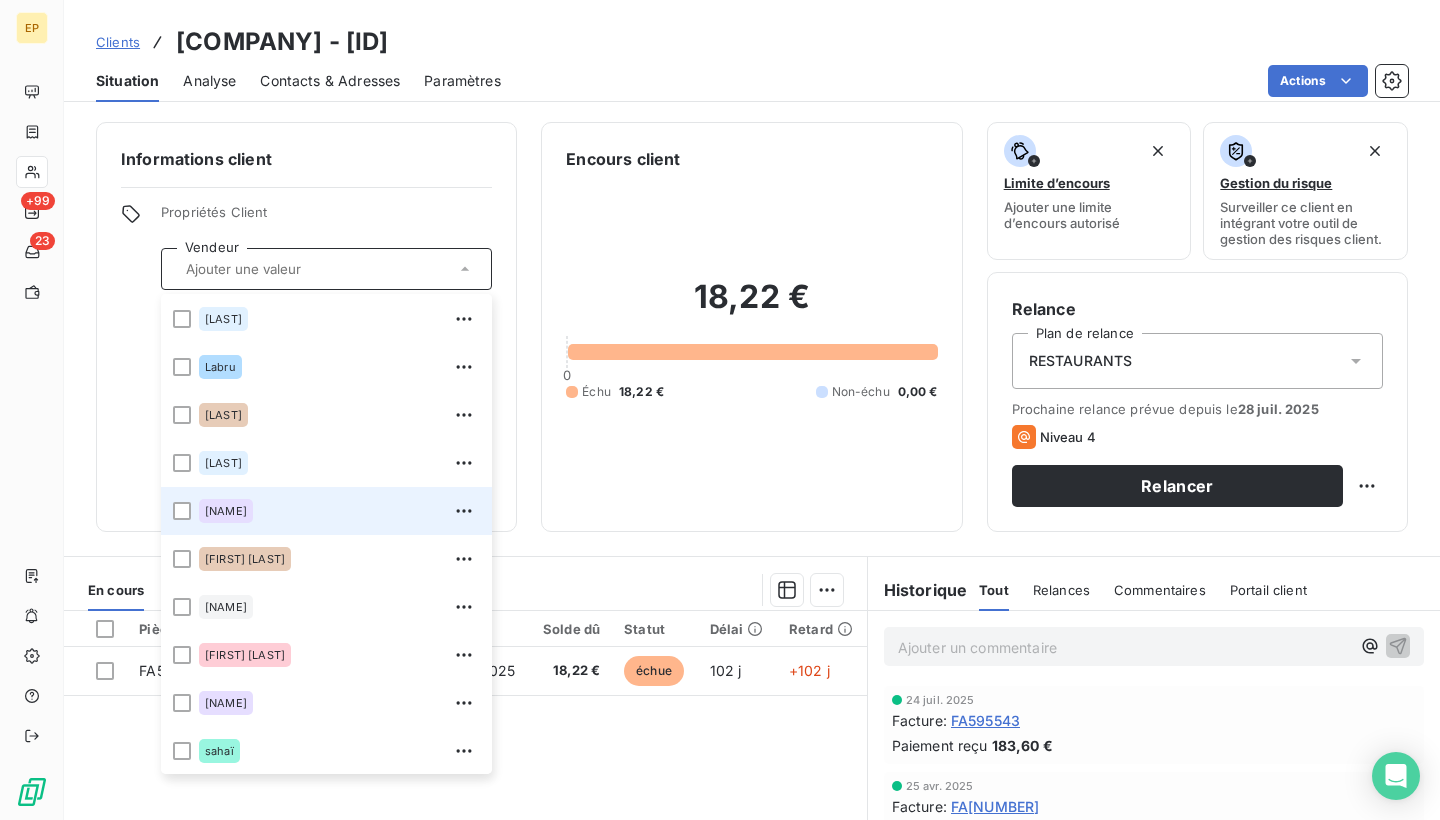 scroll, scrollTop: 517, scrollLeft: 0, axis: vertical 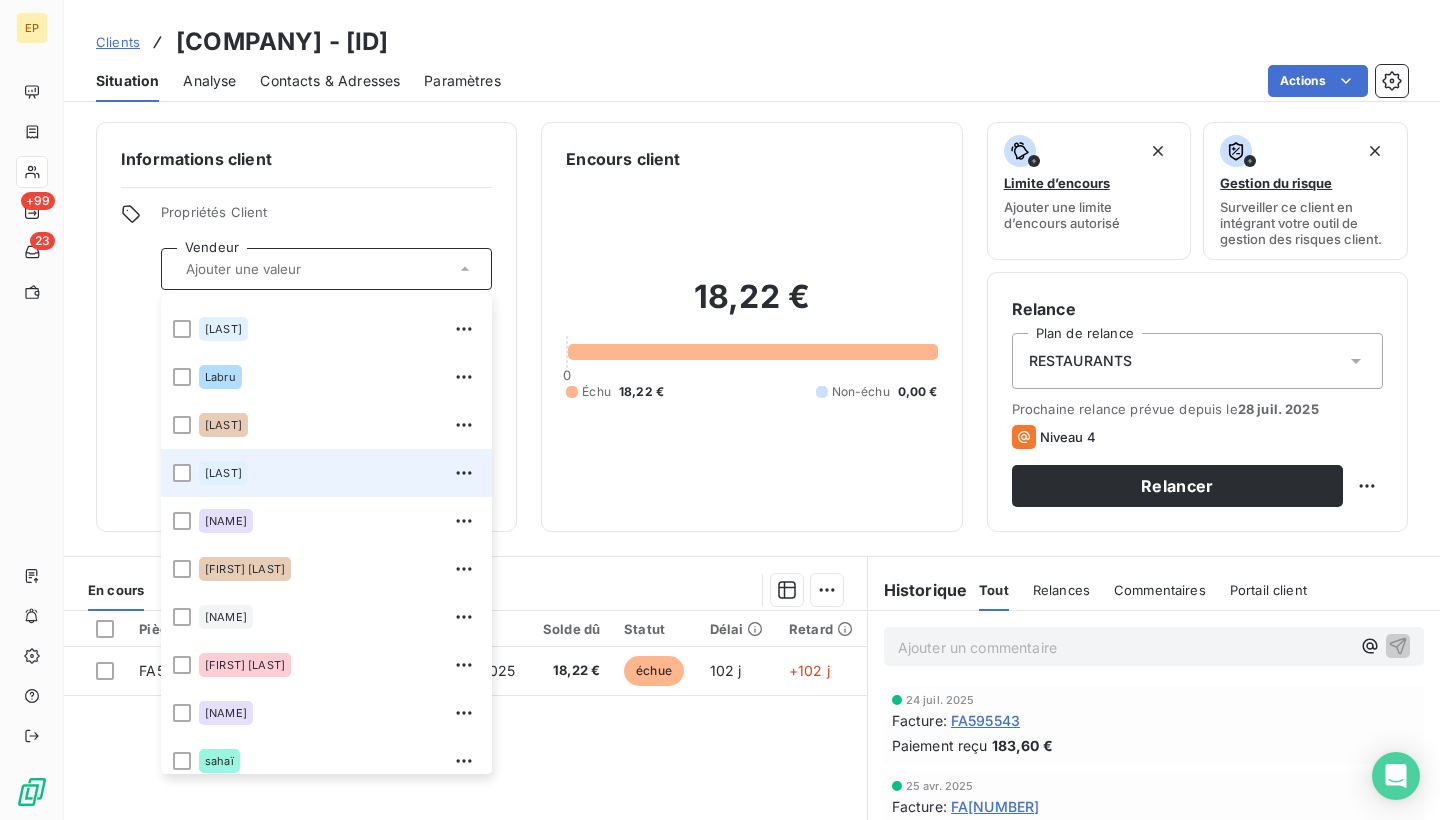 click on "[LAST]" at bounding box center (326, 473) 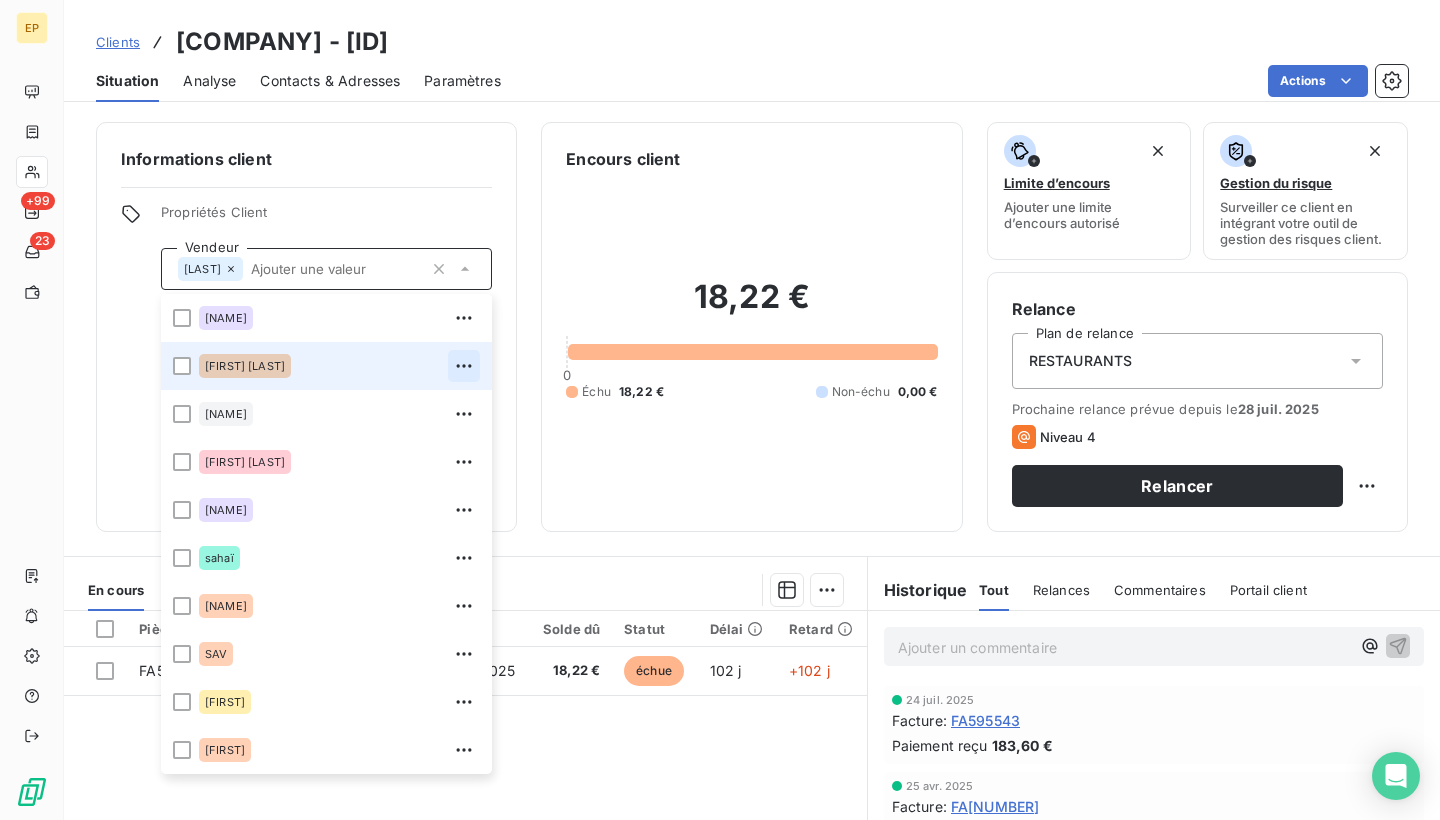 scroll, scrollTop: 720, scrollLeft: 0, axis: vertical 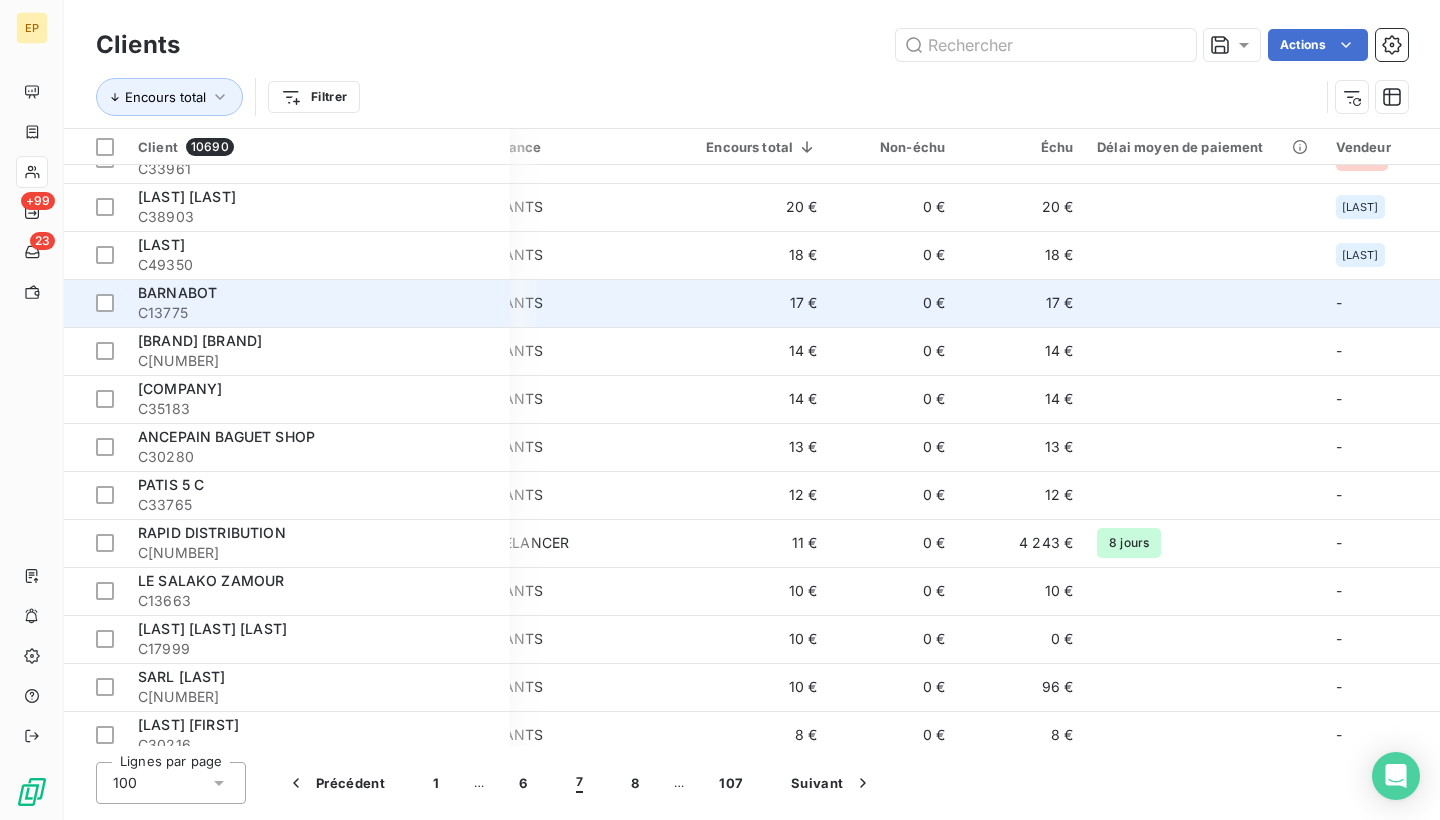 click on "BARNABOT" at bounding box center [318, 293] 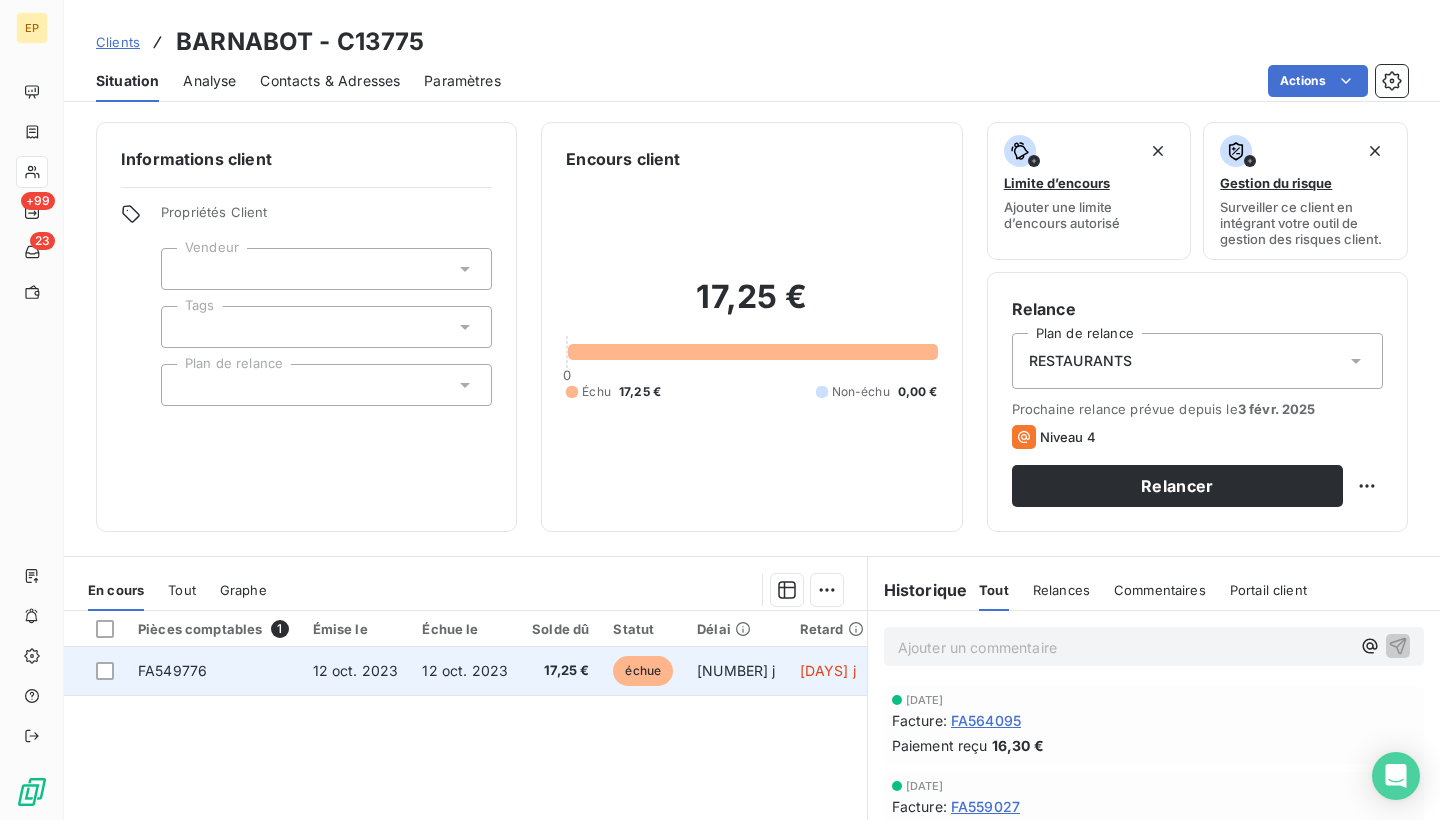 click on "FA549776" at bounding box center [172, 670] 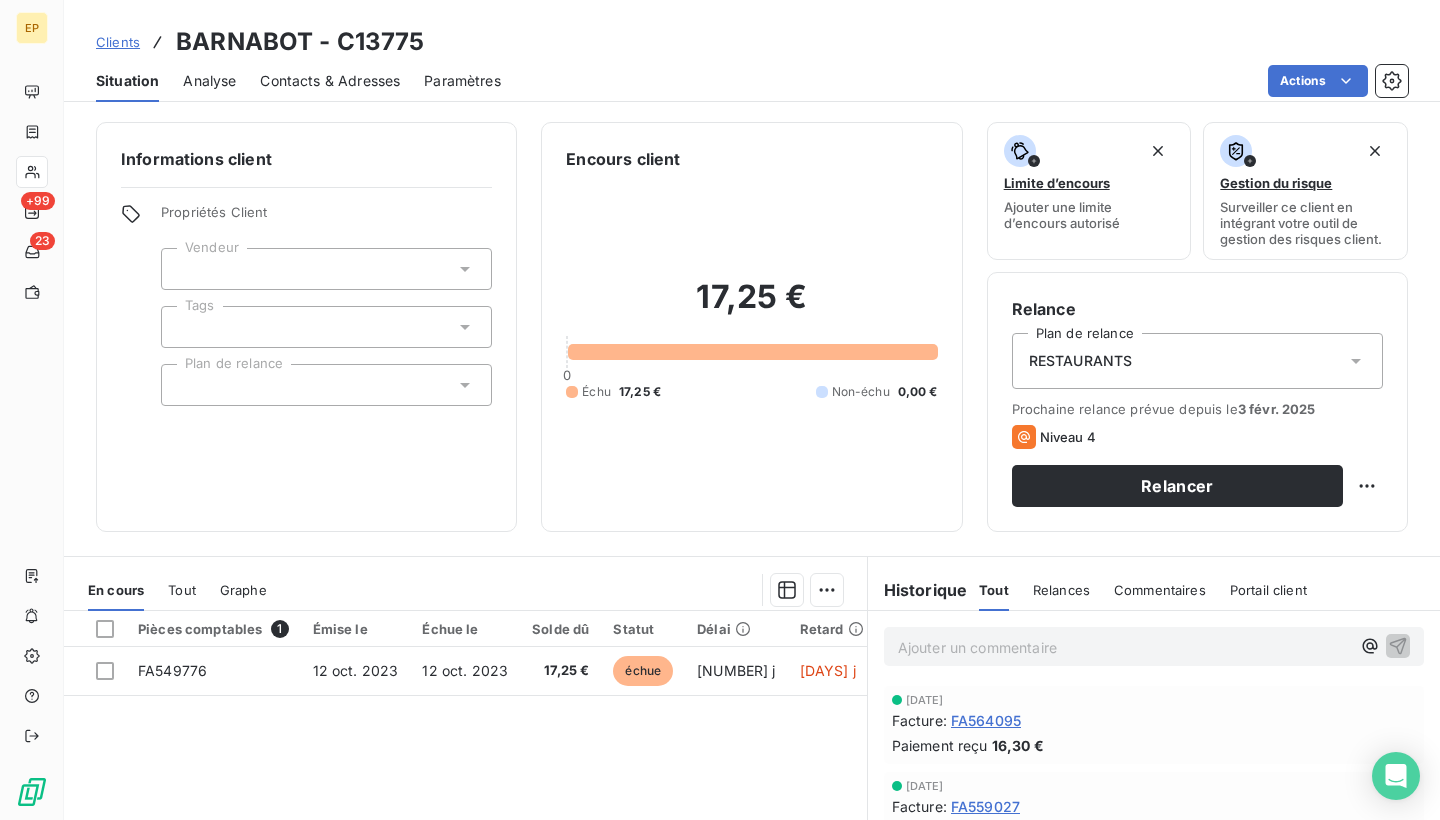 scroll, scrollTop: 107, scrollLeft: 0, axis: vertical 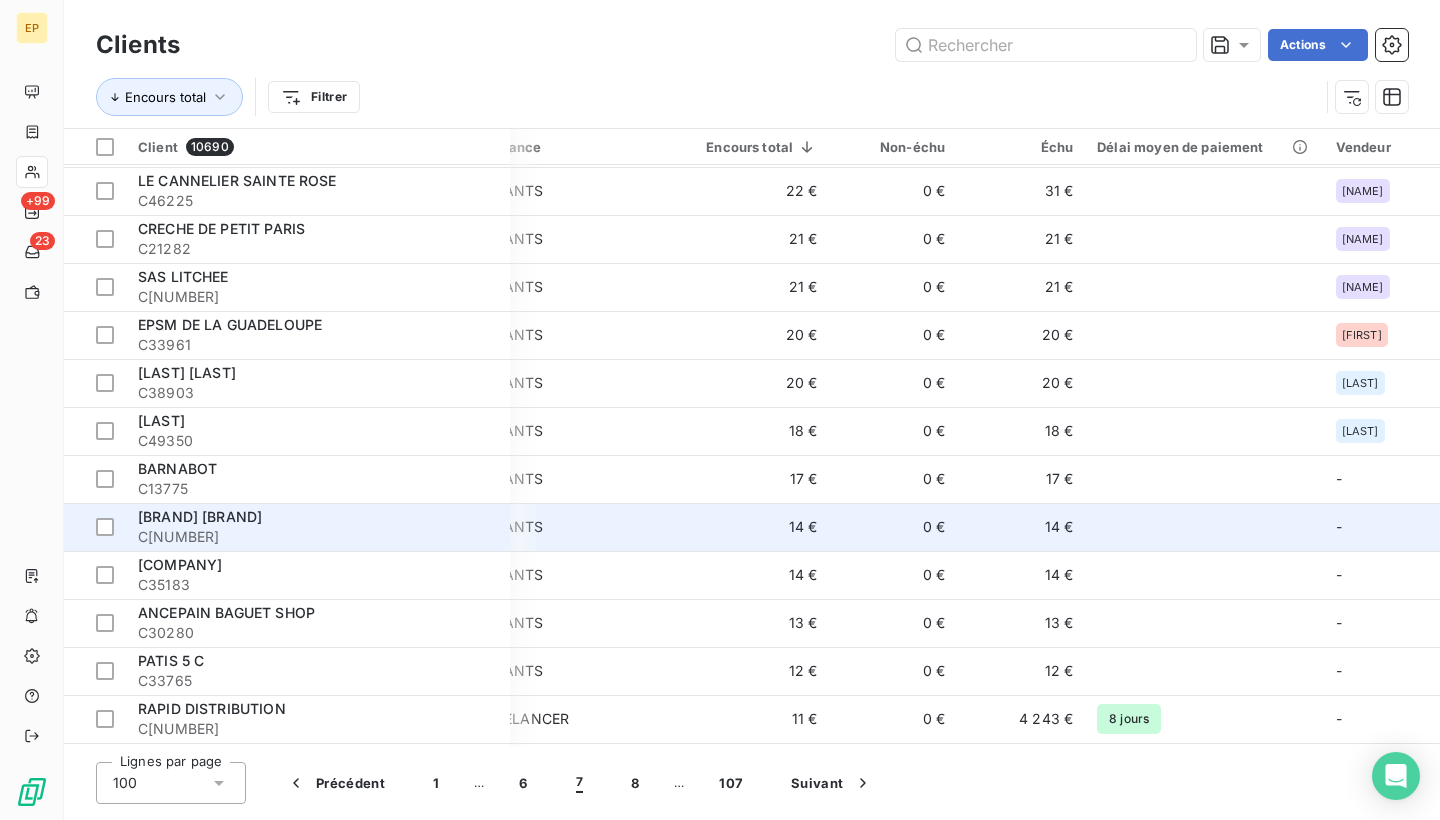 click on "[BRAND] [BRAND]" at bounding box center (318, 517) 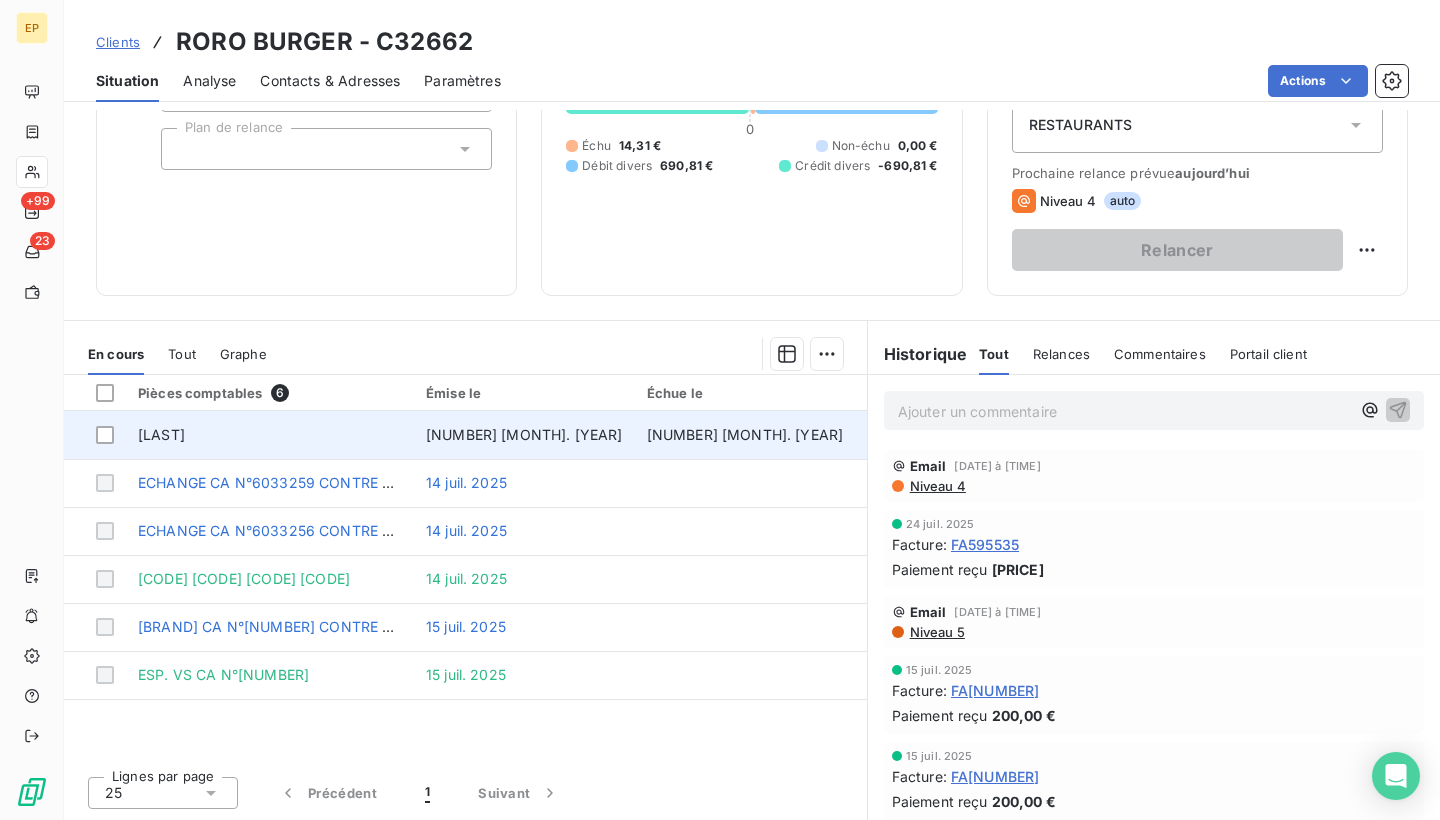 scroll, scrollTop: 236, scrollLeft: 0, axis: vertical 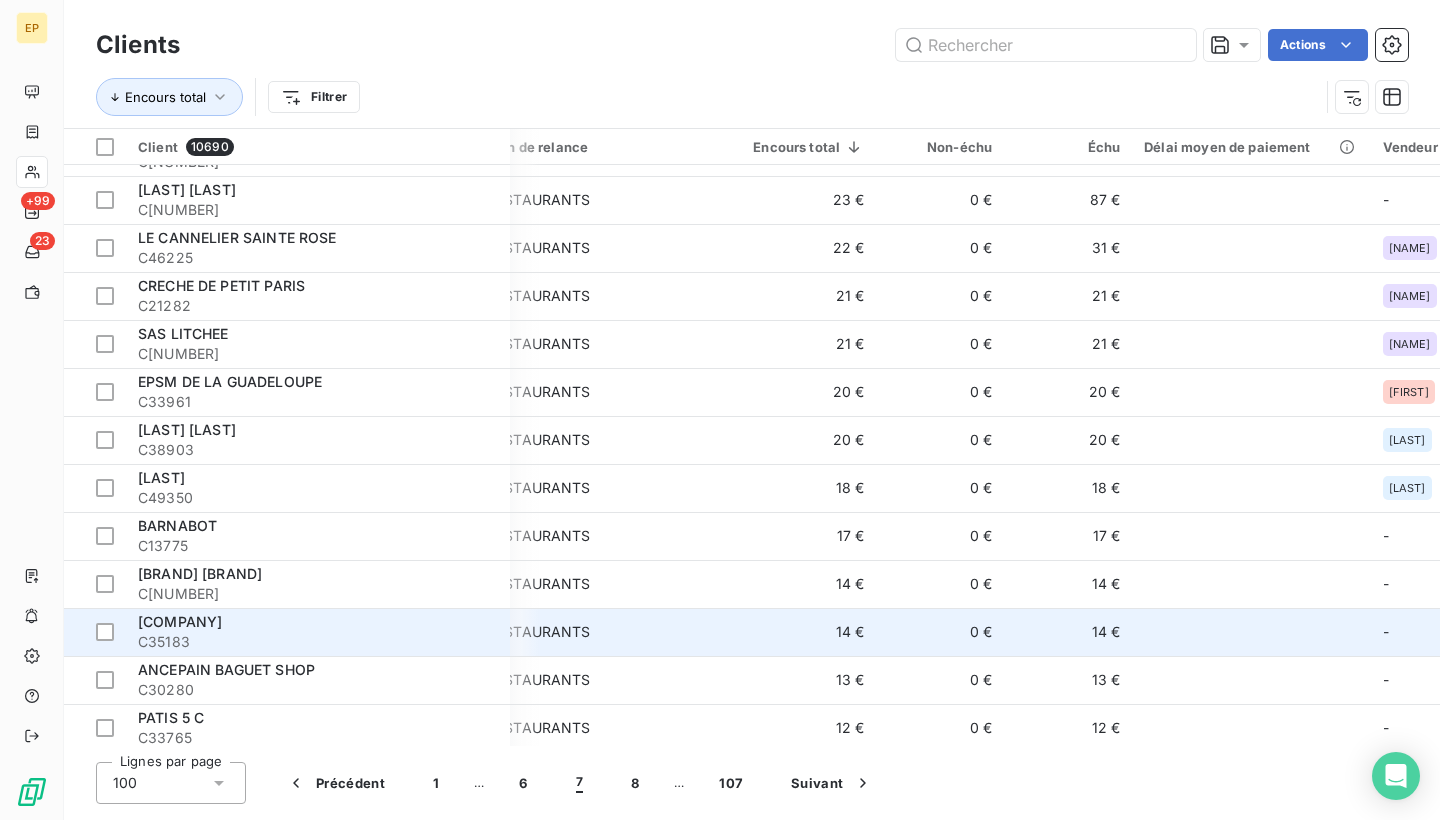 click on "[COMPANY]" at bounding box center [180, 621] 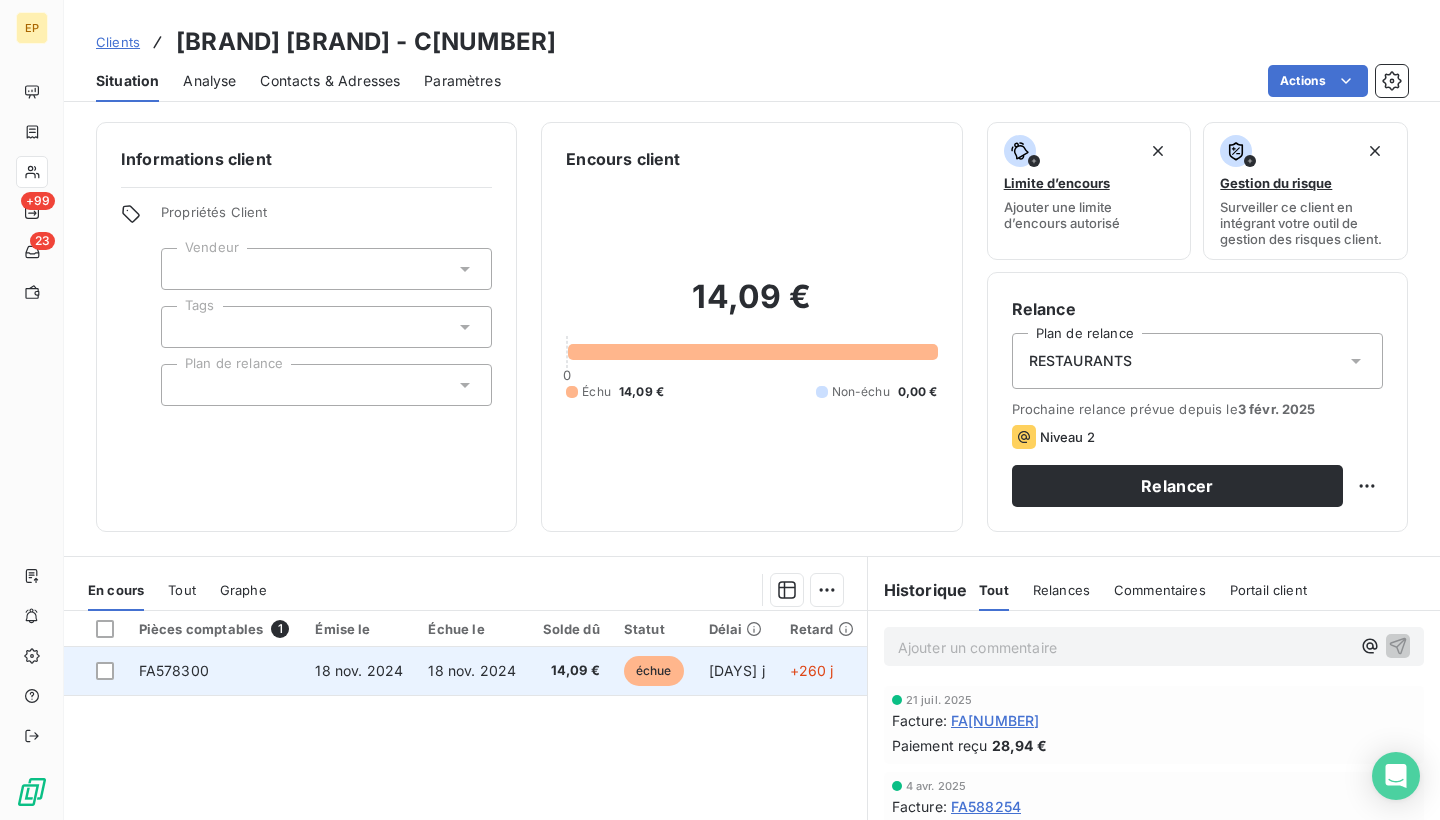click on "FA578300" at bounding box center (174, 670) 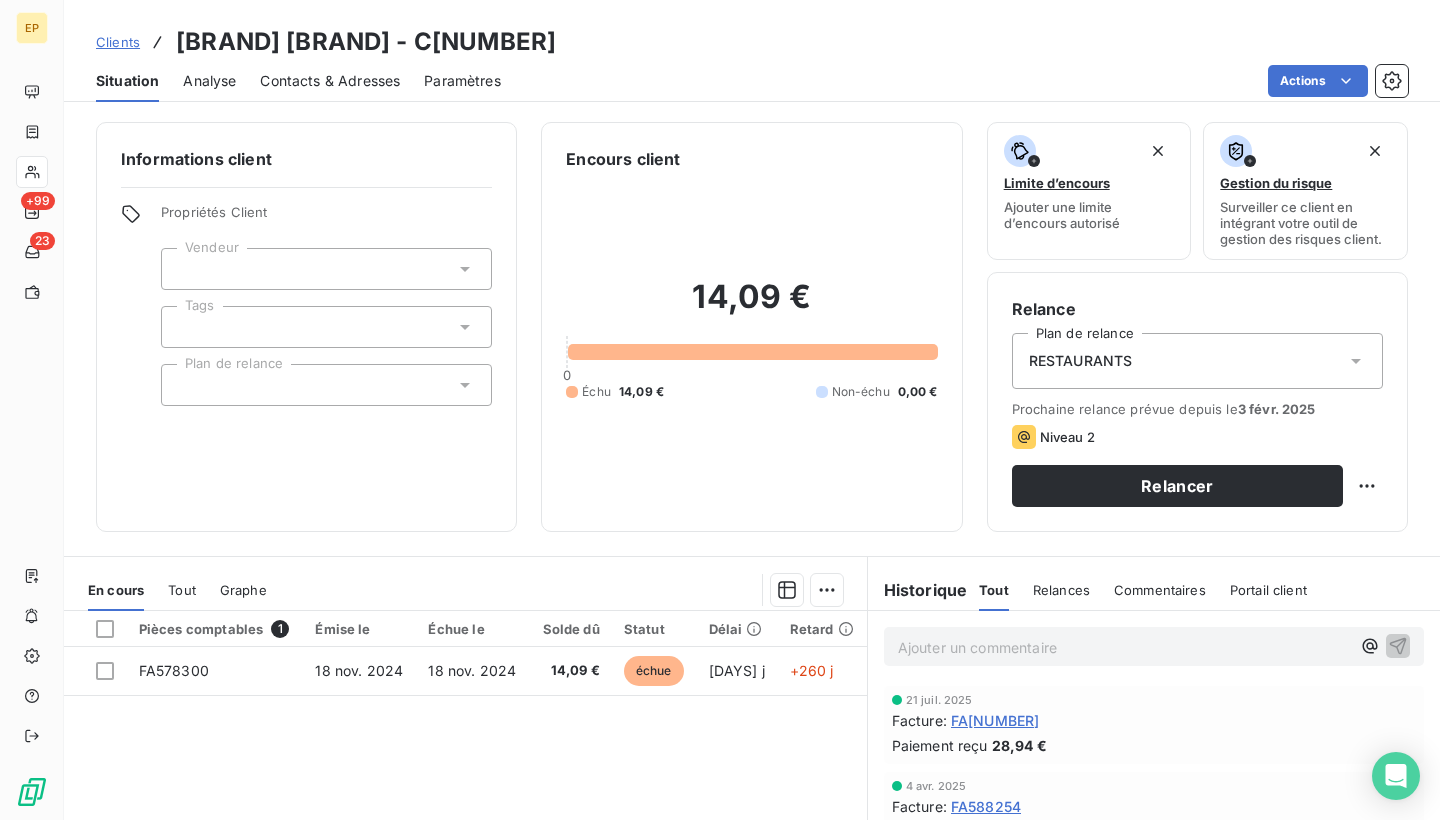 click at bounding box center (326, 269) 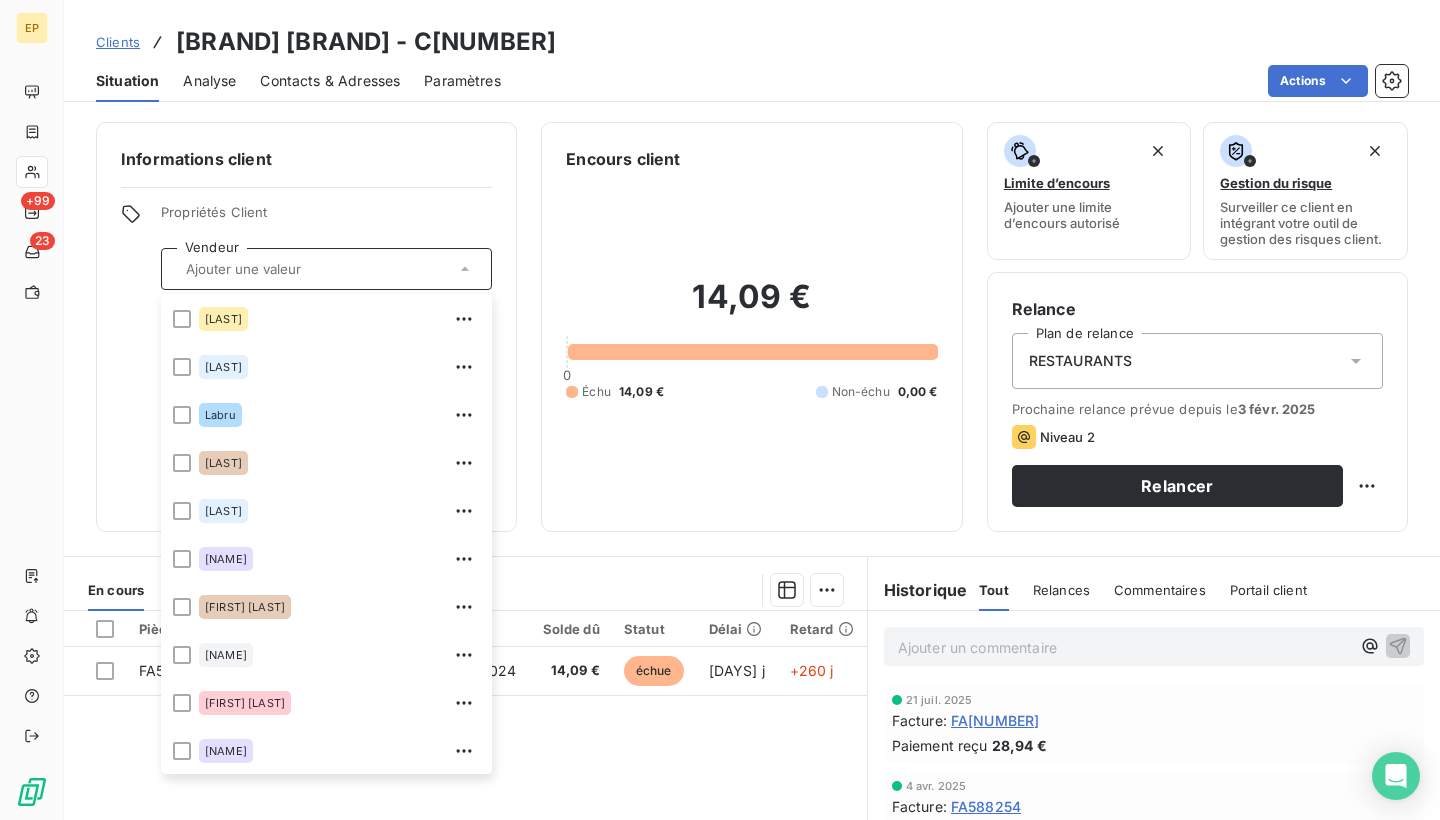 scroll, scrollTop: 487, scrollLeft: 0, axis: vertical 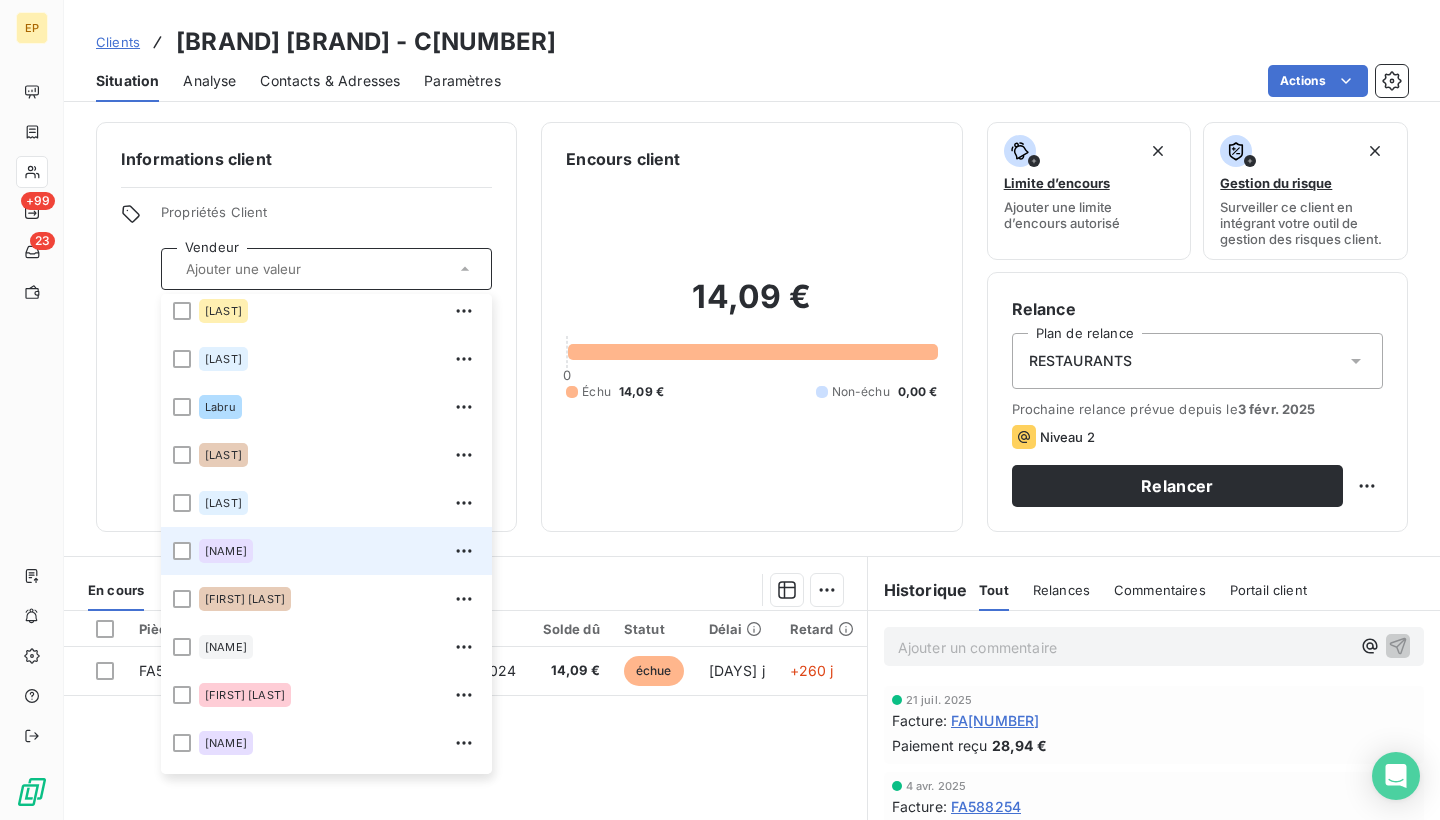click on "[NAME]" at bounding box center (339, 551) 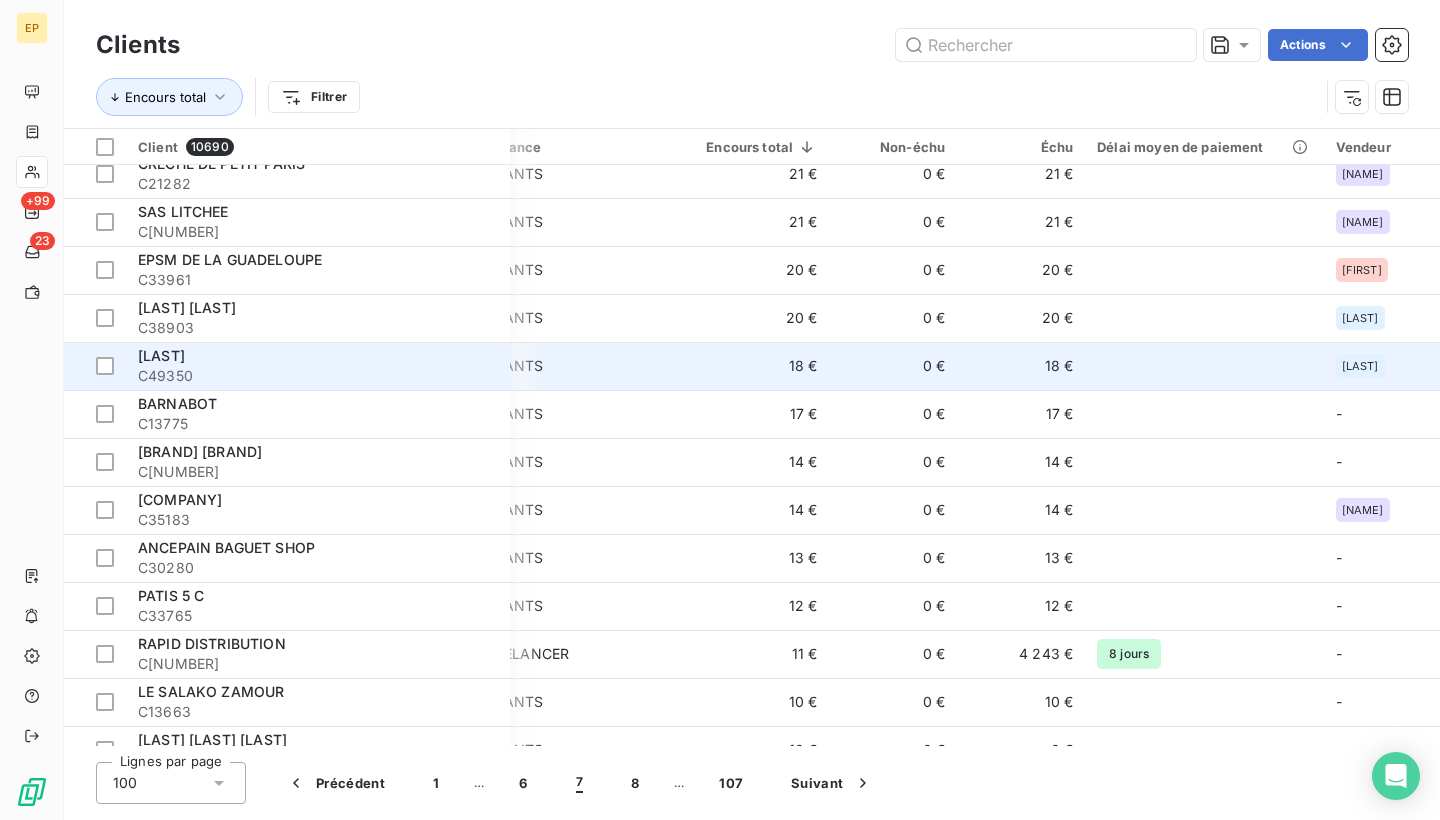 scroll, scrollTop: 1551, scrollLeft: 90, axis: both 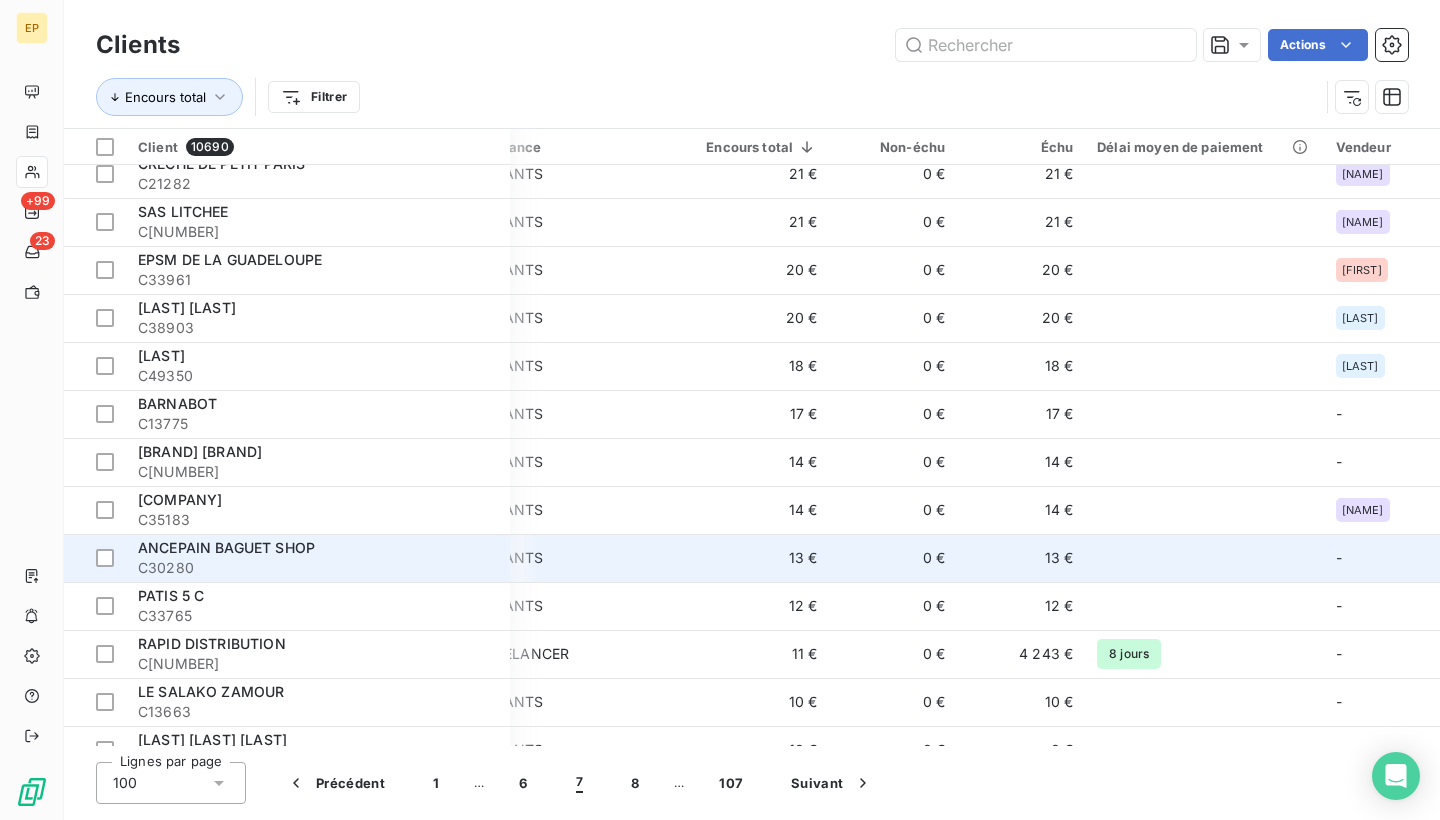 click on "ANCEPAIN BAGUET SHOP" at bounding box center [226, 547] 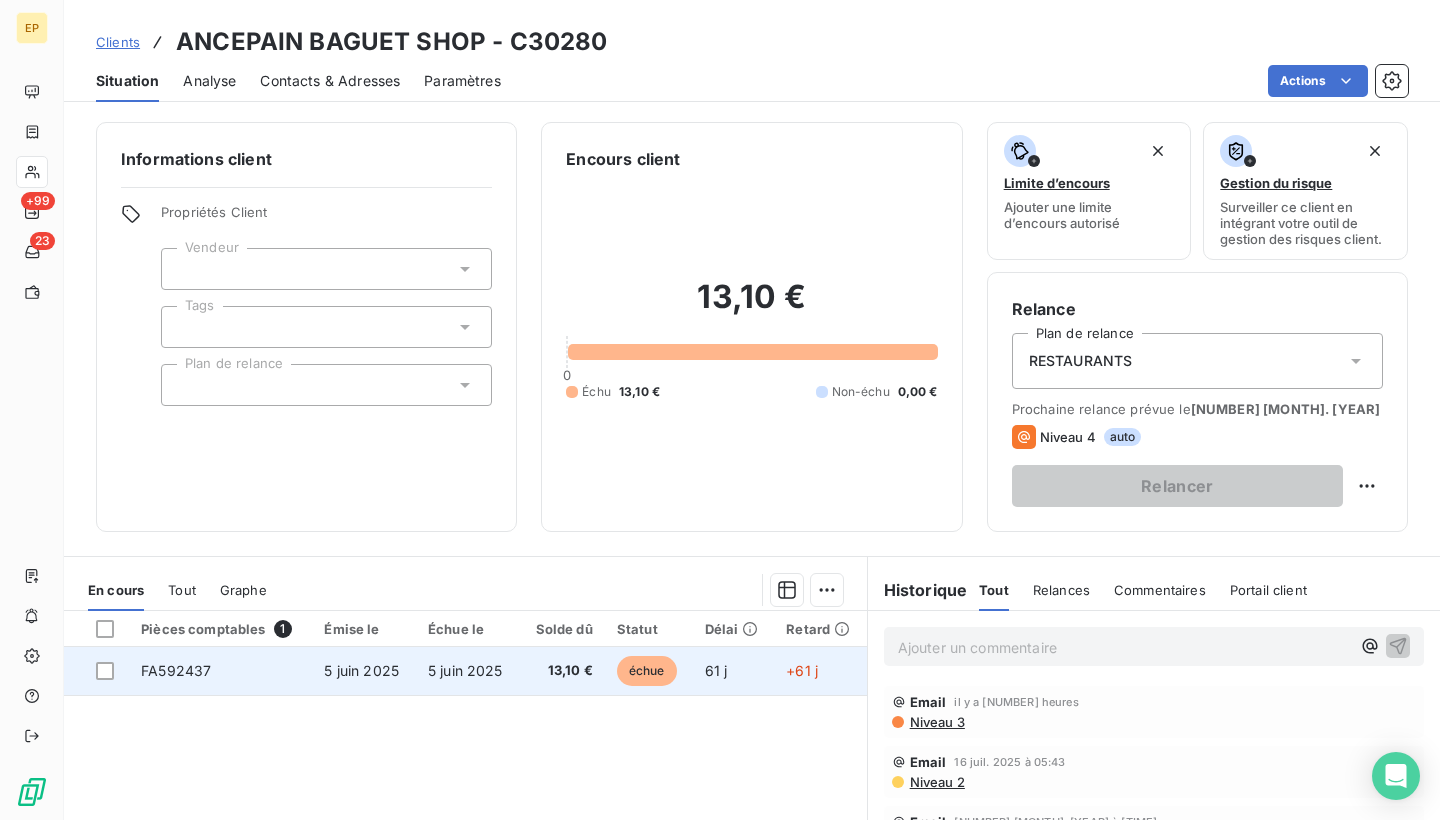 click on "FA592437" at bounding box center [176, 670] 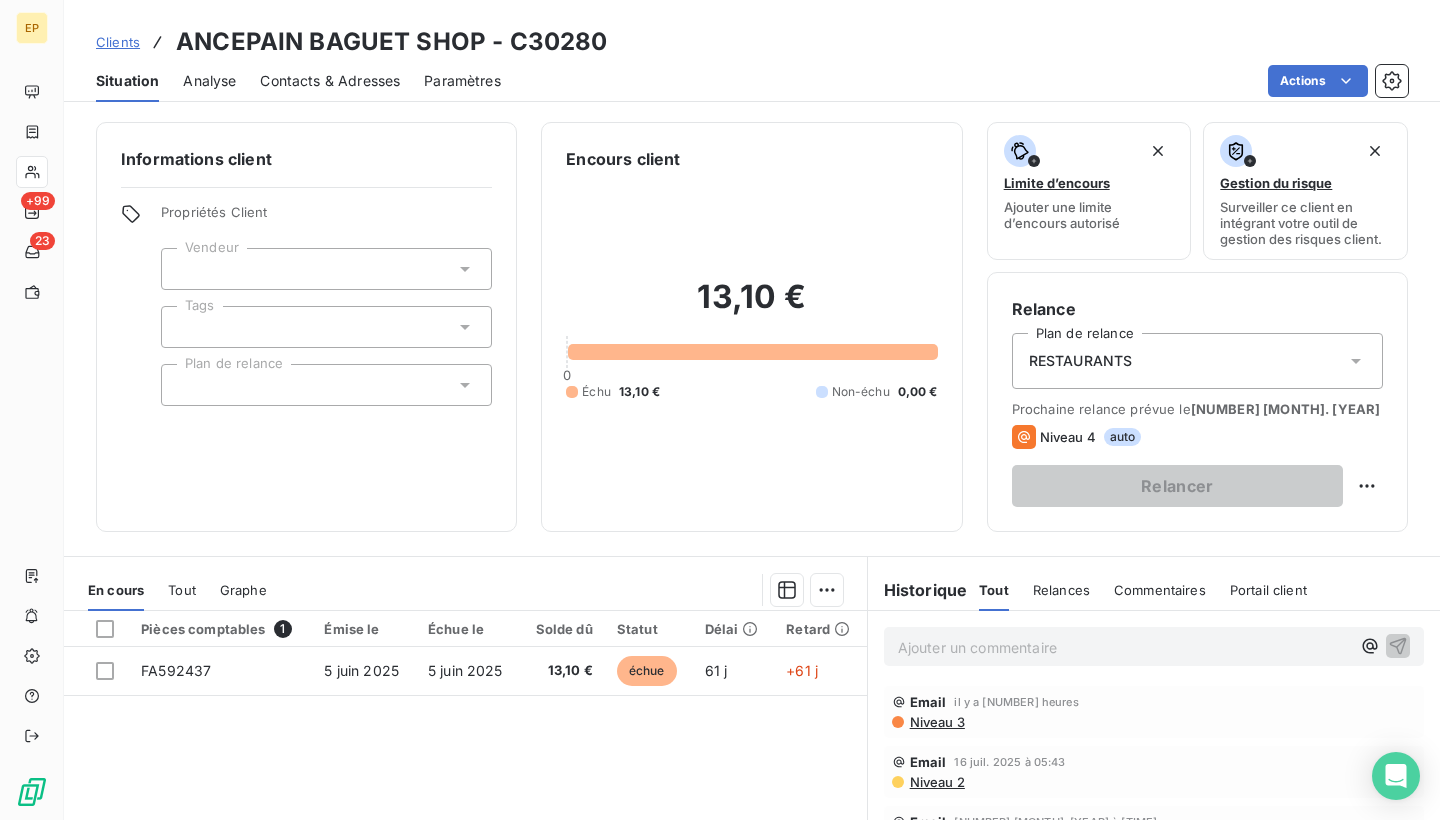 click at bounding box center (326, 269) 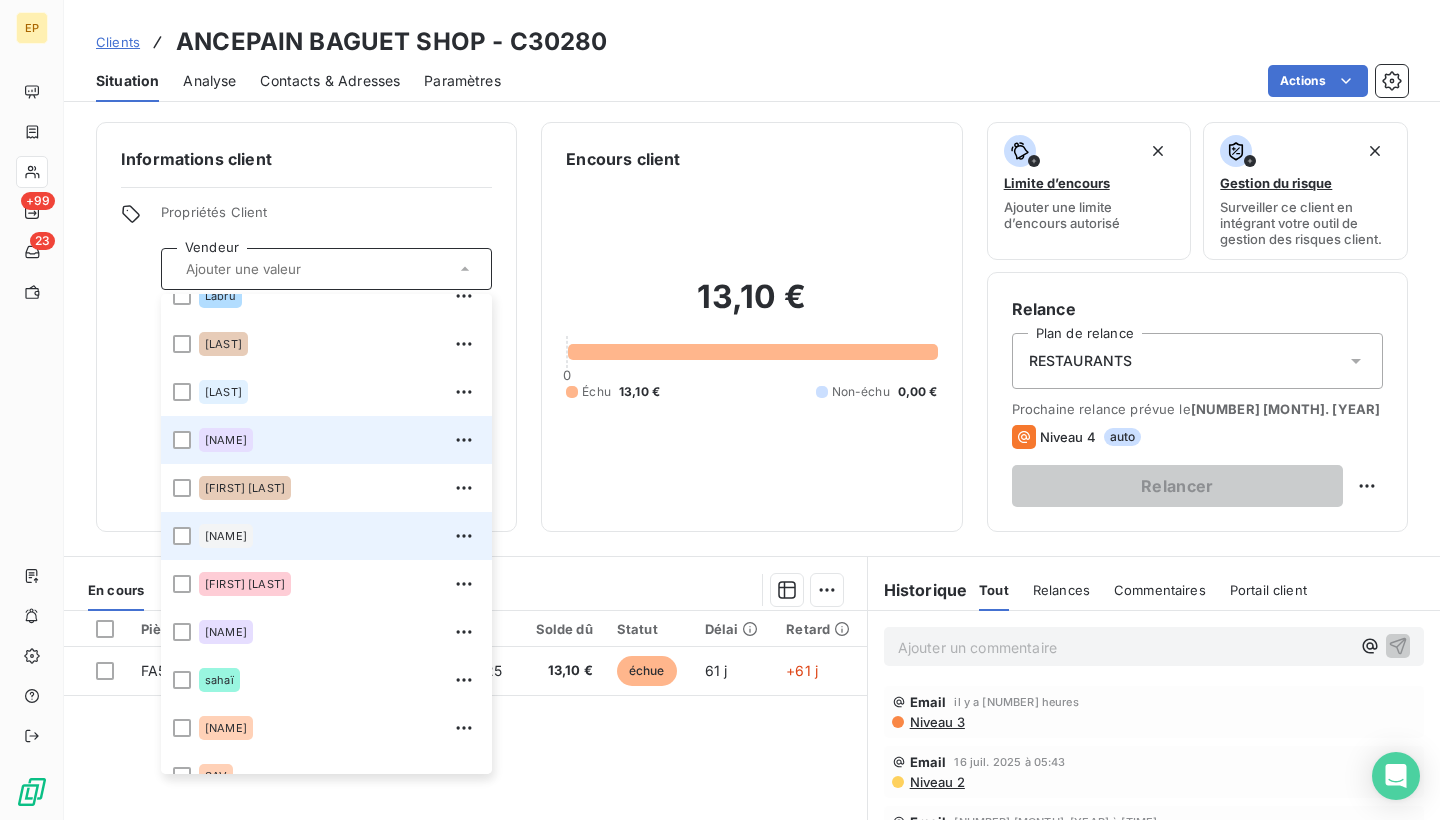 scroll, scrollTop: 595, scrollLeft: 0, axis: vertical 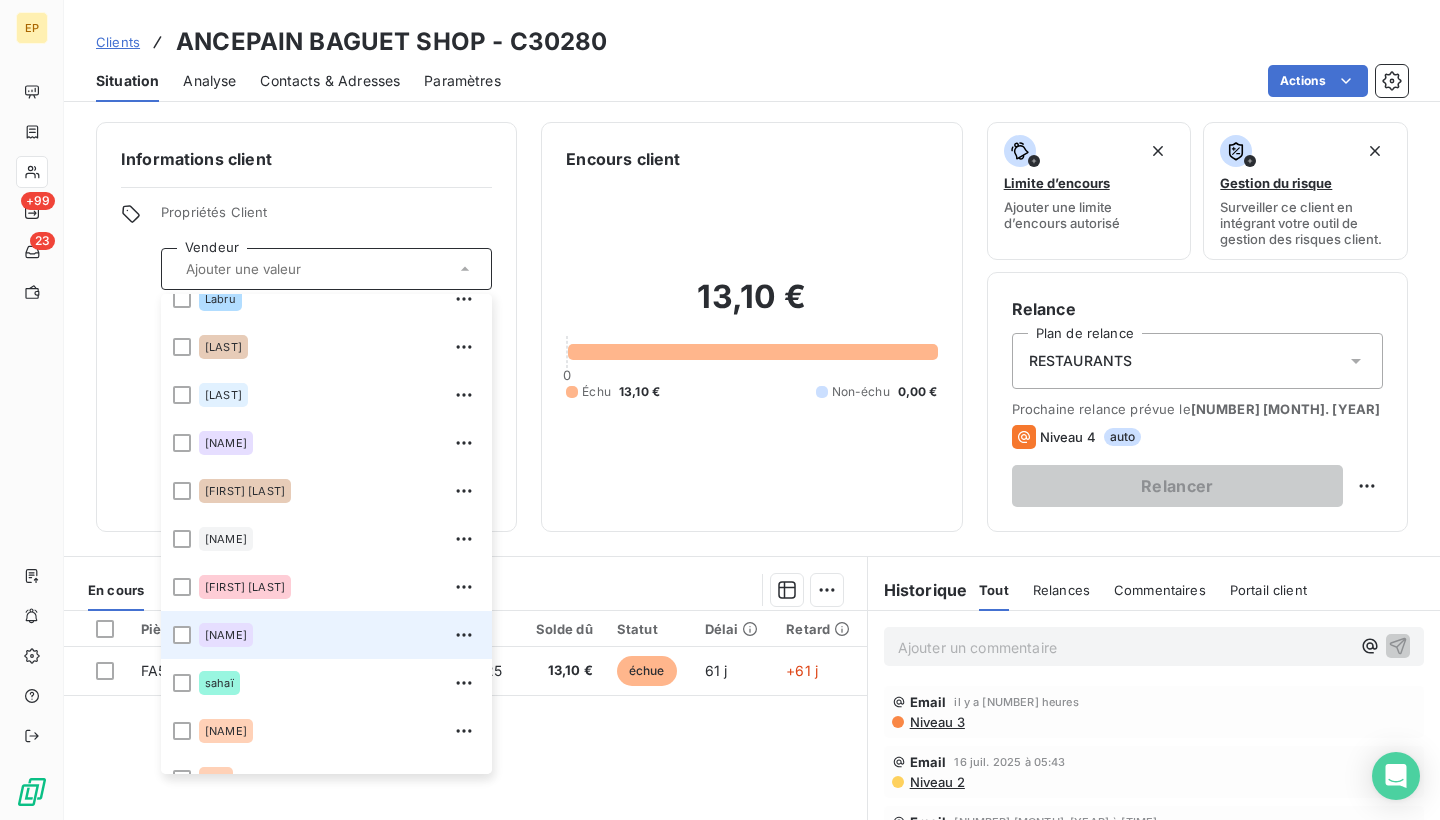 click on "[NAME]" at bounding box center (339, 635) 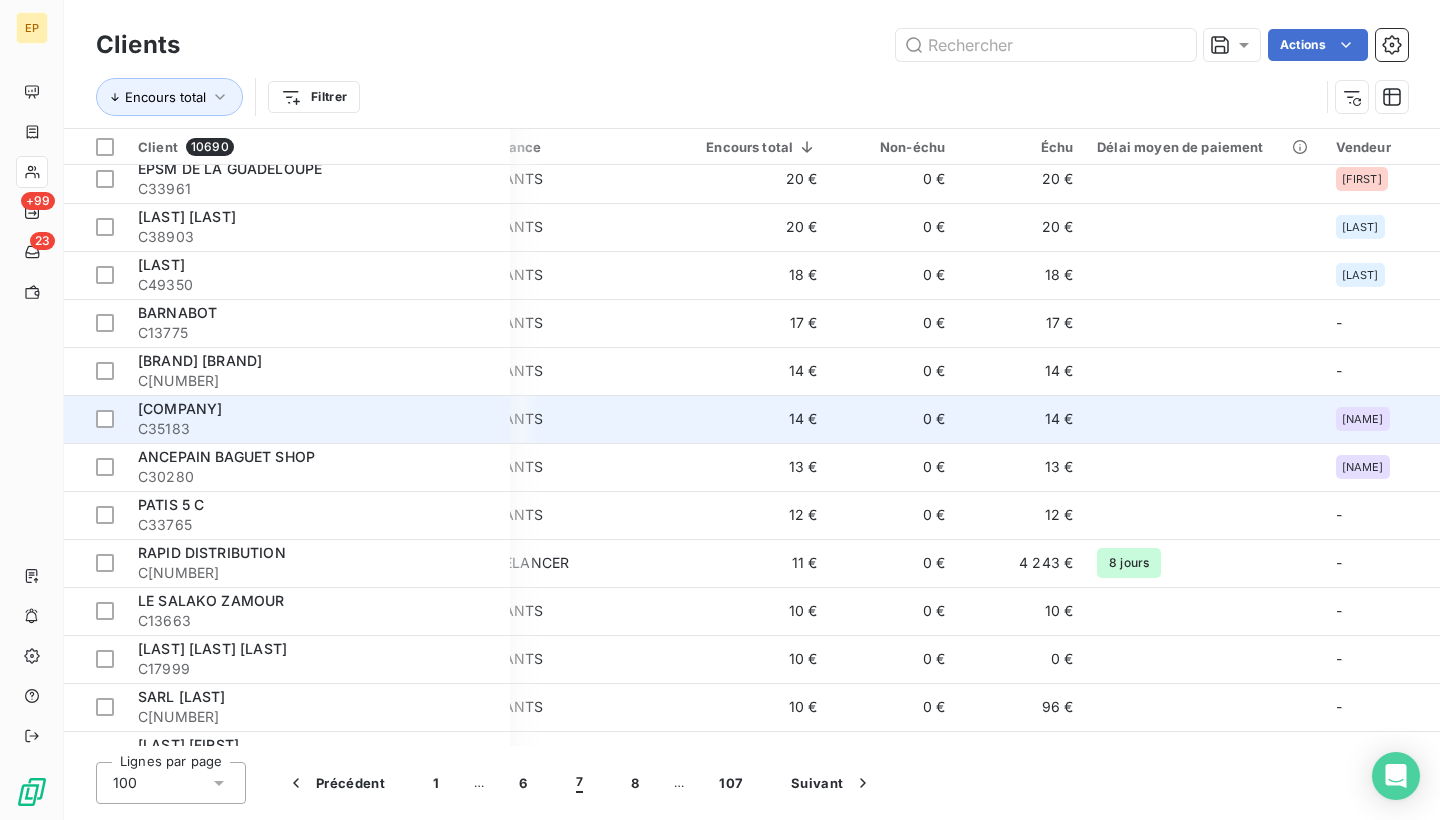 scroll, scrollTop: 1767, scrollLeft: 90, axis: both 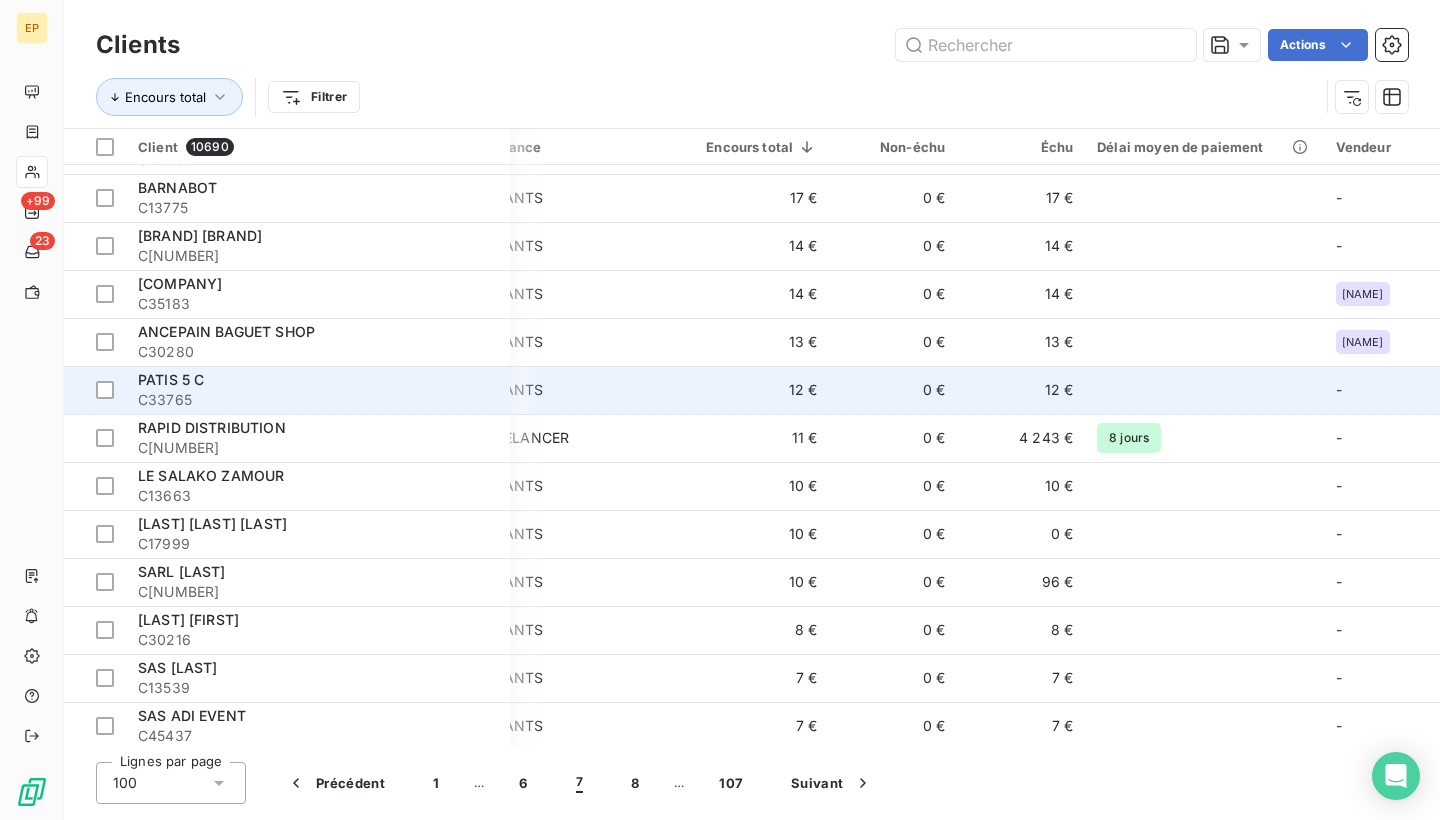 click on "[LAST] [NUMBER]" at bounding box center (318, 390) 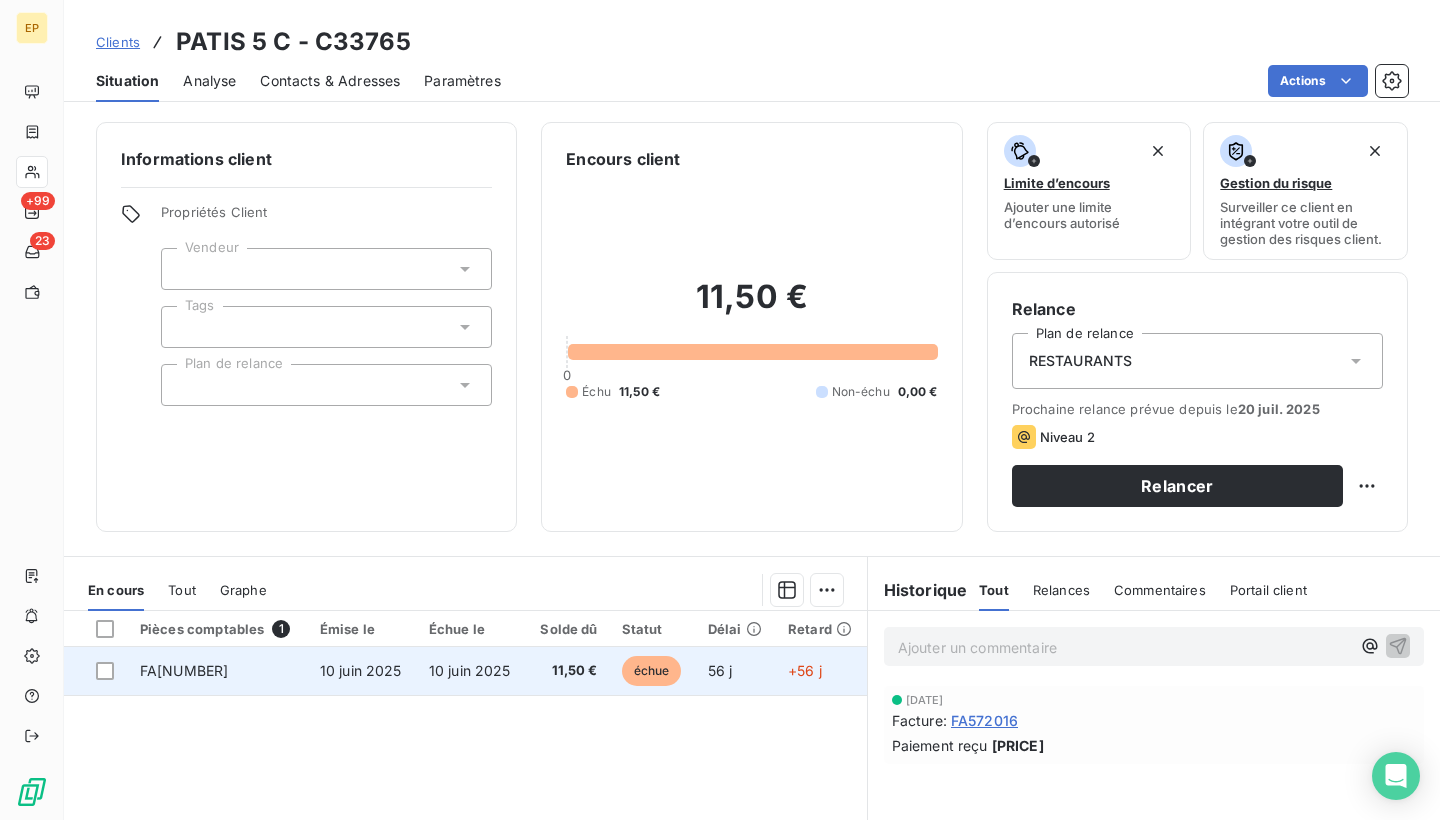 click on "FA[NUMBER]" at bounding box center [218, 671] 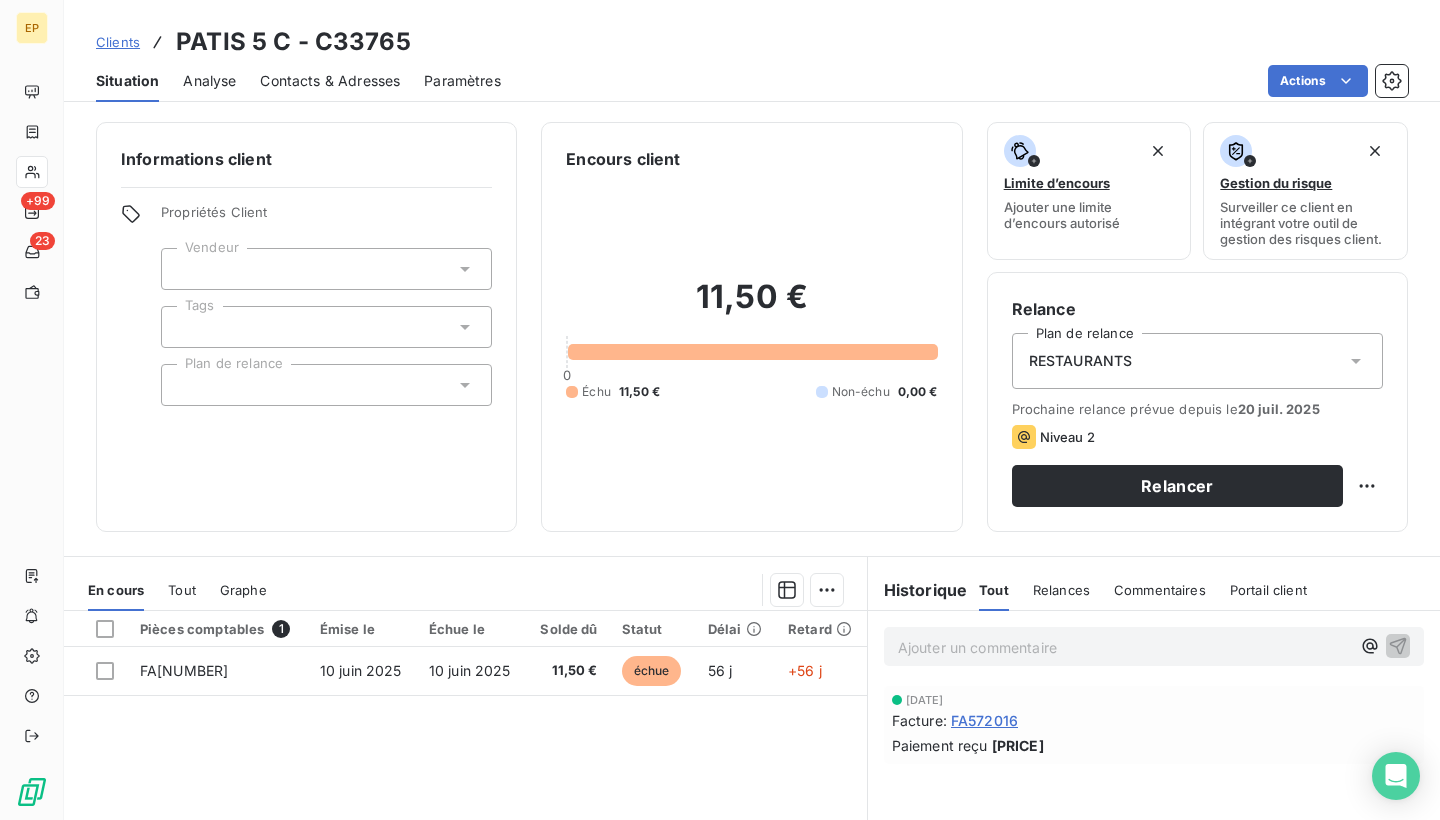 click at bounding box center (326, 269) 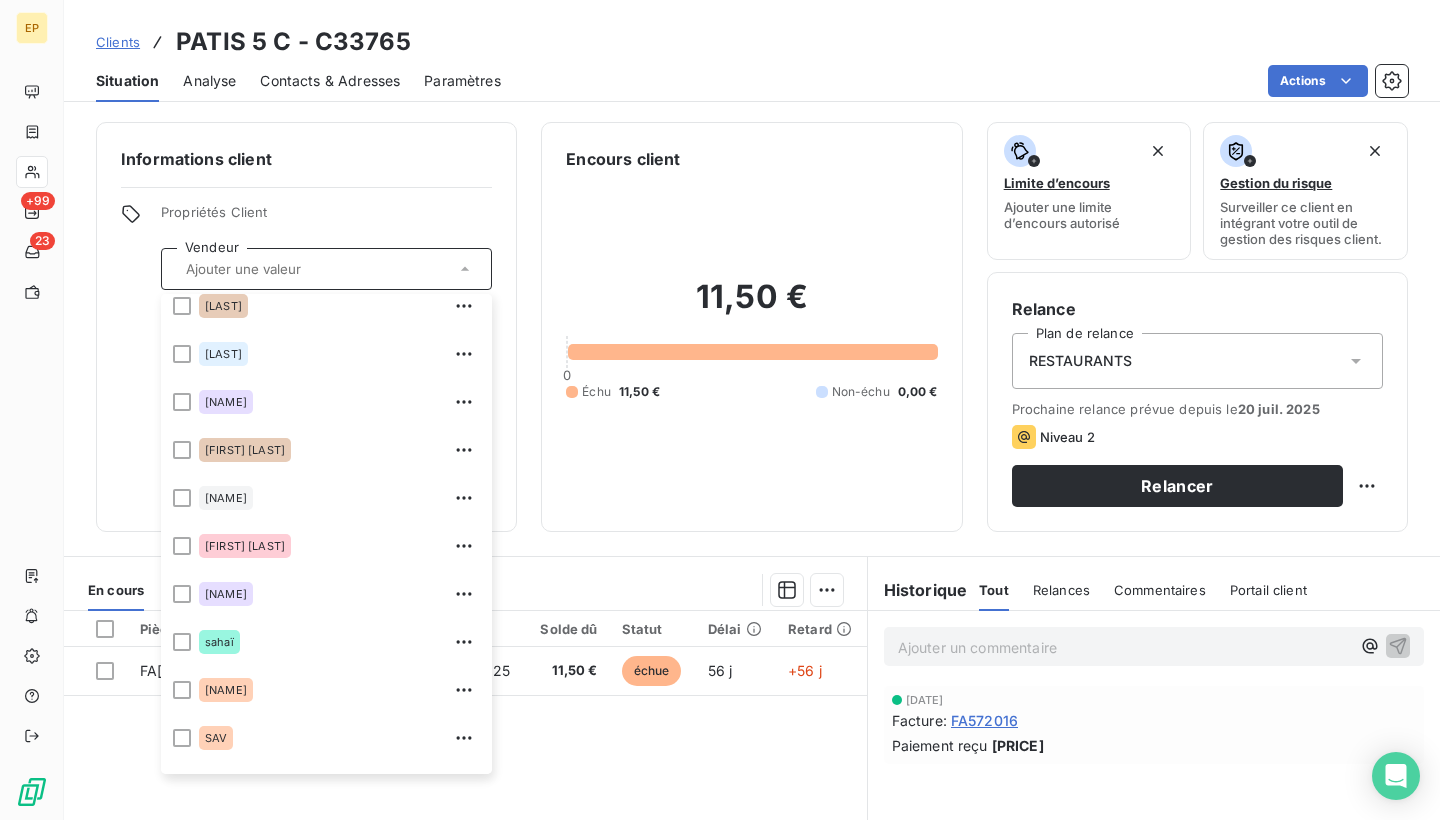 scroll, scrollTop: 640, scrollLeft: 0, axis: vertical 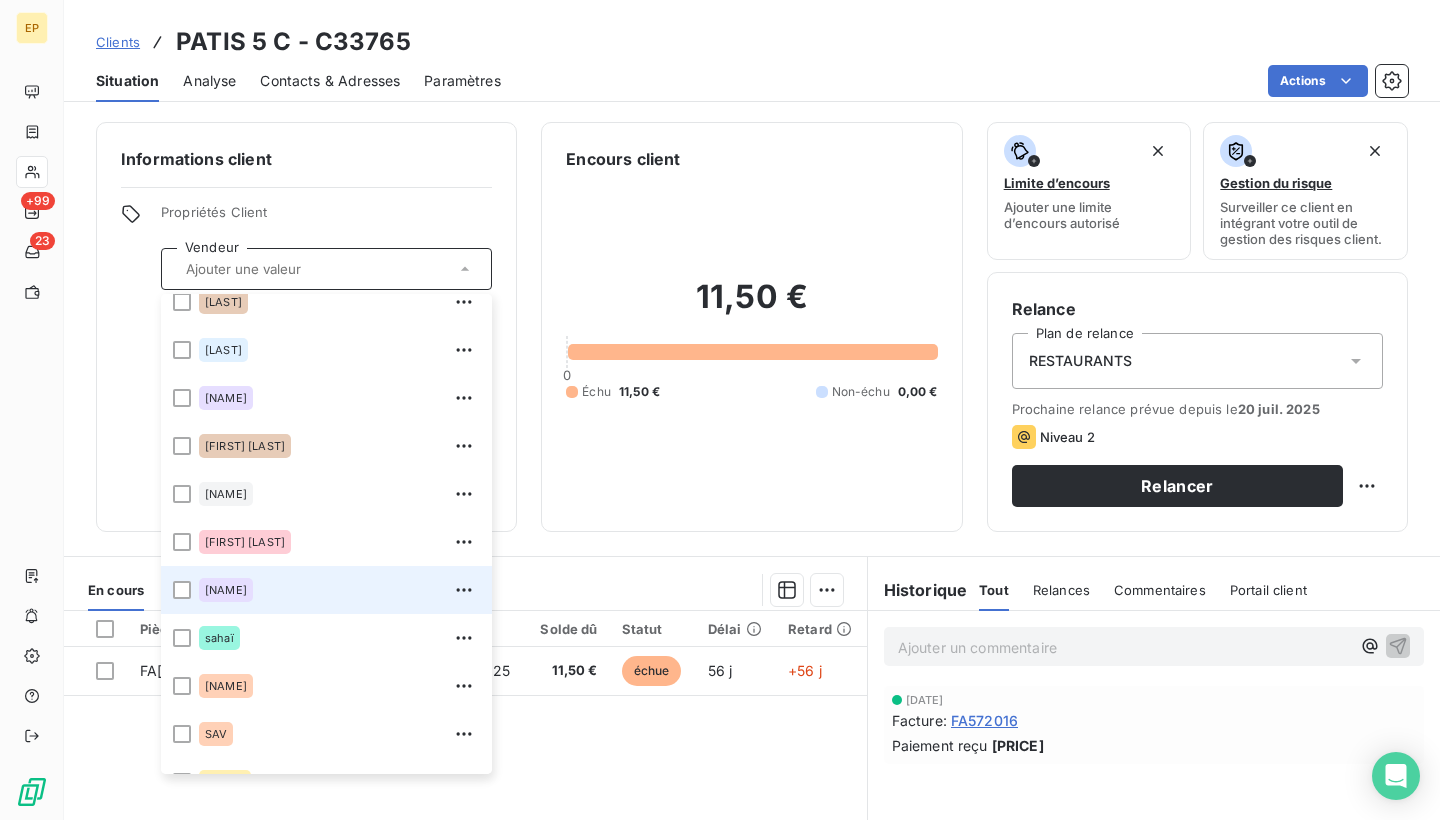 click on "[NAME]" at bounding box center [226, 590] 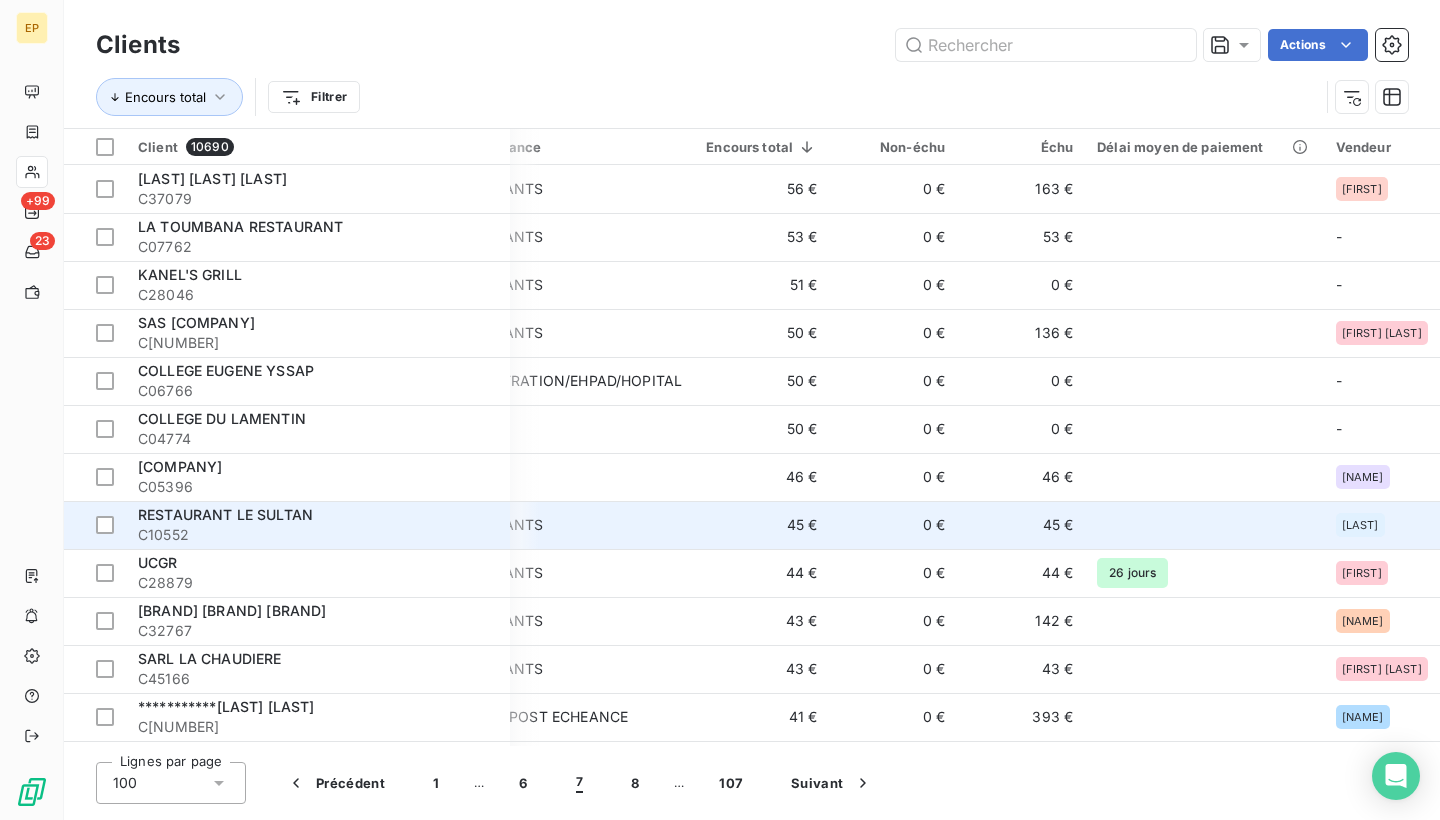 scroll, scrollTop: 0, scrollLeft: 90, axis: horizontal 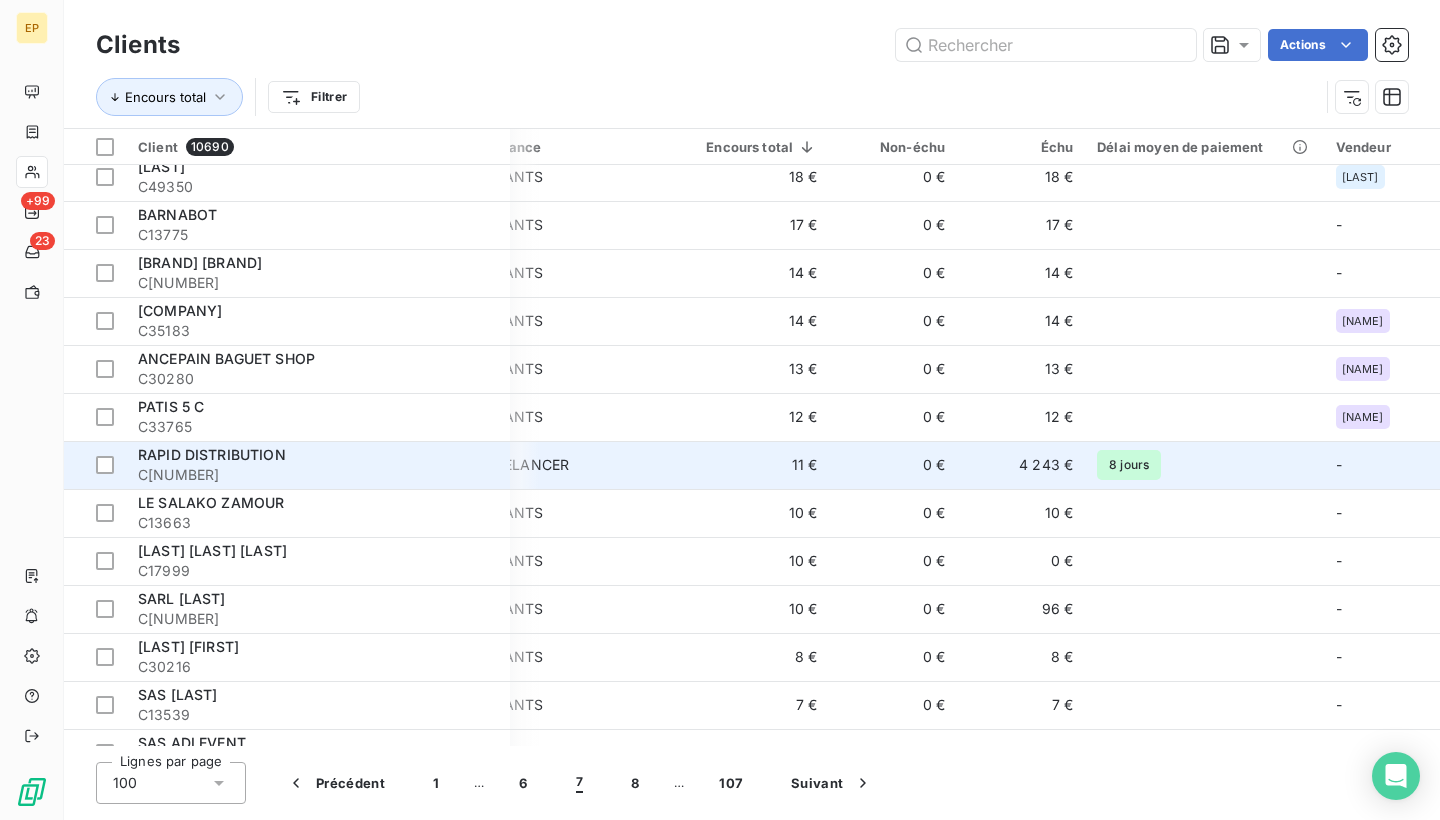 click on "C[NUMBER]" at bounding box center (318, 475) 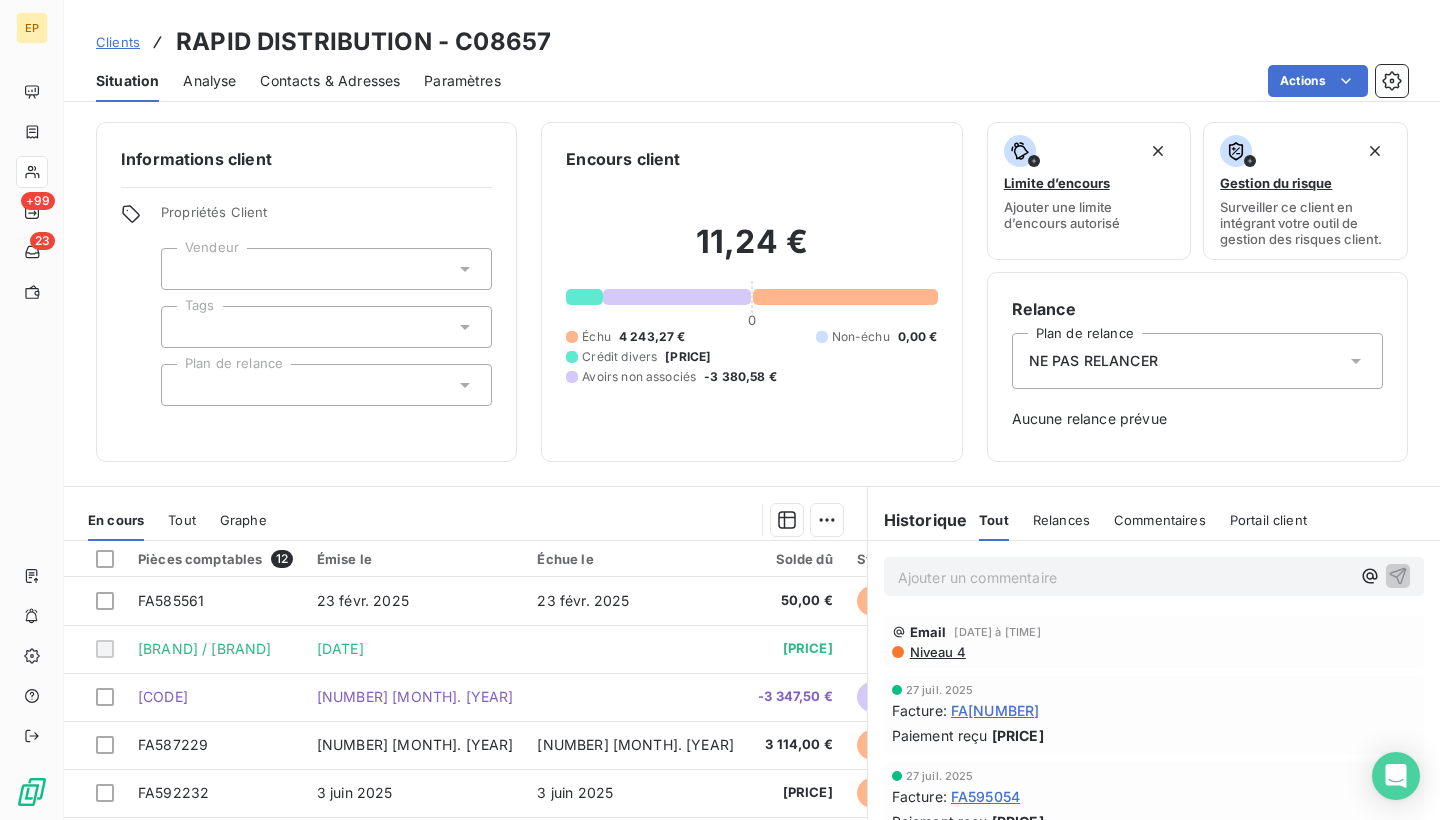 scroll, scrollTop: 0, scrollLeft: 0, axis: both 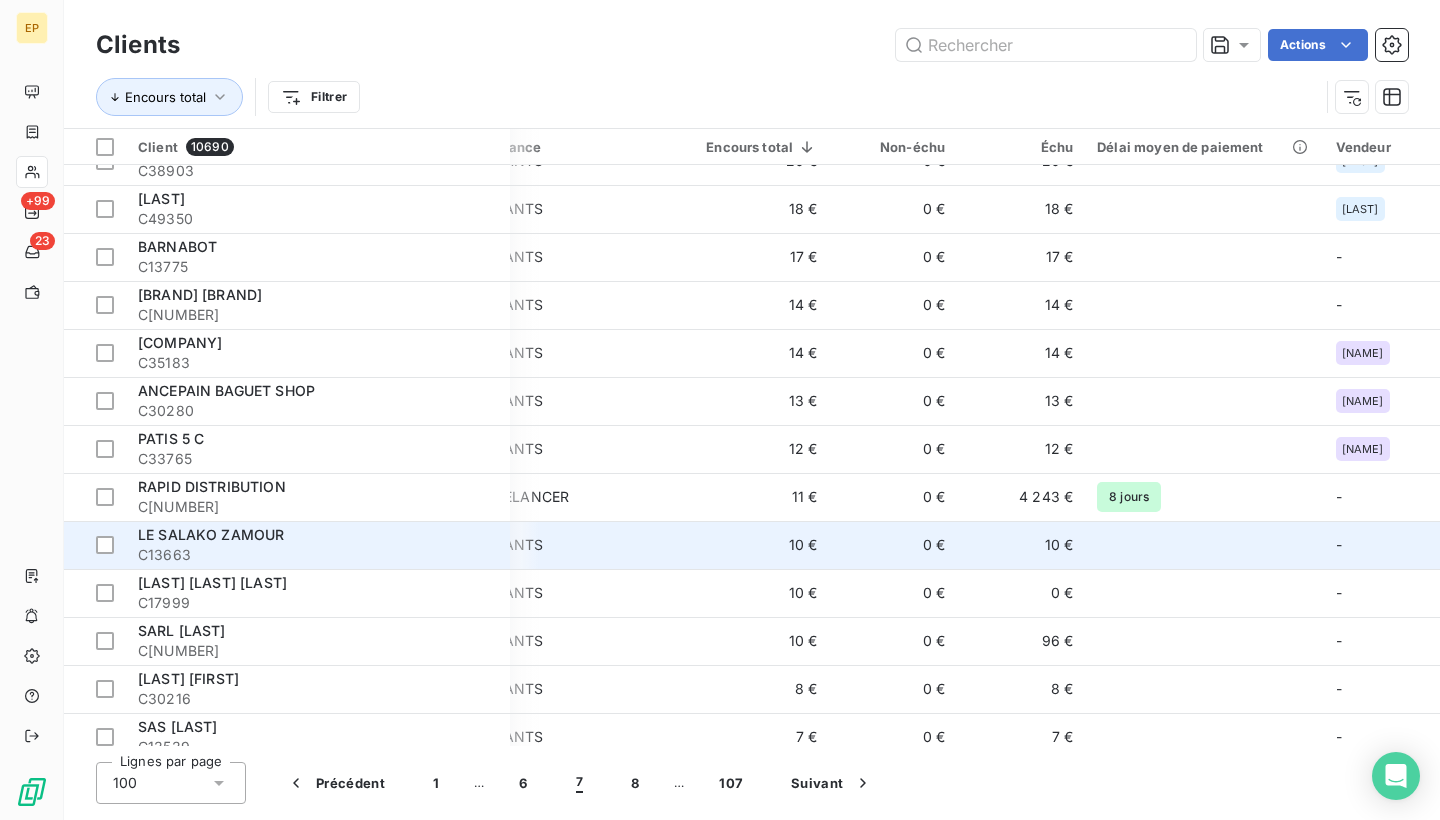 click on "LE SALAKO ZAMOUR" at bounding box center (318, 535) 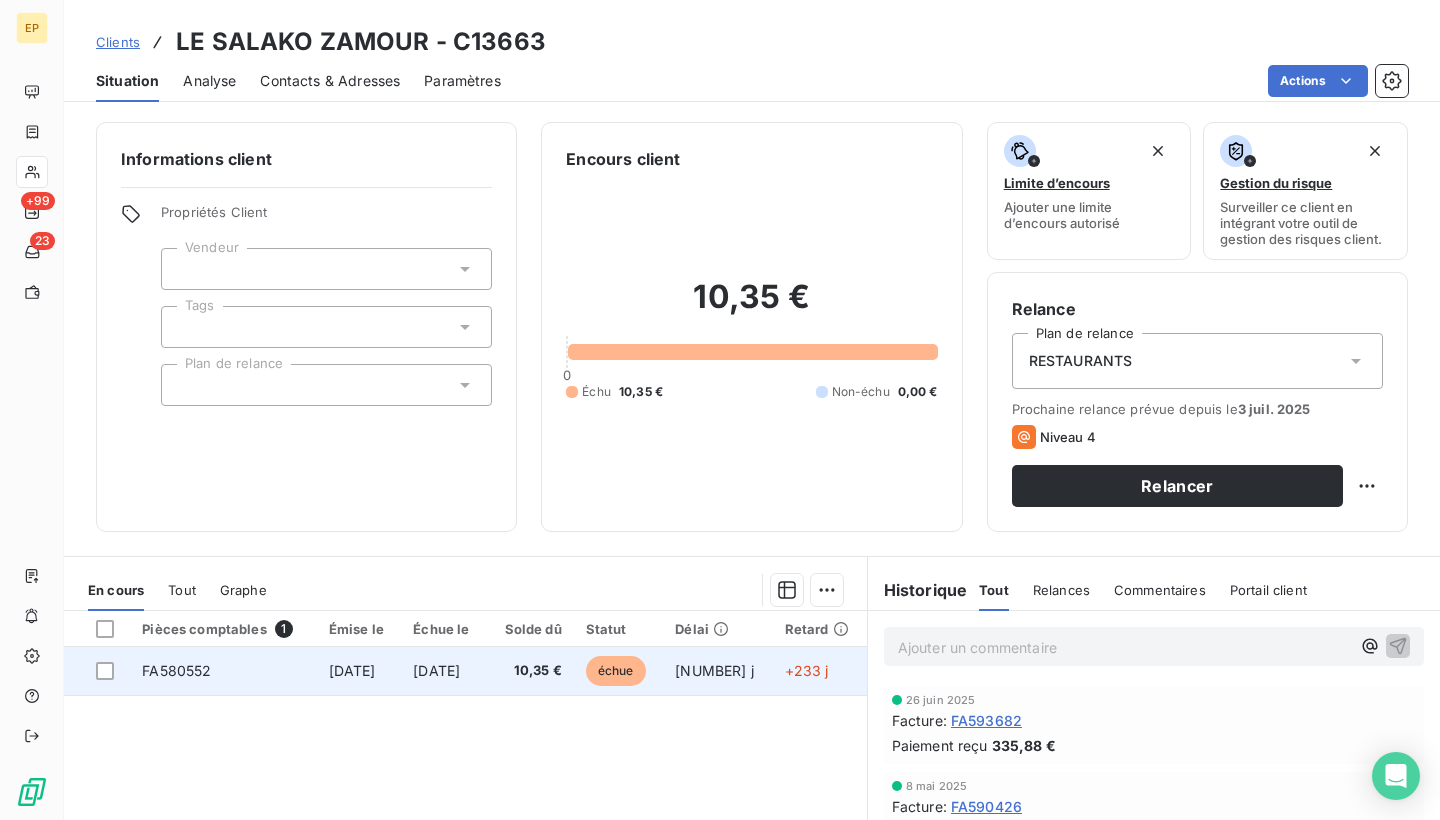 click on "FA580552" at bounding box center (176, 670) 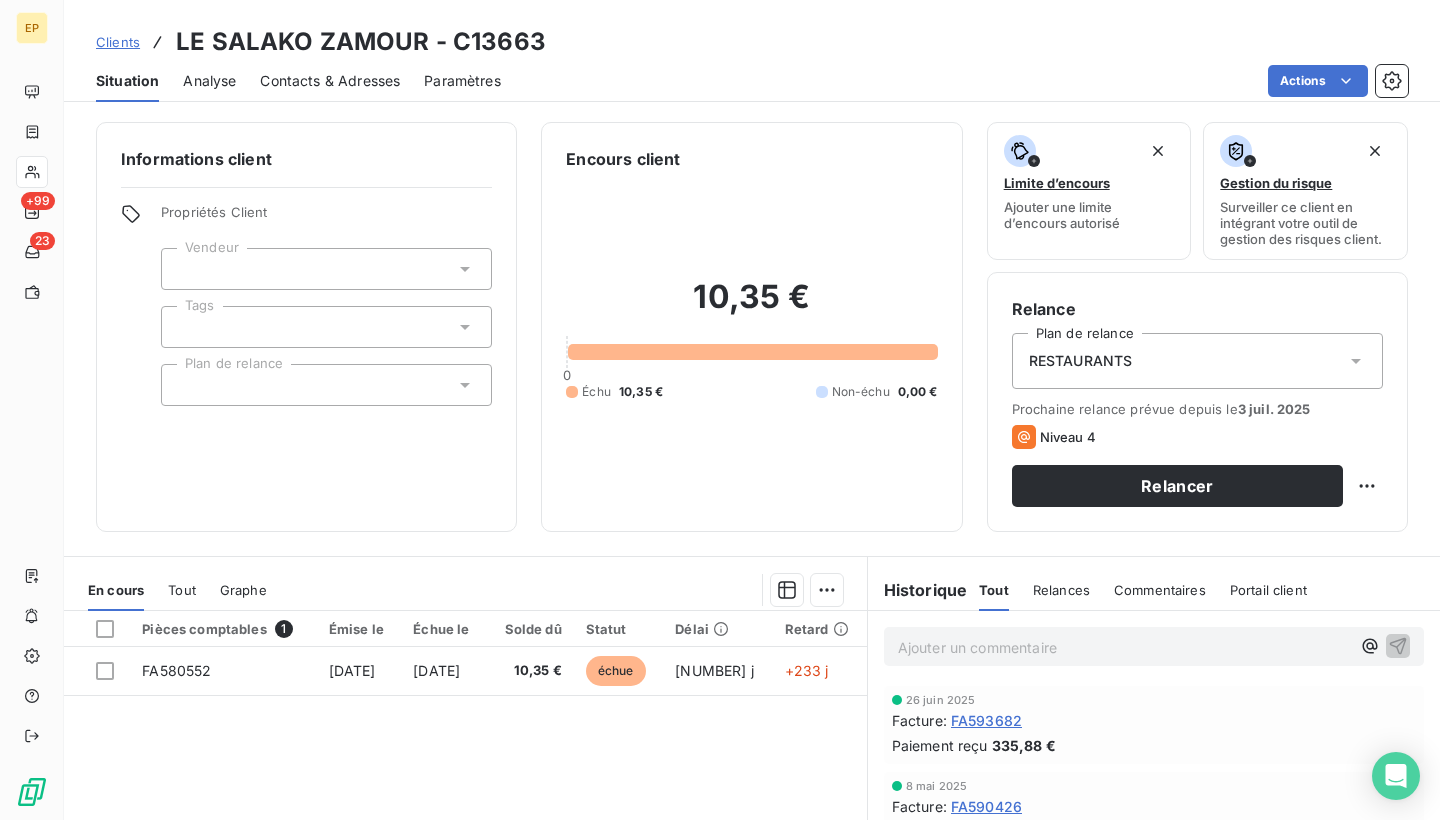 click at bounding box center (326, 269) 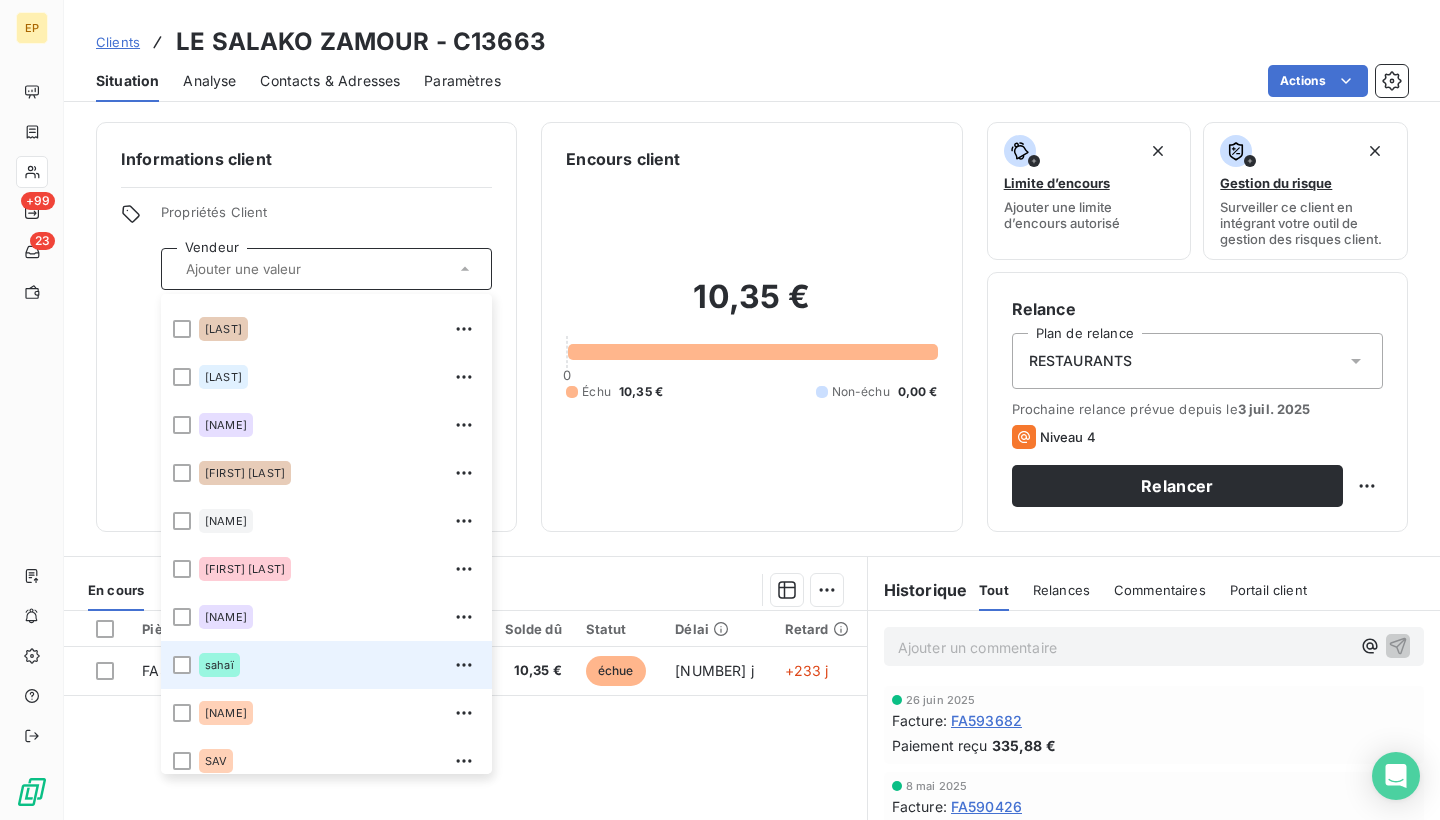 scroll, scrollTop: 610, scrollLeft: 0, axis: vertical 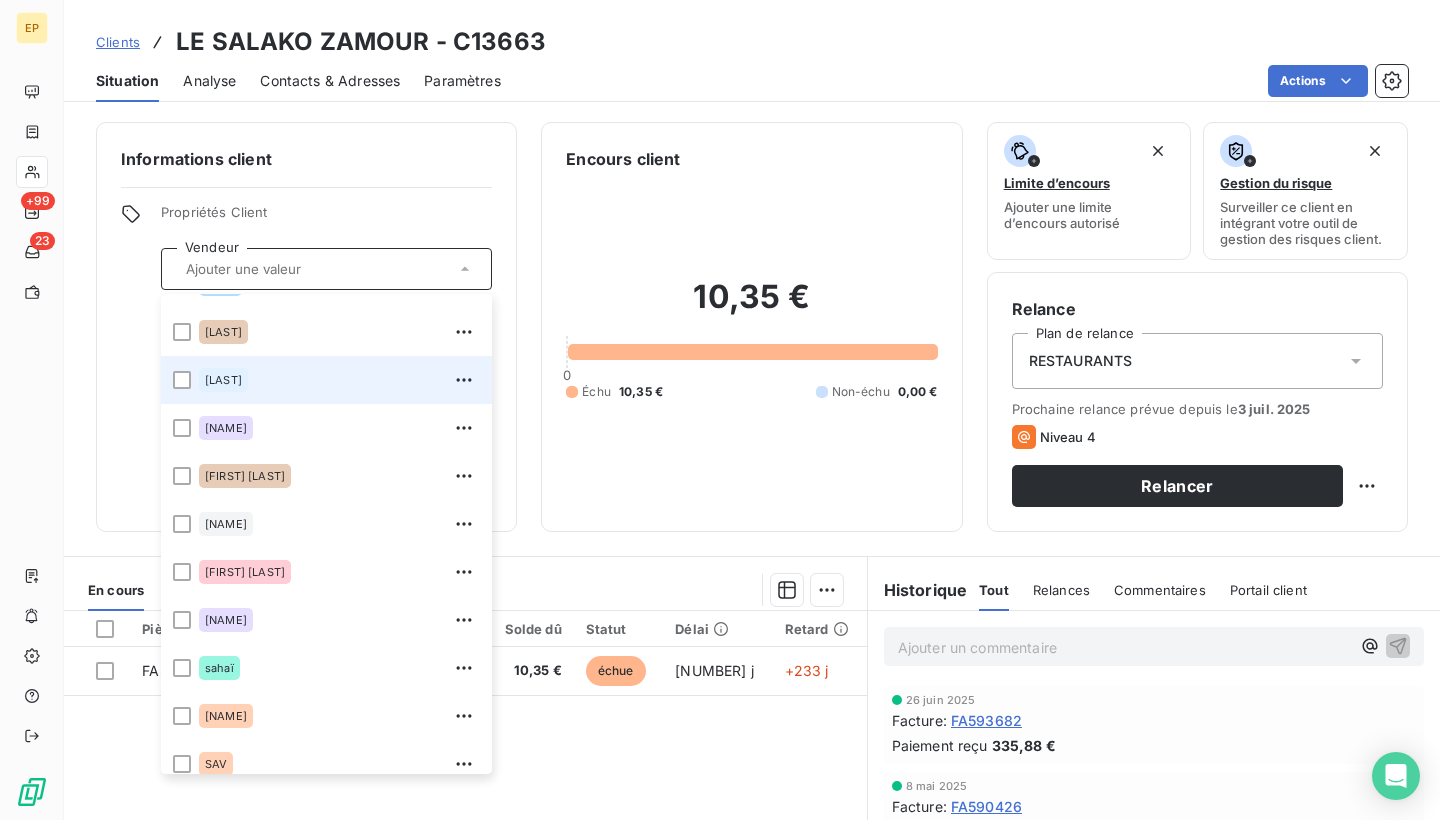 click on "[LAST]" at bounding box center [326, 380] 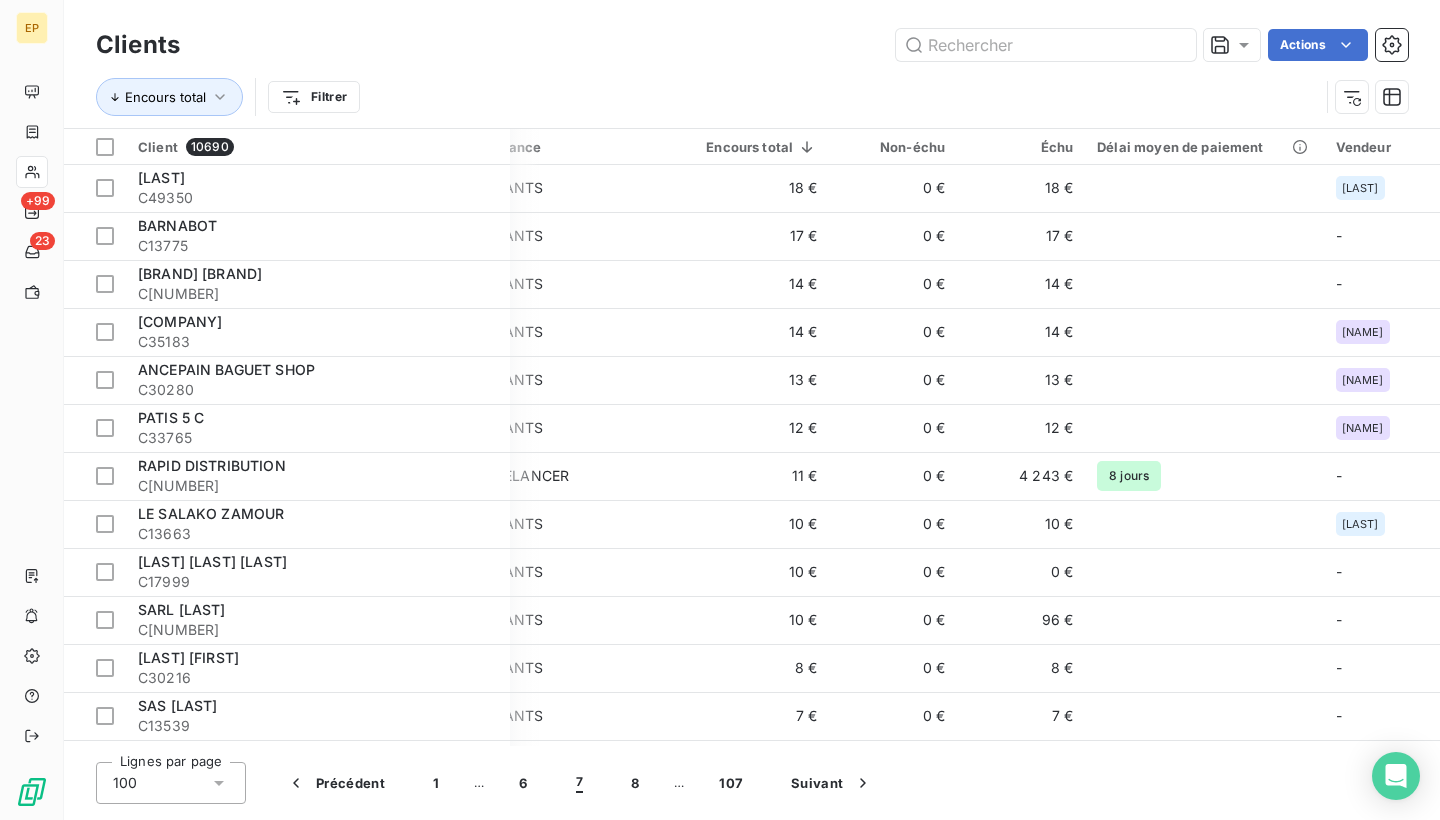 scroll, scrollTop: 1804, scrollLeft: 90, axis: both 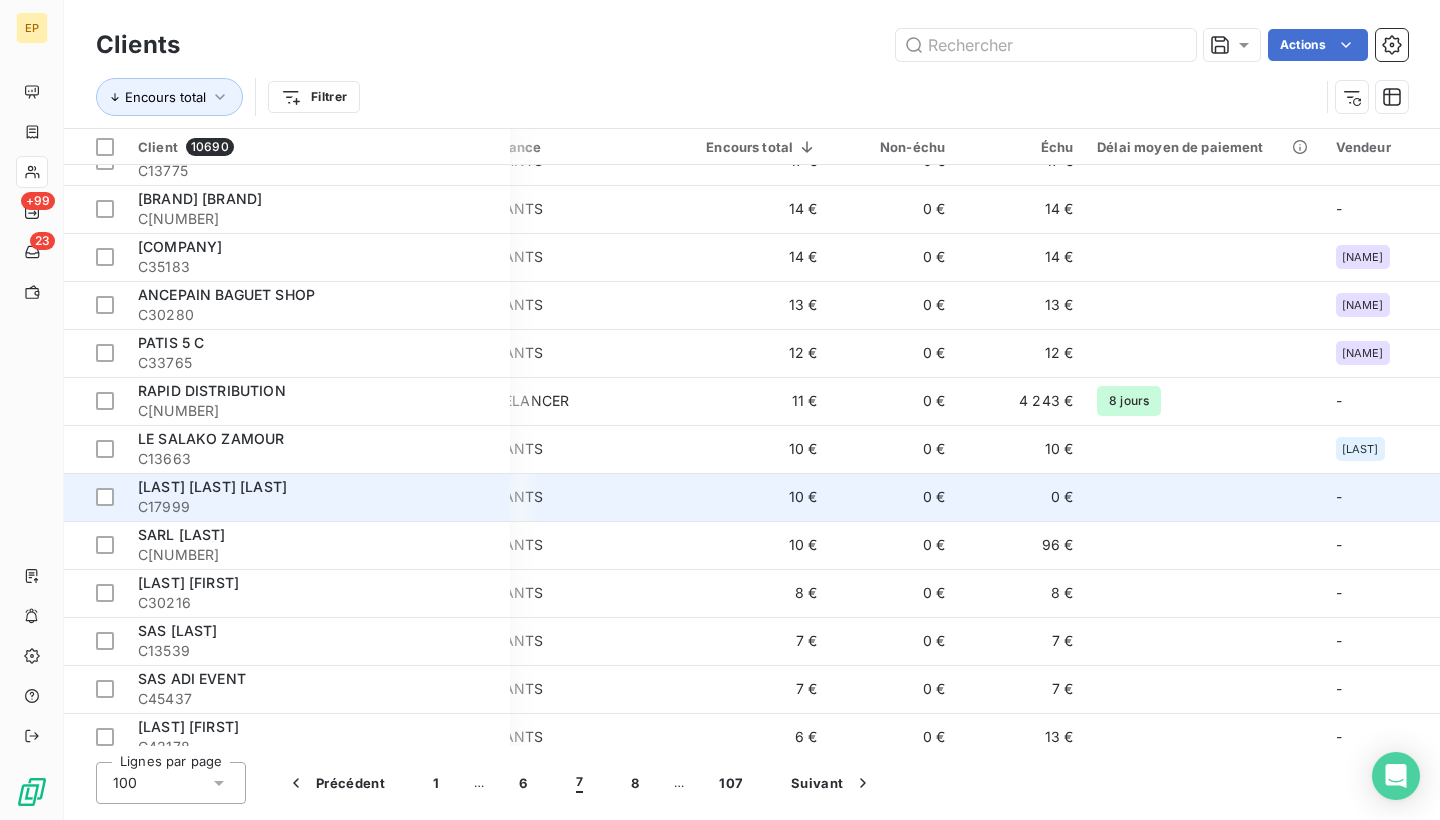 click on "[LAST] [LAST] [LAST]" at bounding box center [318, 487] 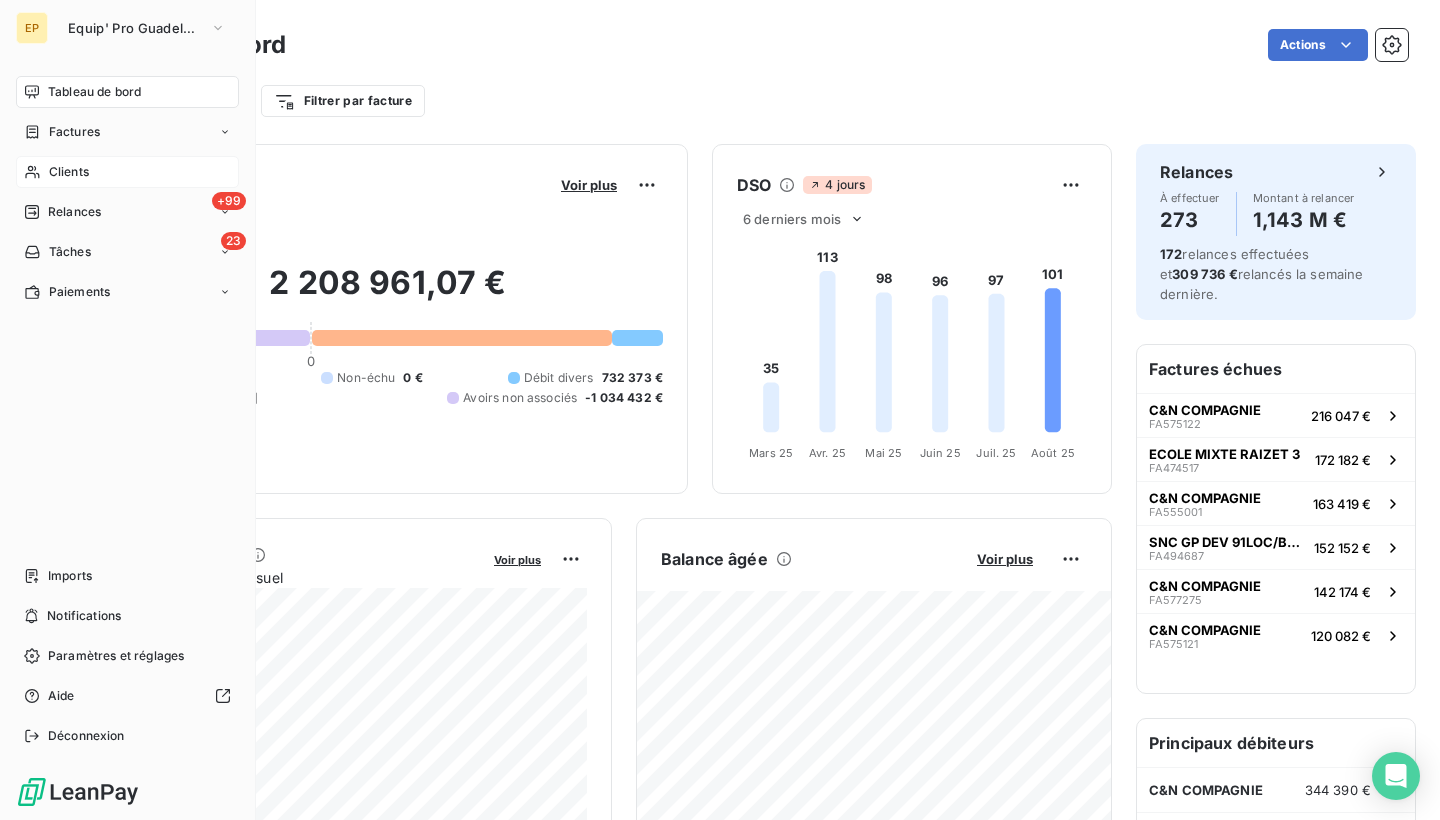 click on "Clients" at bounding box center [127, 172] 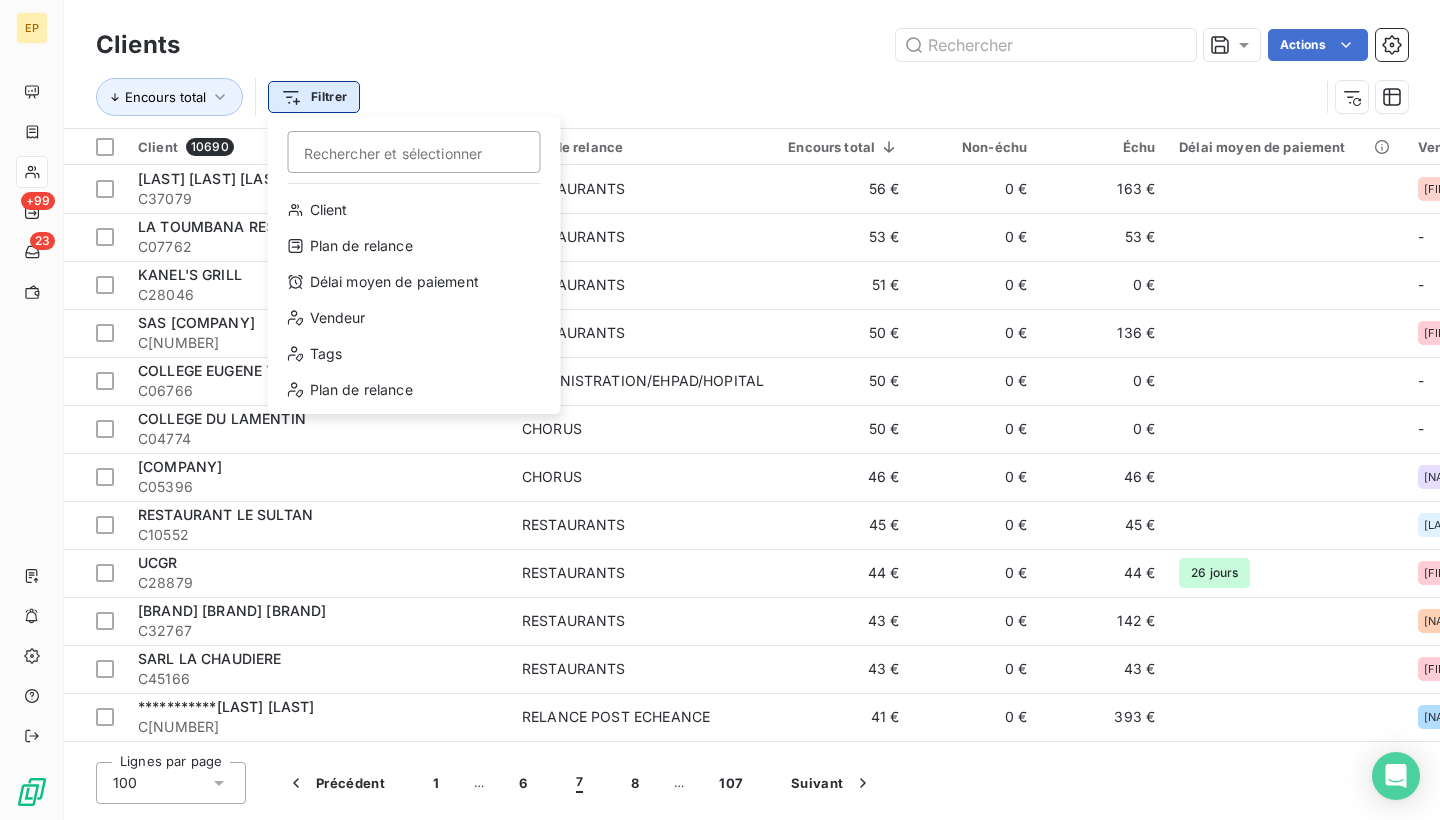 click on "EP +99 23 Clients Actions Encours total Filtrer Rechercher et sélectionner Client Plan de relance Délai moyen de paiement Vendeur [COMPANY] [ID] RESTAURANTS [PRICE] [PRICE] [PRICE] [FIRST] [COMPANY] [ID] RESTAURANTS [PRICE] [PRICE] [PRICE] - [COMPANY] [ID] RESTAURANTS [PRICE] [PRICE] [PRICE] - SAS [COMPANY] [ID] RESTAURANTS [PRICE] [PRICE] [PRICE] [FIRST] [COMPANY] [ID] ADMINISTRATION/EHPAD/HOPITAL [PRICE] [PRICE] [PRICE] - [COMPANY] [ID] CHORUS [PRICE] [PRICE] [PRICE] - [COMPANY] [ID] CHORUS [PRICE] [PRICE] [PRICE] - [COMPANY] [ID] CHORUS [PRICE] [PRICE] [PRICE] [FIRST] RESTAURANT [COMPANY] [ID] RESTAURANTS [PRICE] [PRICE] [PRICE] [FIRST] [COMPANY] [ID] RESTAURANTS [PRICE] [PRICE] [PRICE] [DAYS] [COMPANY] [ID] RESTAURANTS [PRICE] [PRICE] [PRICE] [FIRST] SARL [COMPANY] [ID] RESTAURANTS [PRICE] [PRICE] [PRICE] [FIRST] [COMPANY] [ID] -" at bounding box center (720, 410) 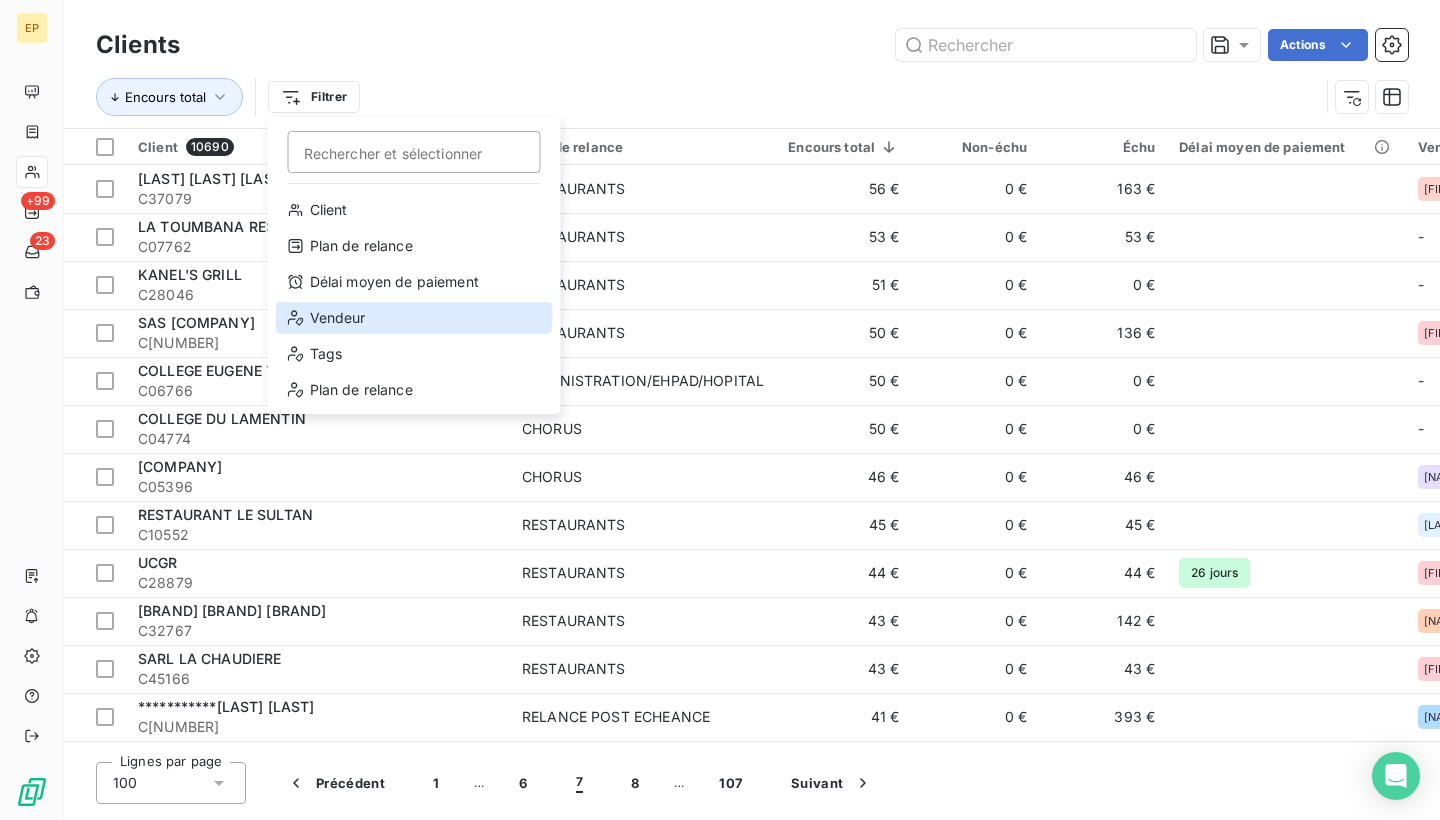 click on "Vendeur" at bounding box center (414, 318) 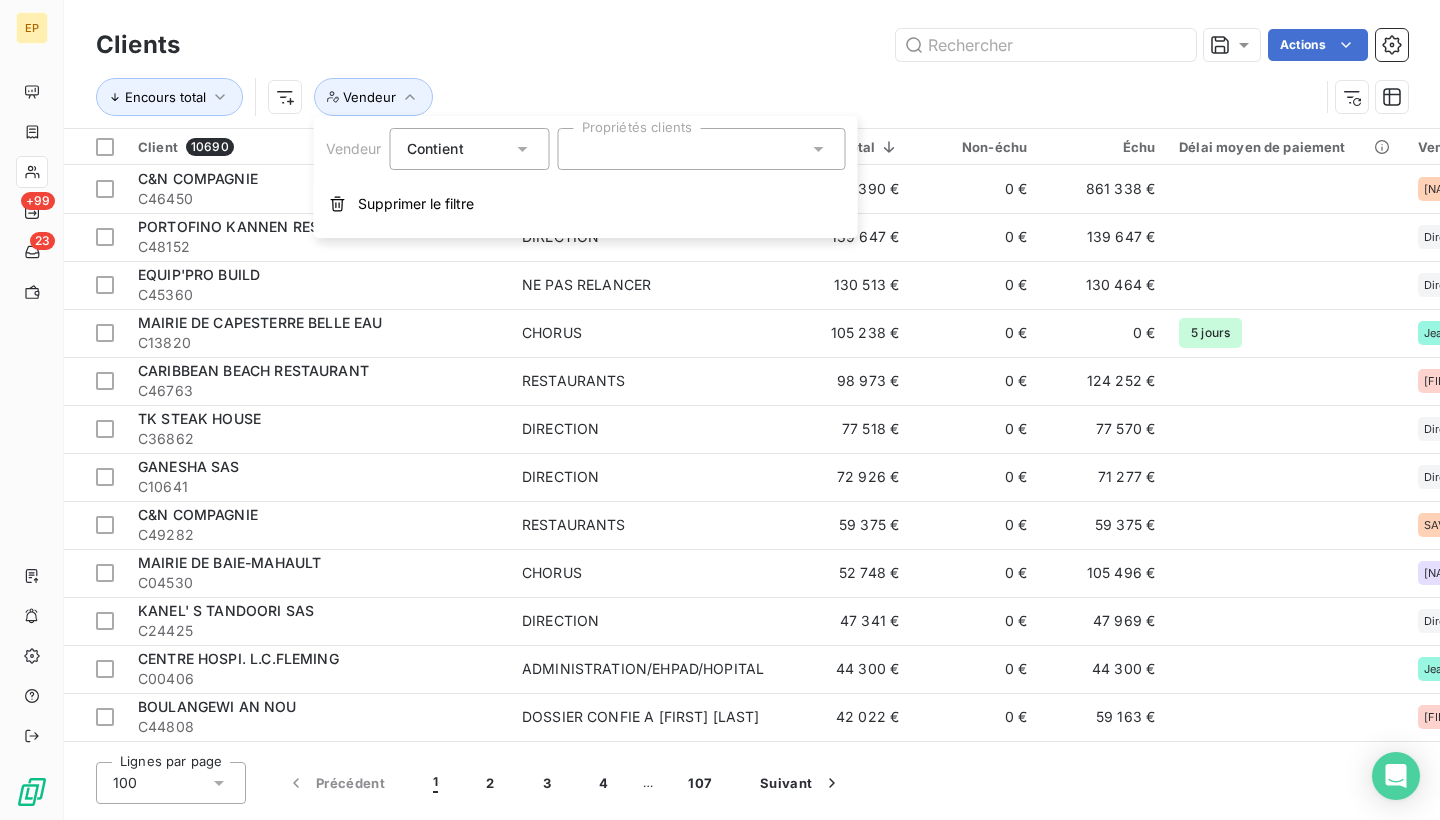 click at bounding box center (702, 149) 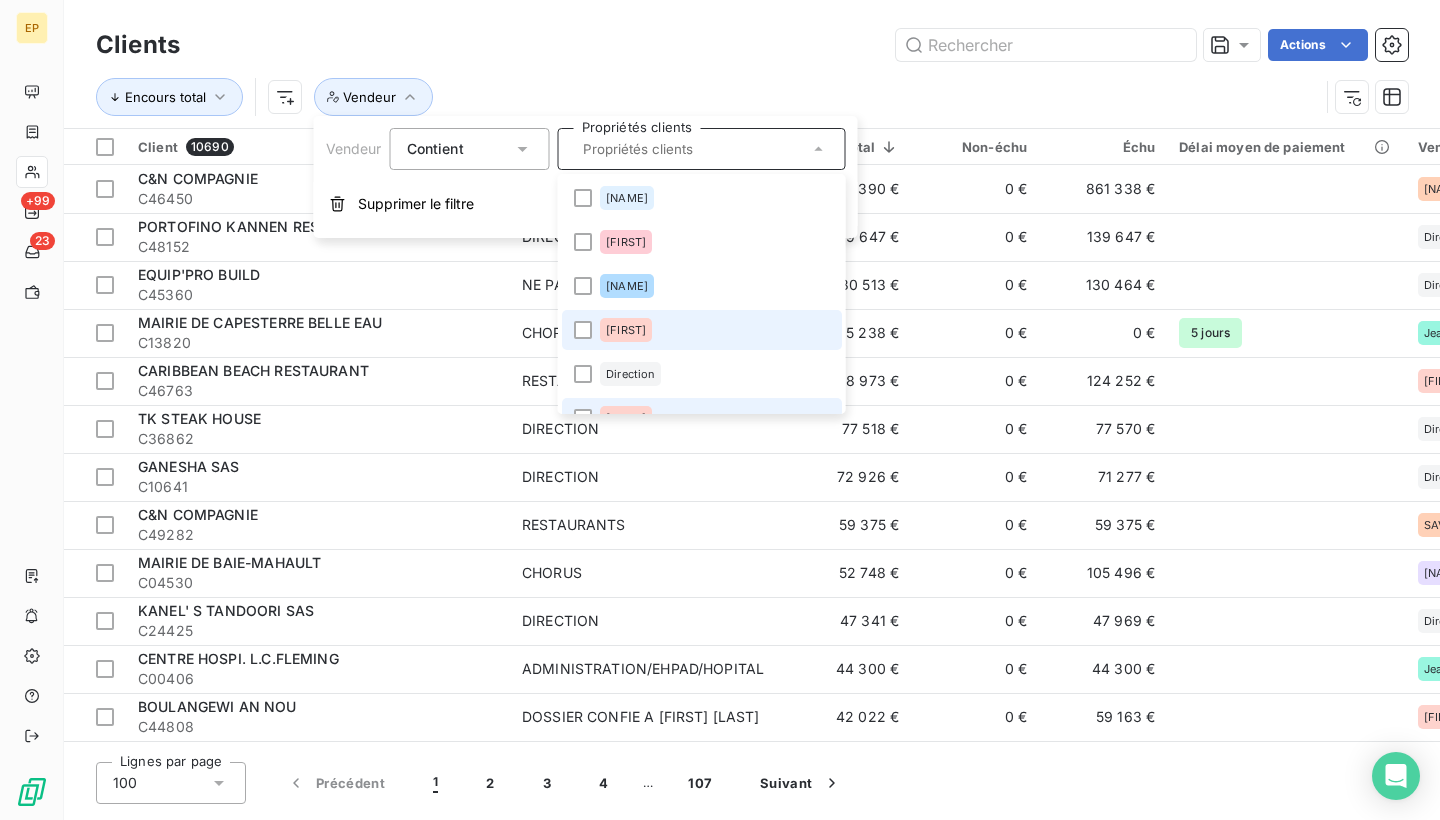 scroll, scrollTop: 0, scrollLeft: 0, axis: both 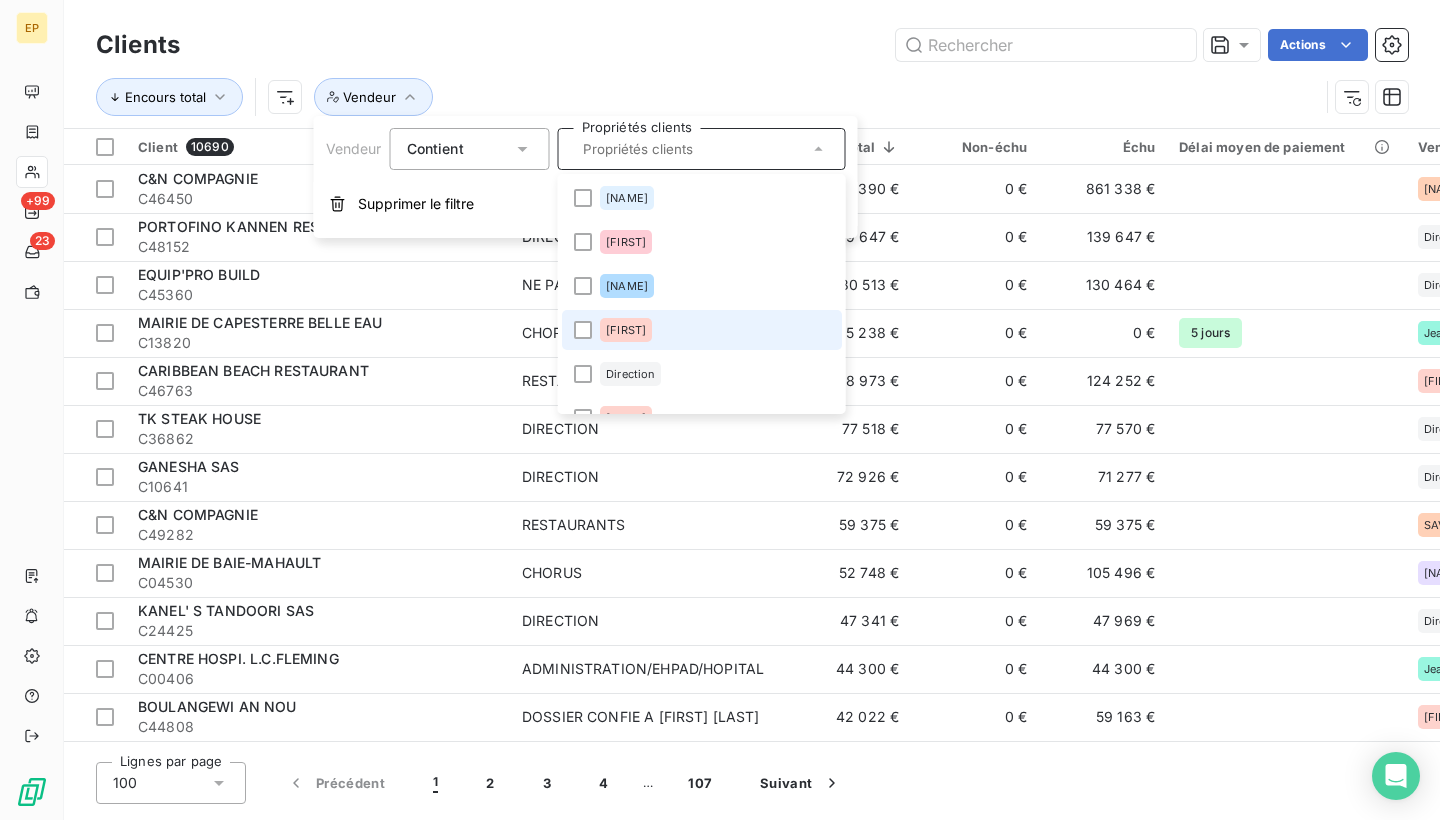 click on "[FIRST]" at bounding box center (626, 330) 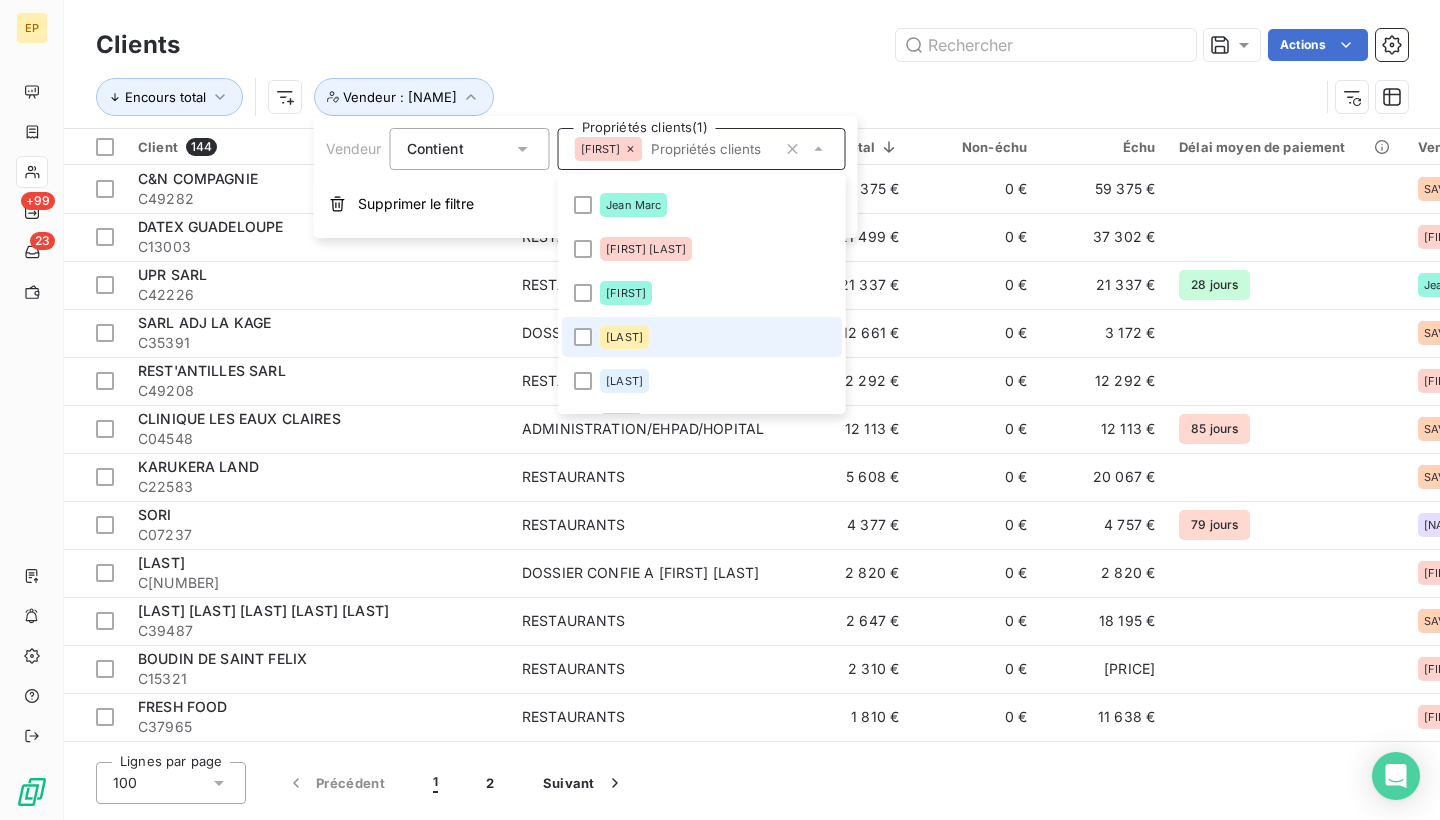 scroll, scrollTop: 312, scrollLeft: 0, axis: vertical 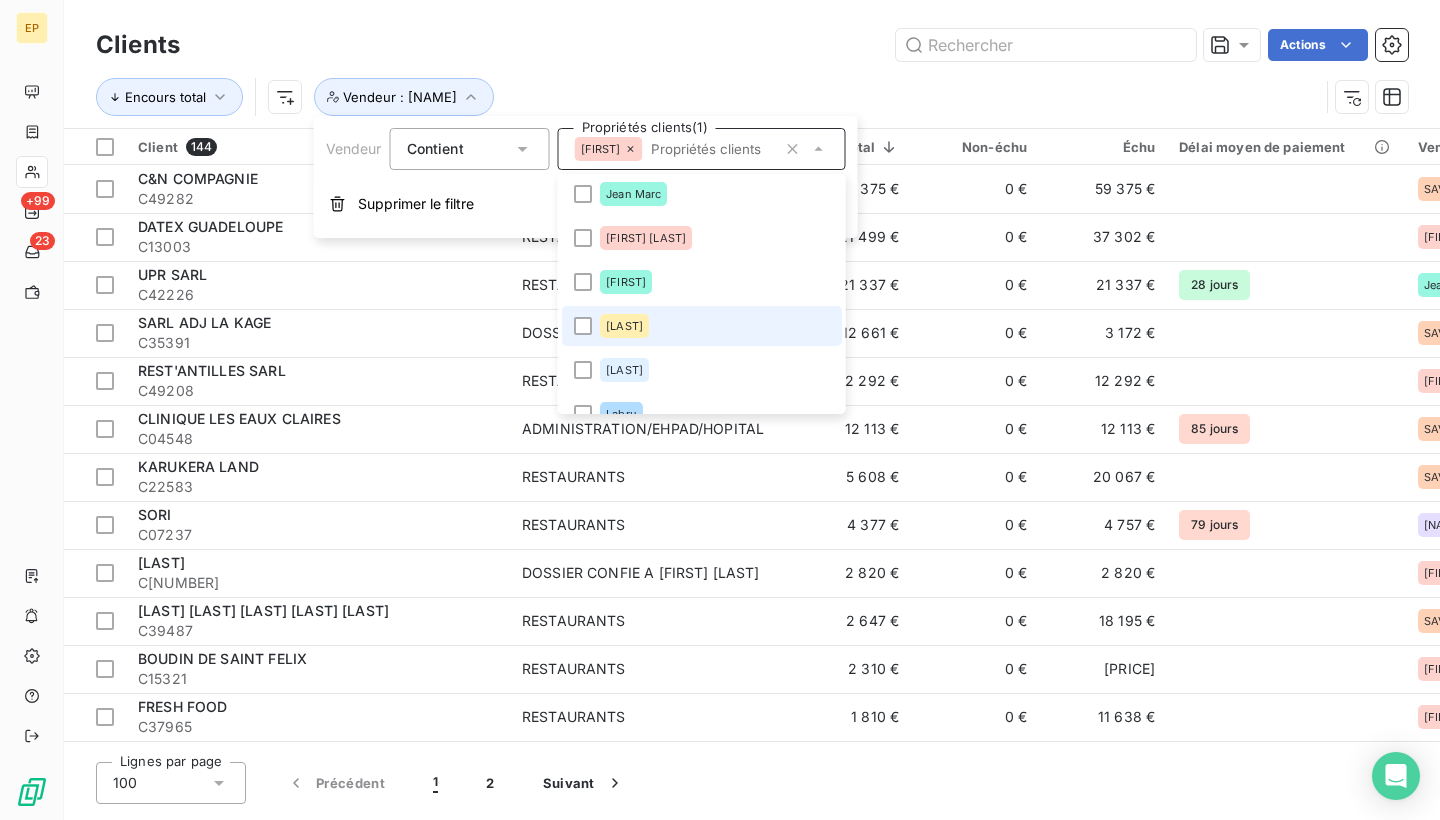 click on "[LAST]" at bounding box center (702, 326) 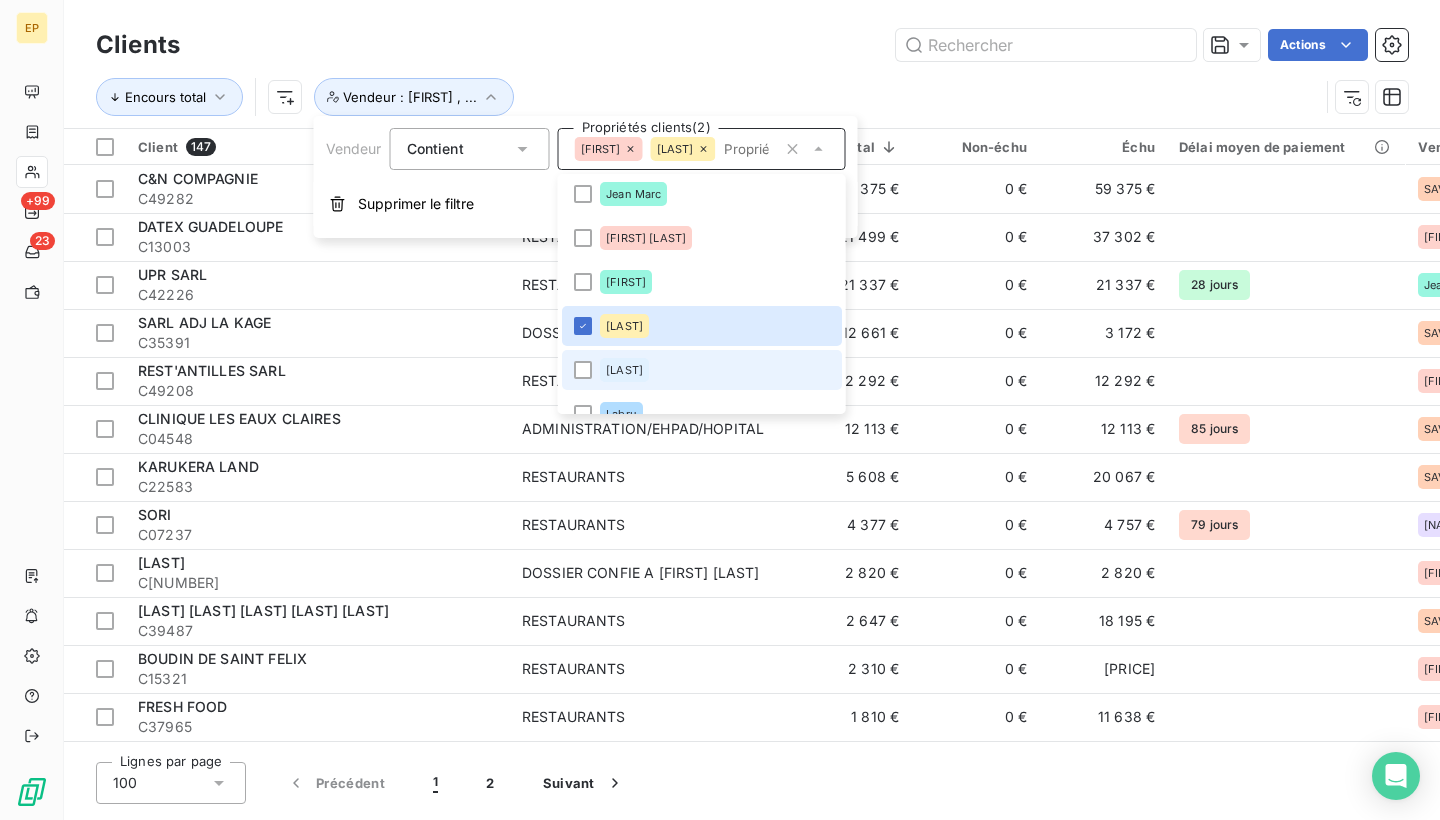 click on "[LAST]" at bounding box center (624, 370) 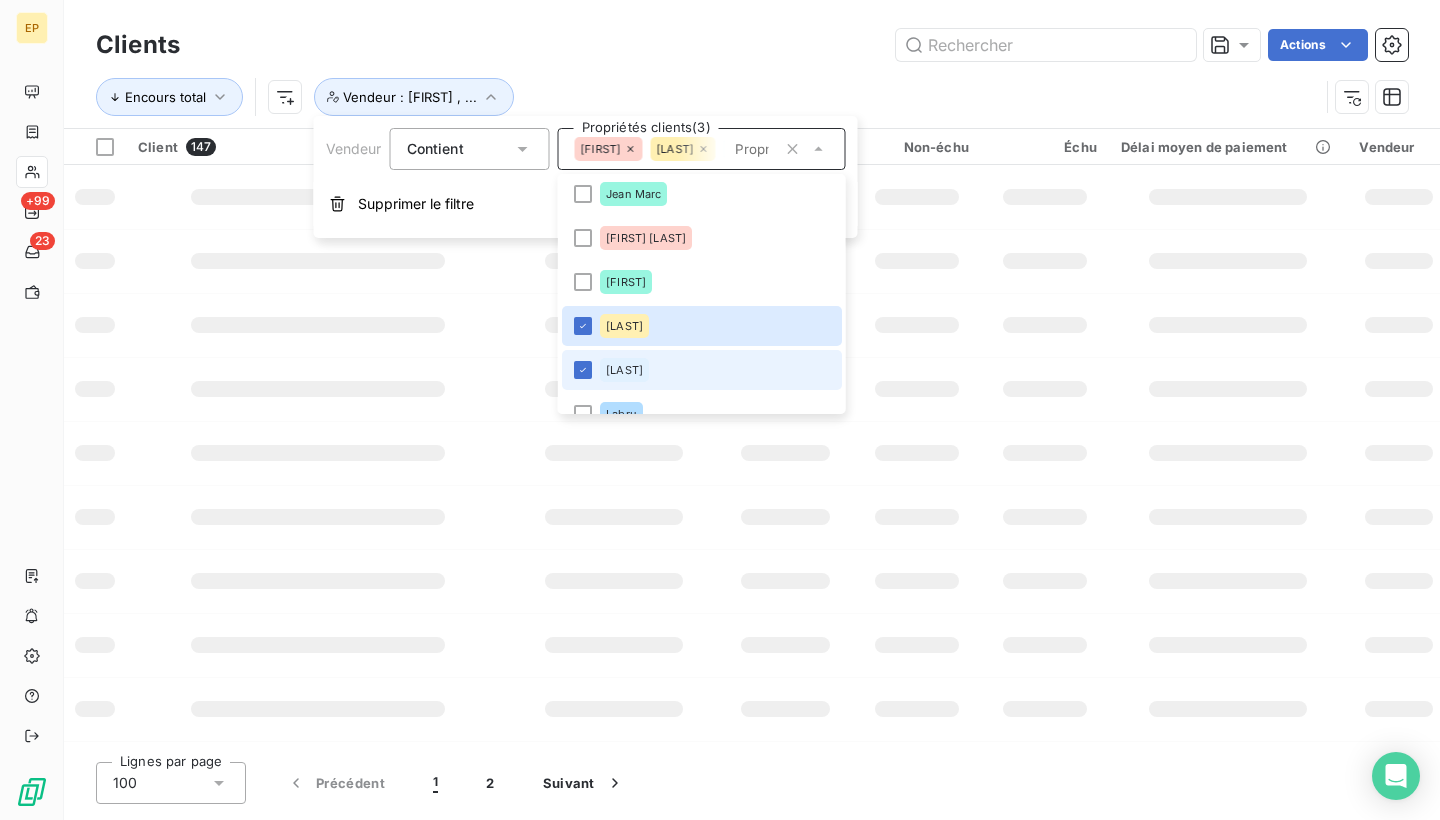 scroll, scrollTop: 448, scrollLeft: 0, axis: vertical 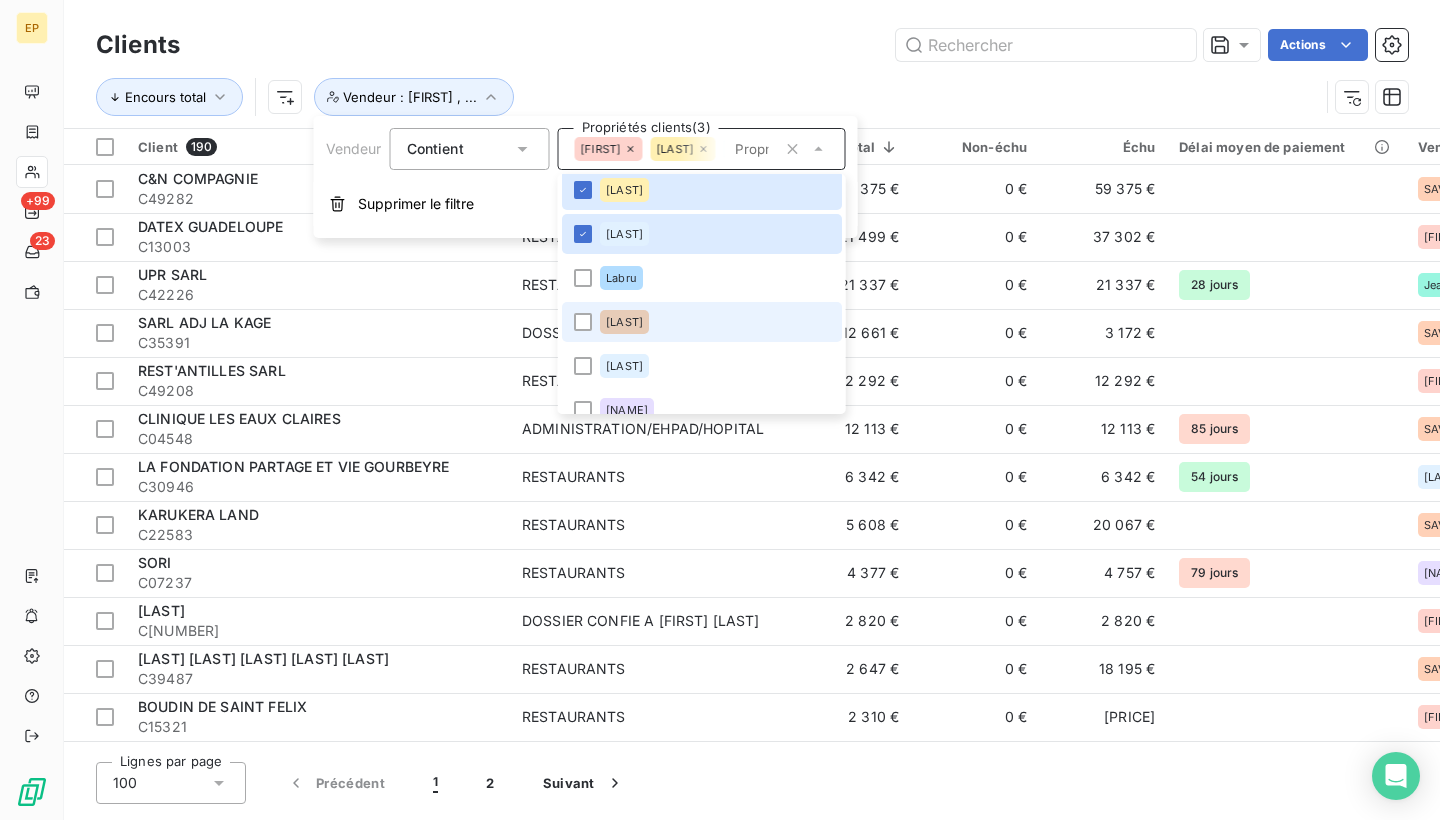 click on "[LAST]" at bounding box center [624, 322] 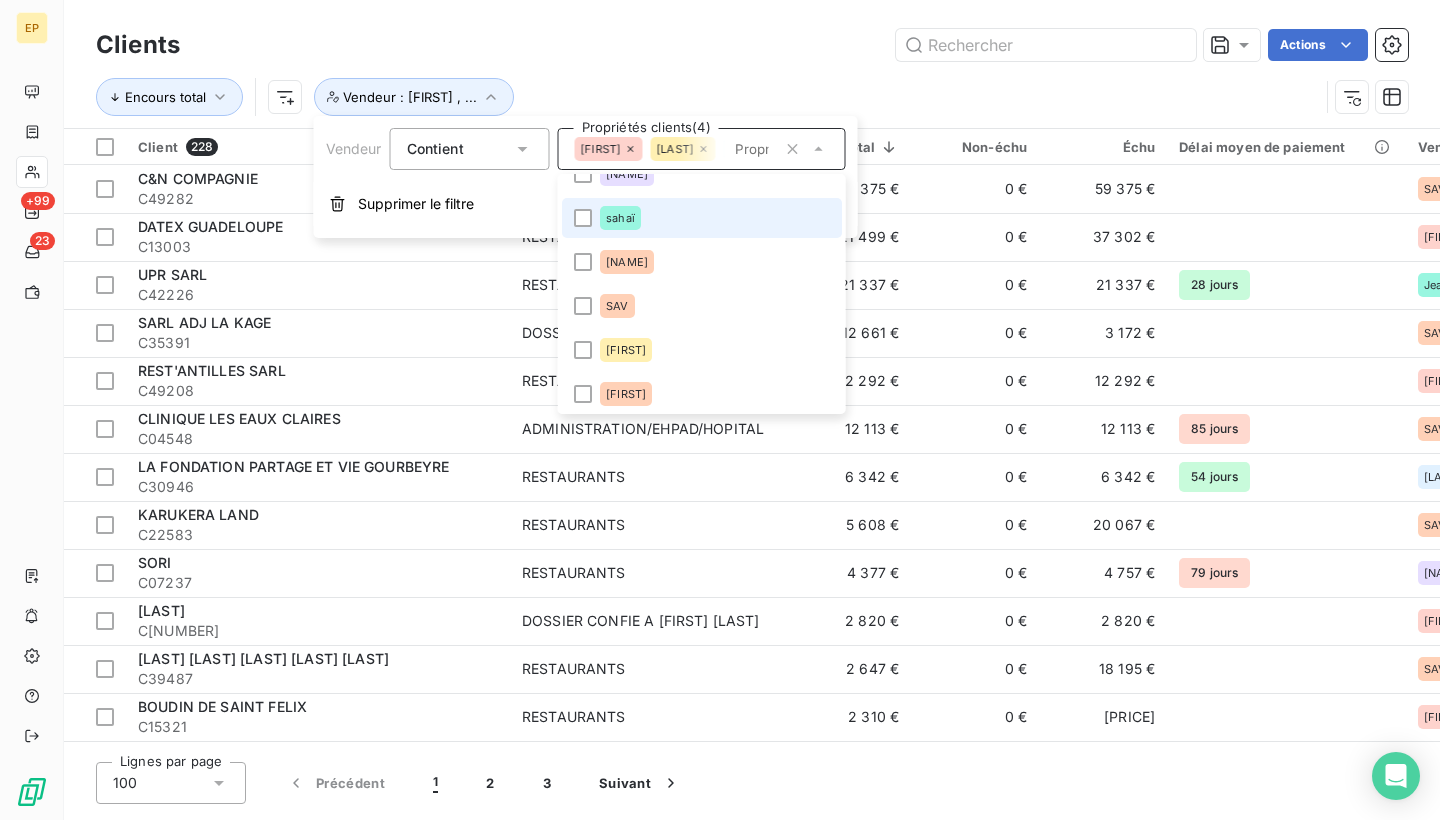 scroll, scrollTop: 862, scrollLeft: 0, axis: vertical 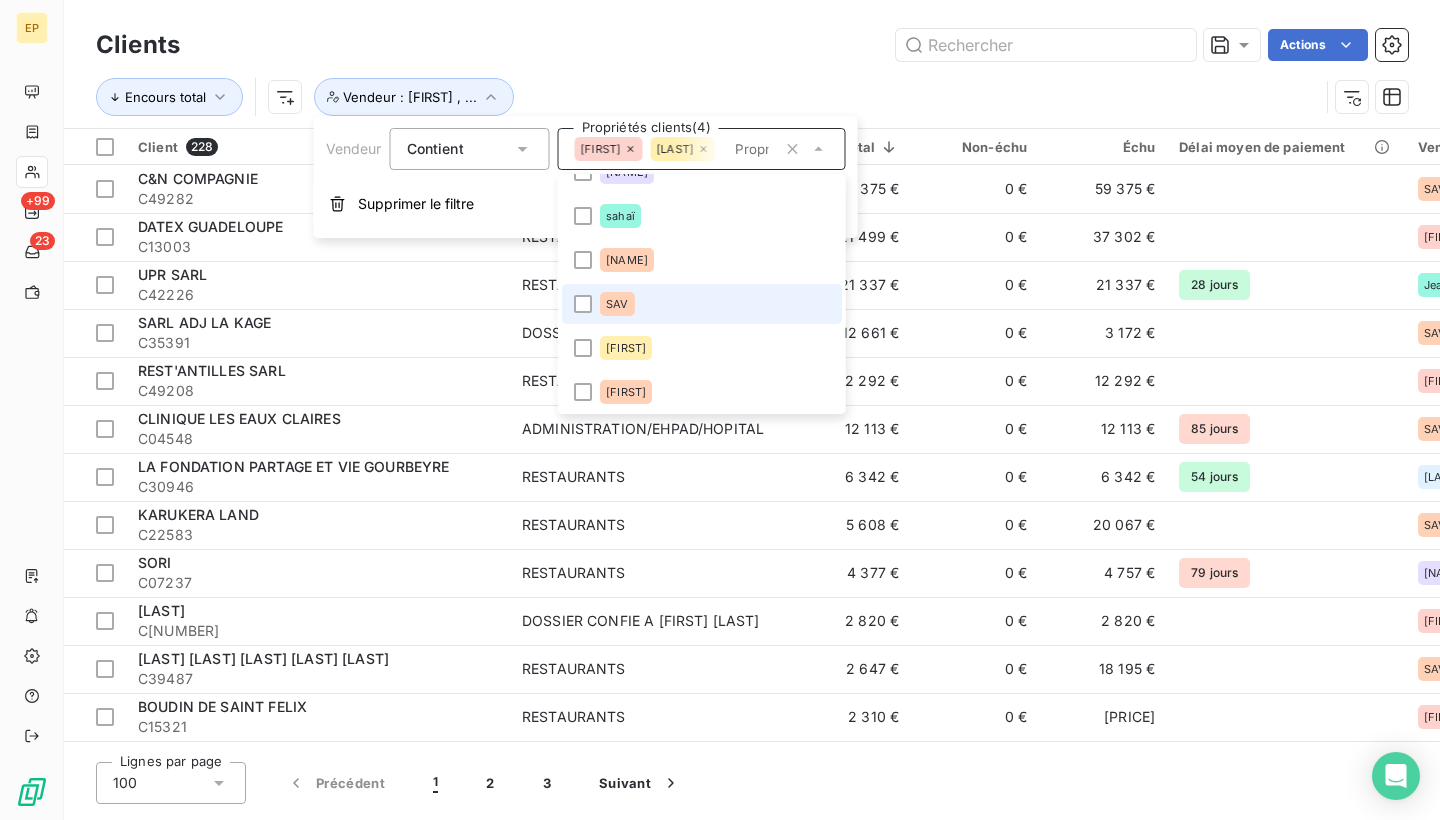 click on "SAV" at bounding box center [702, 304] 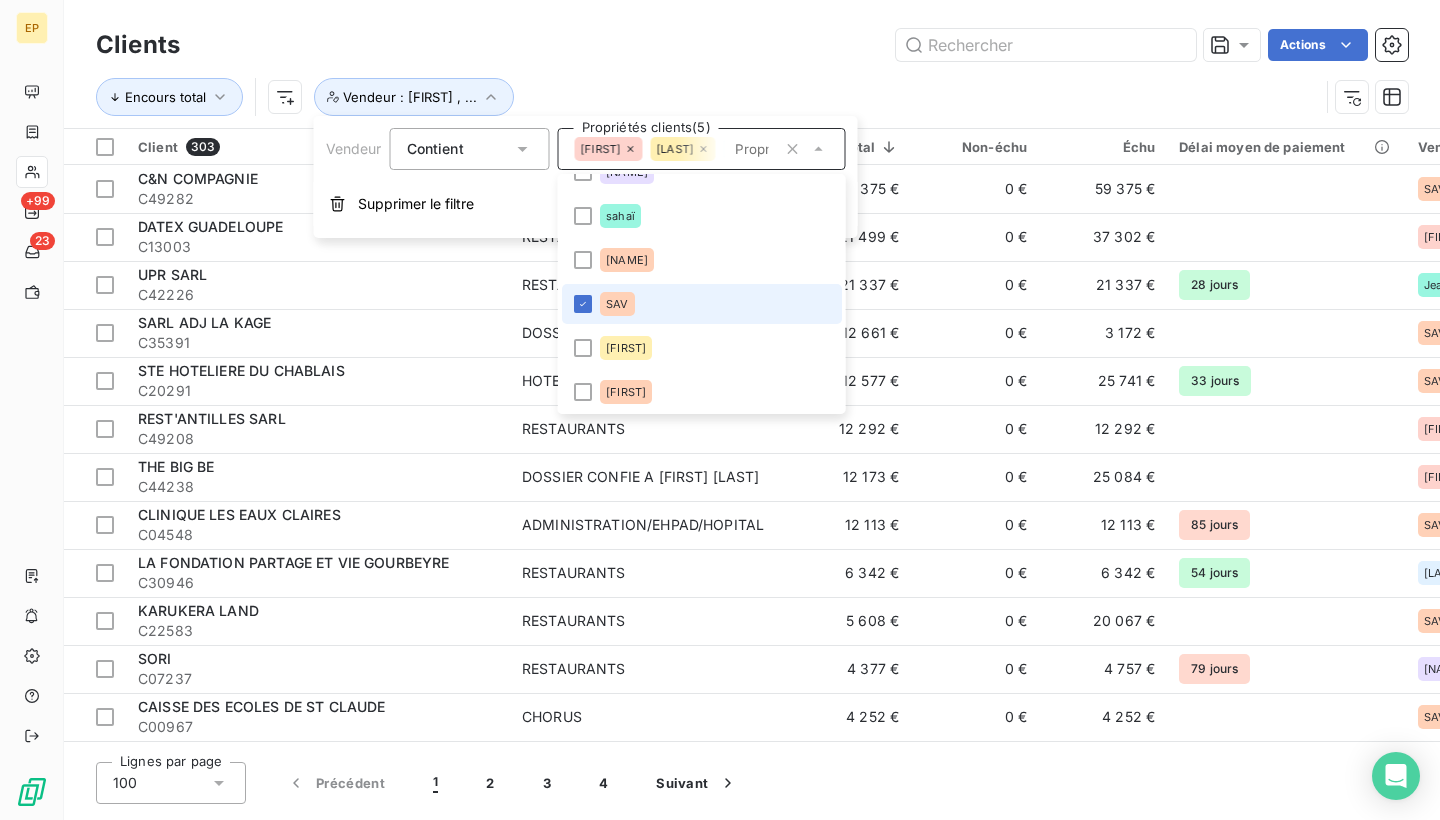 scroll, scrollTop: 0, scrollLeft: 0, axis: both 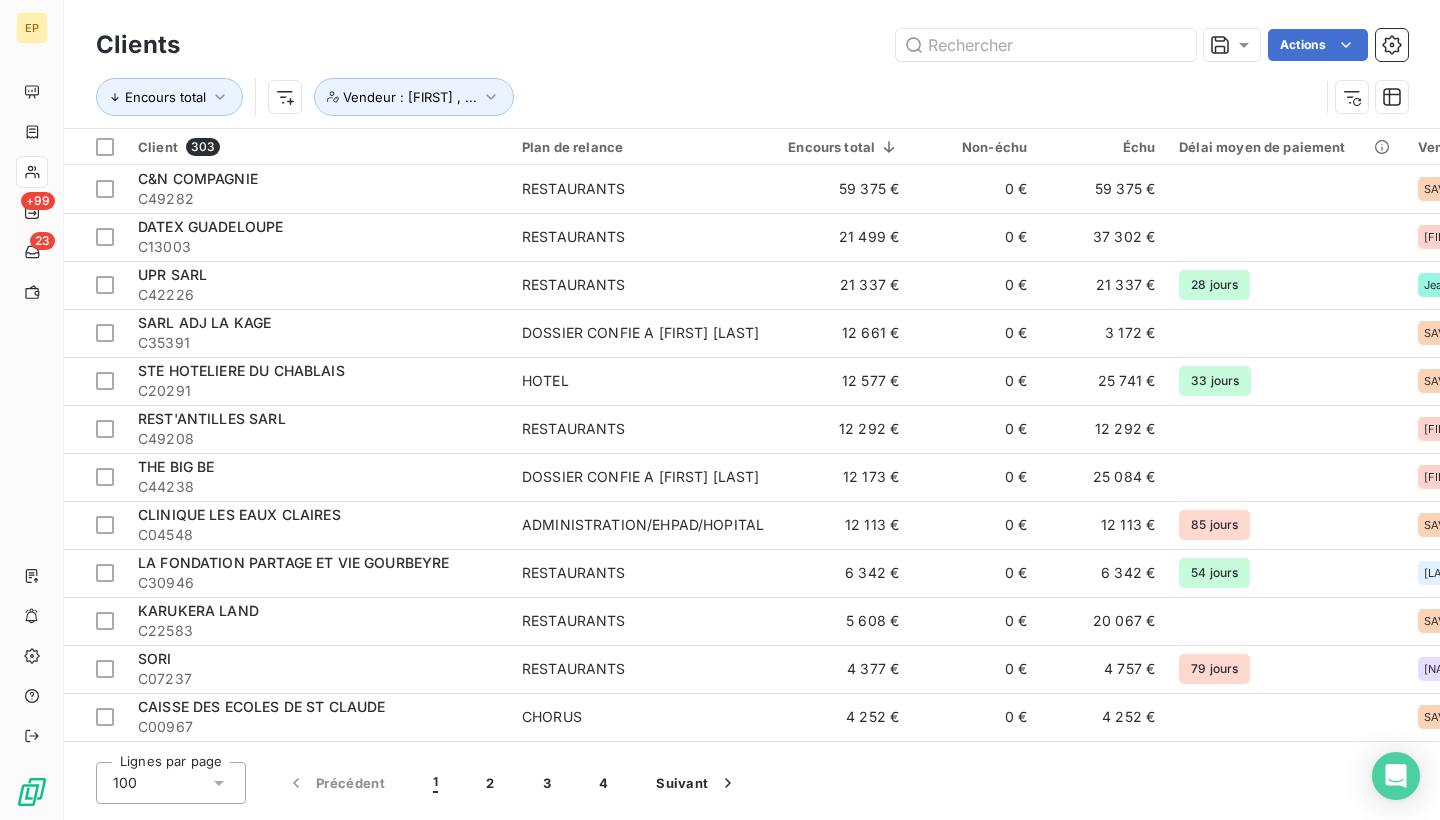 click on "Encours total Vendeur : [NAME] , ..." at bounding box center [752, 97] 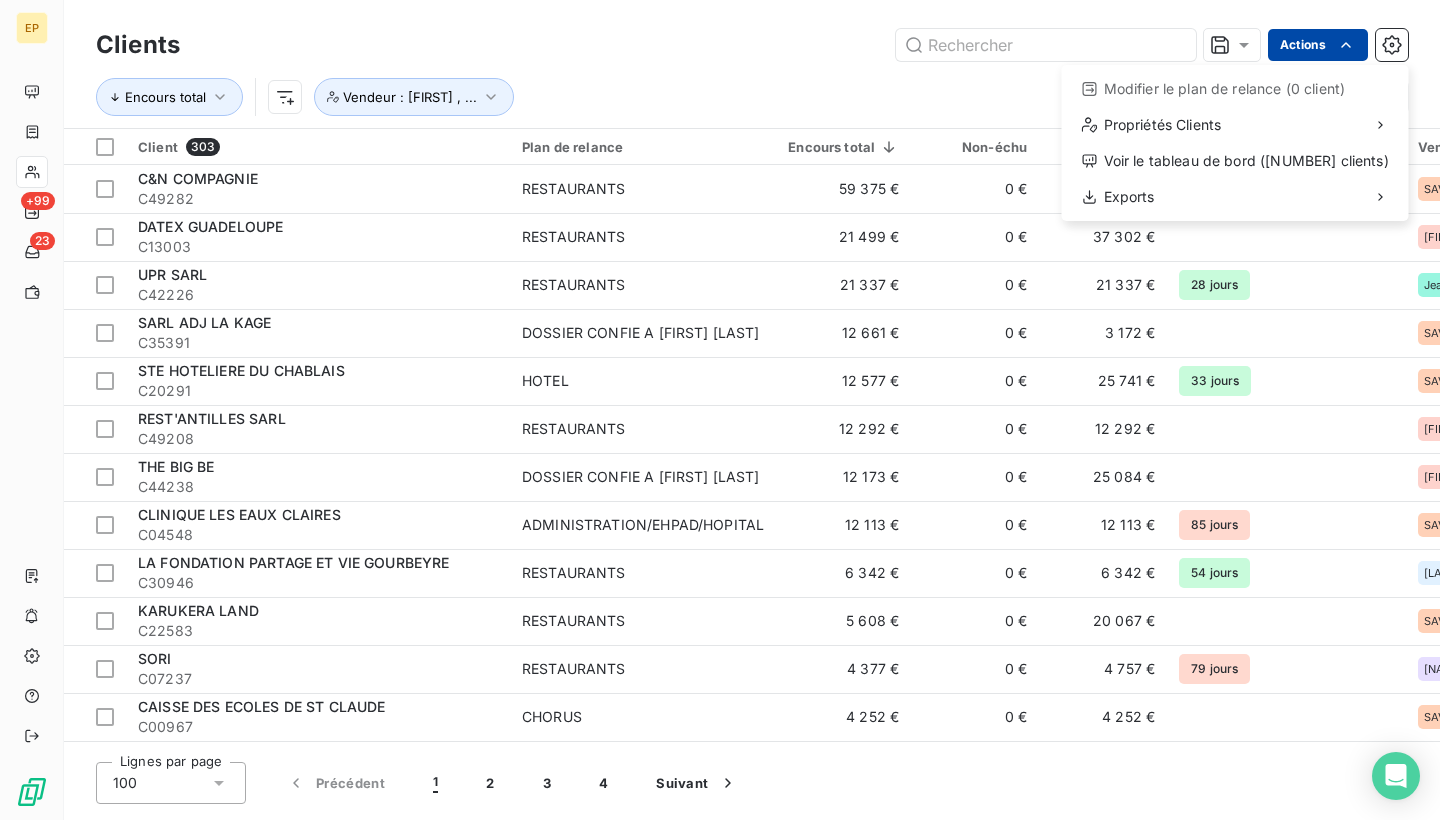 click on "Vendeur : [NAME] , ... Client 303 Plan de relance Encours total Non-échu Échu Délai moyen de paiement Vendeur C&N COMPAGNIE C49282 RESTAURANTS 59 375 € 0 € 59 375 € SAV + 1 DATEX GUADELOUPE C13003 RESTAURANTS 21 499 € 0 € 37 302 € [NAME] + 2 UPR SARL C42226 RESTAURANTS 21 337 € 0 € 21 337 € 28 jours [NAME] + 2 SARL ADJ LA KAGE C35391 DOSSIER CONFIE A BRIGITTE GBK 12 661 € 0 € 3 172 € SAV + 2 STE HOTELIERE DU CHABLAIS C20291 HOTEL 12 577 € 0 € 25 741 € 33 jours SAV REST'ANTILLES SARL C49208 RESTAURANTS 12 292 € 0 € 12 292 € [NAME] + 1 THE BIG BE C44238 DOSSIER CONFIE A BRIGITTE GBK 12 173 € 0 € 25 084 € [NAME] + 1 CLINIQUE LES EAUX CLAIRES C04548 ADMINISTRATION/EHPAD/HOPITAL 12 113 € 0 € 12 113 € 85 jours SAV + 1 C30946 RESTAURANTS 6 342 € SAV +" at bounding box center (720, 410) 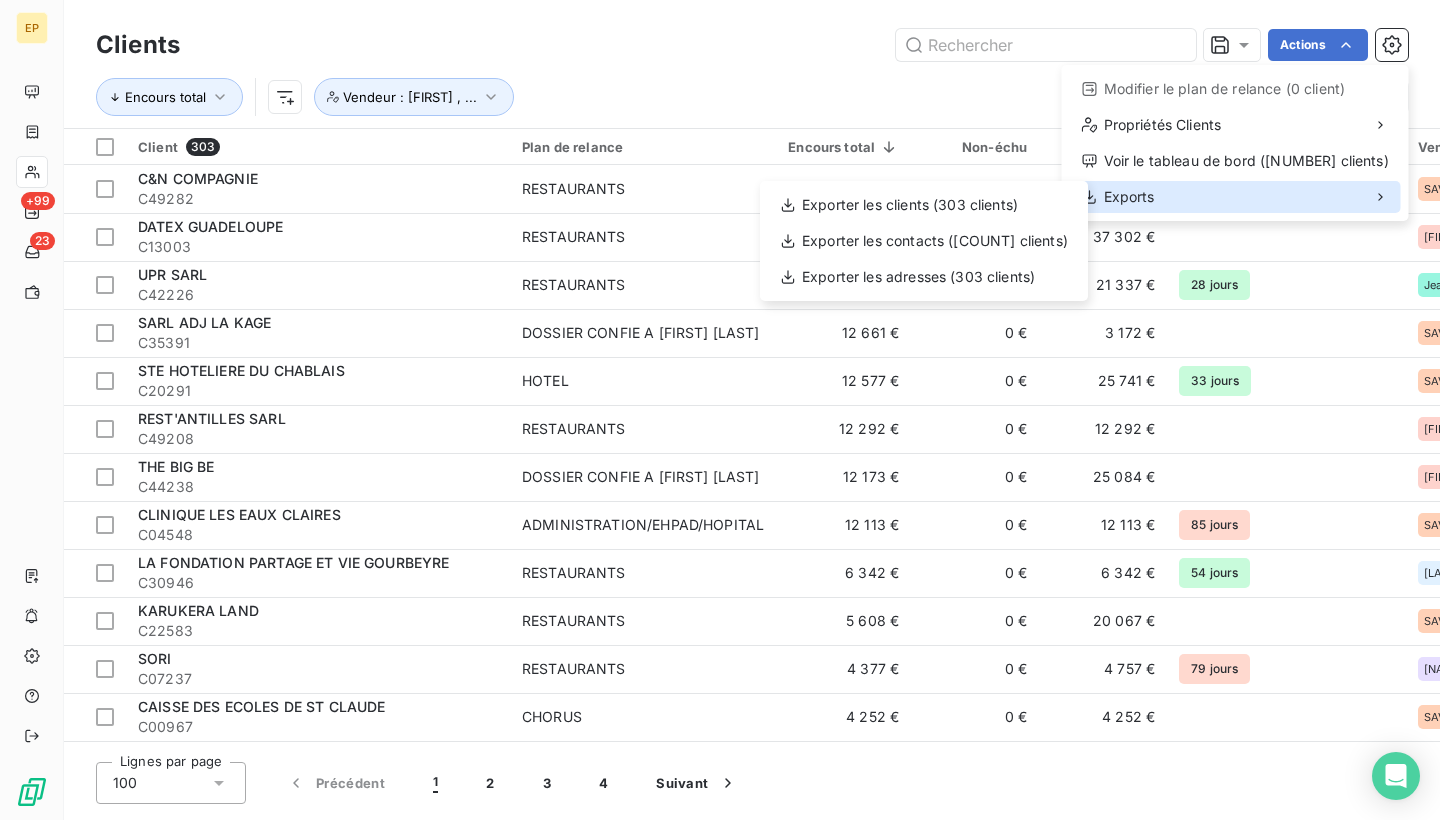 click on "Exports" at bounding box center (1235, 197) 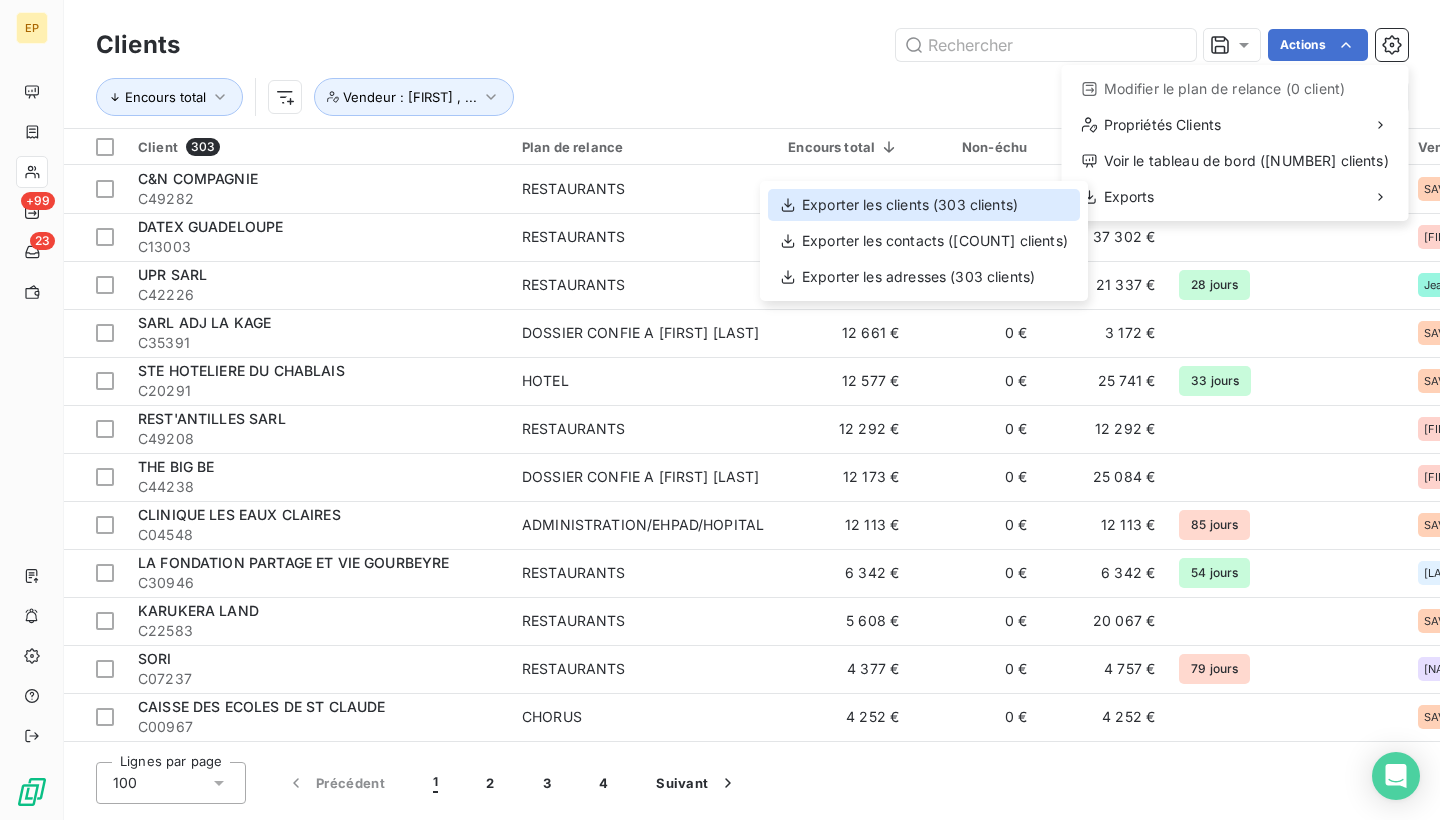 click on "Exporter les clients (303 clients)" at bounding box center [924, 205] 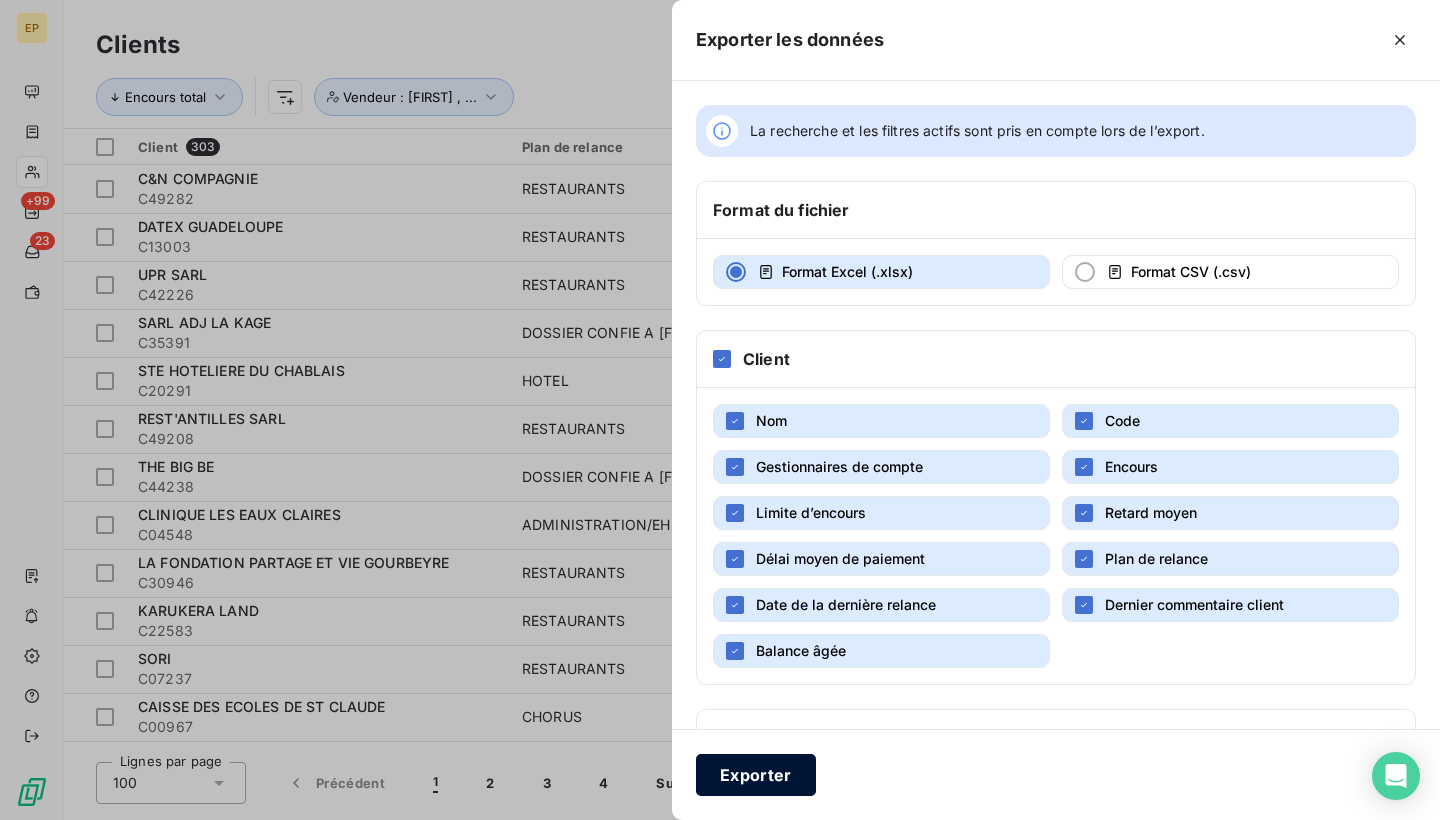 click on "Exporter" at bounding box center [756, 775] 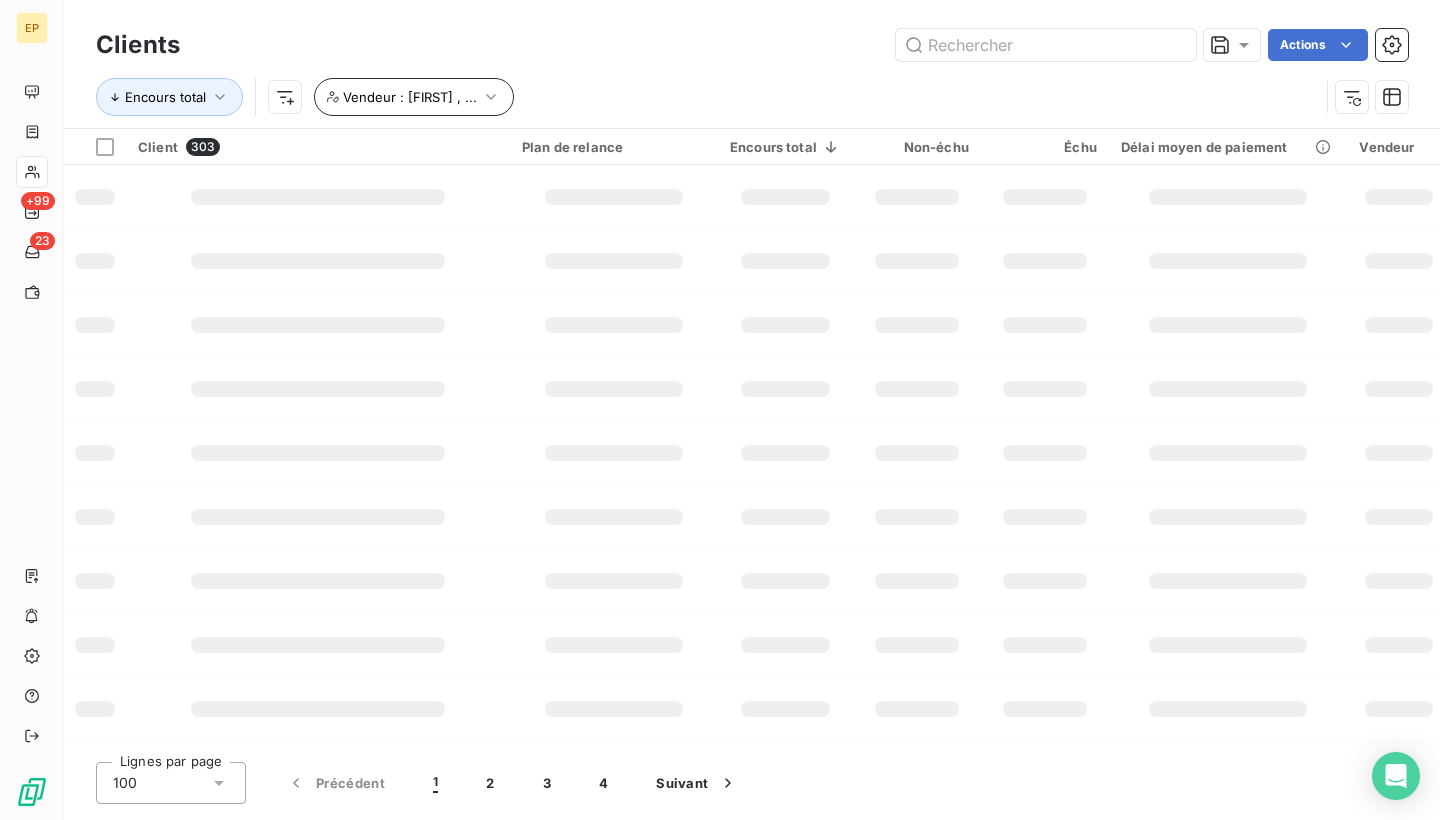 click on "Vendeur  : [FIRST] , ..." at bounding box center [410, 97] 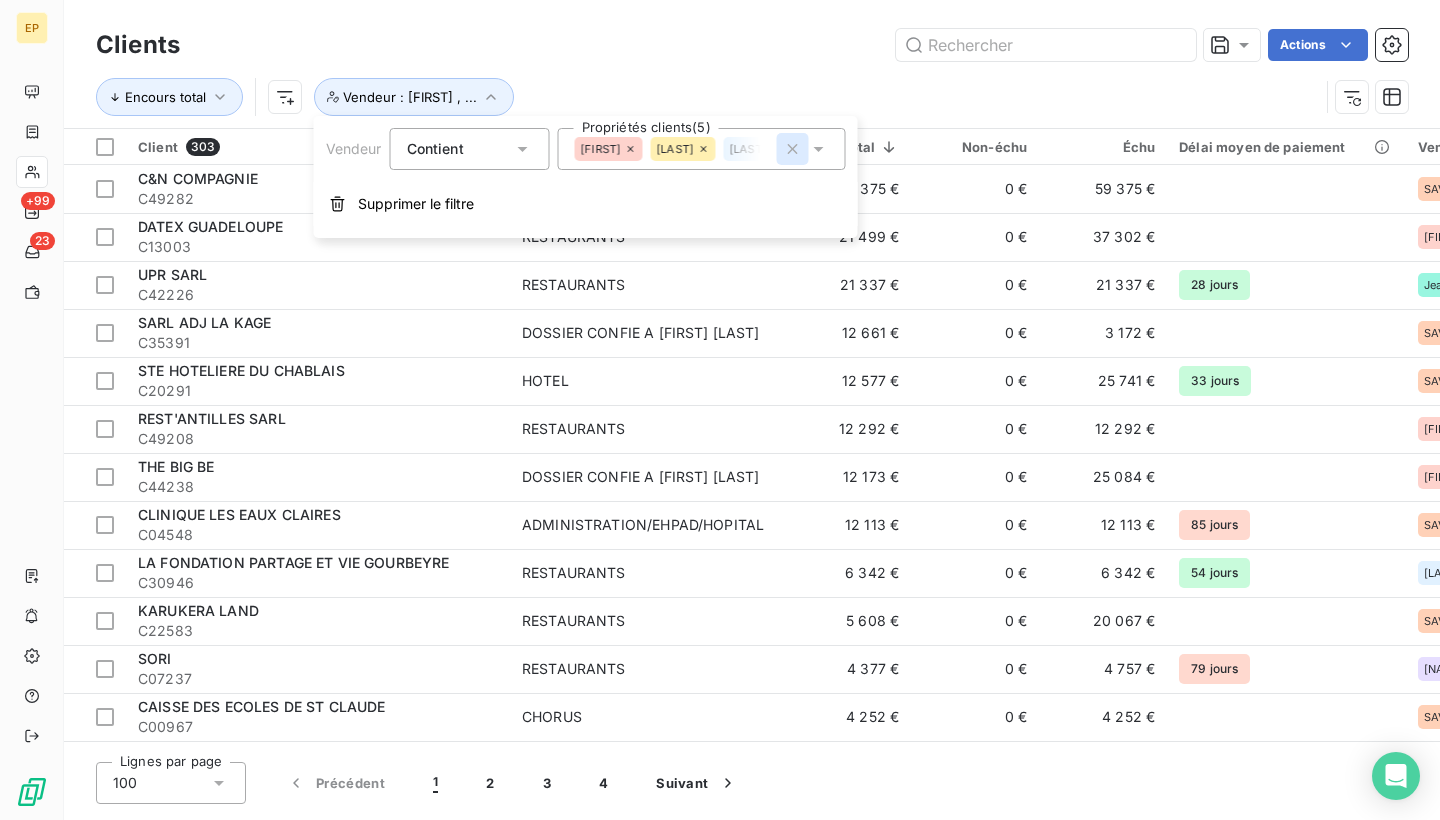 click 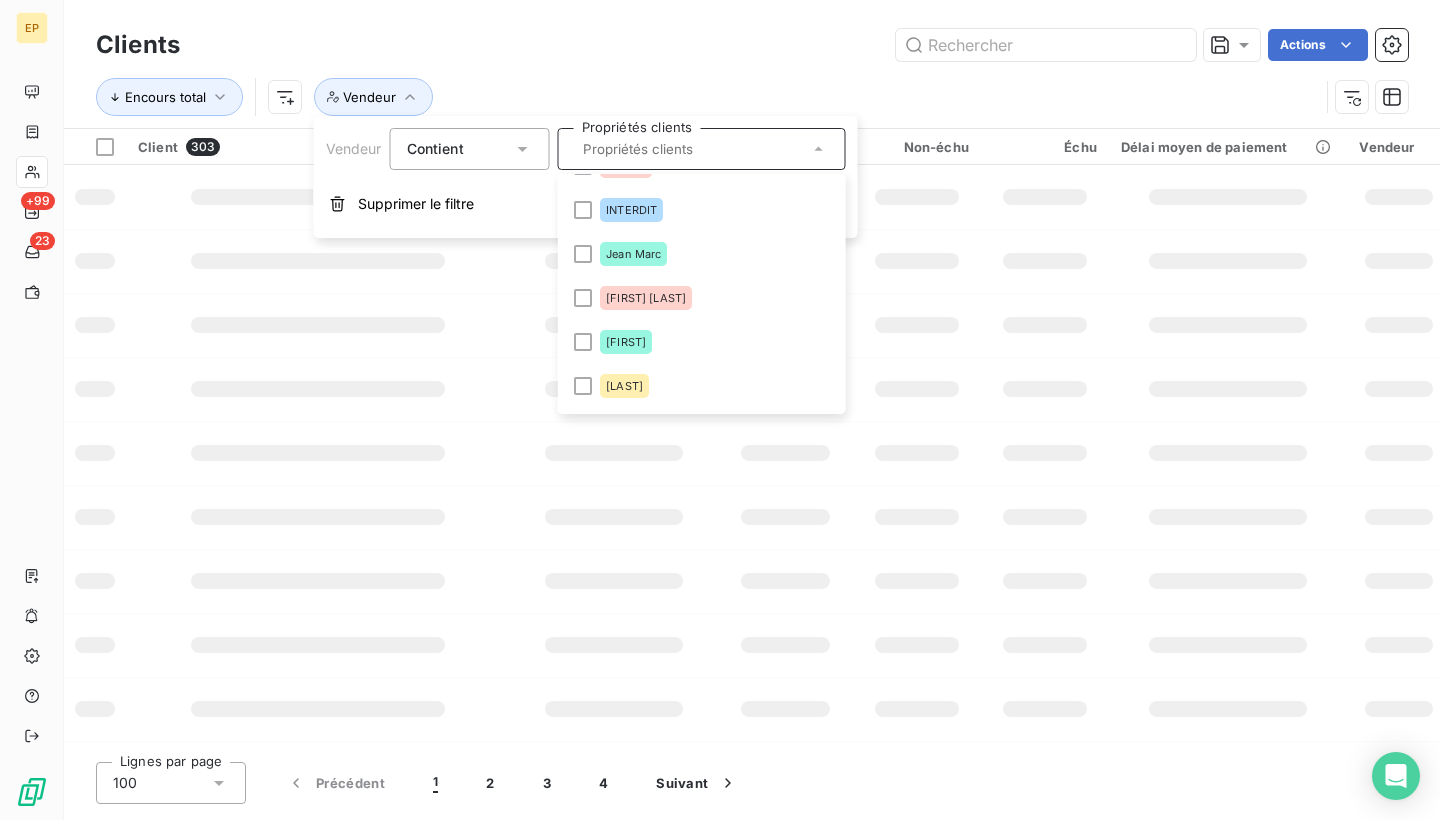 scroll, scrollTop: 253, scrollLeft: 0, axis: vertical 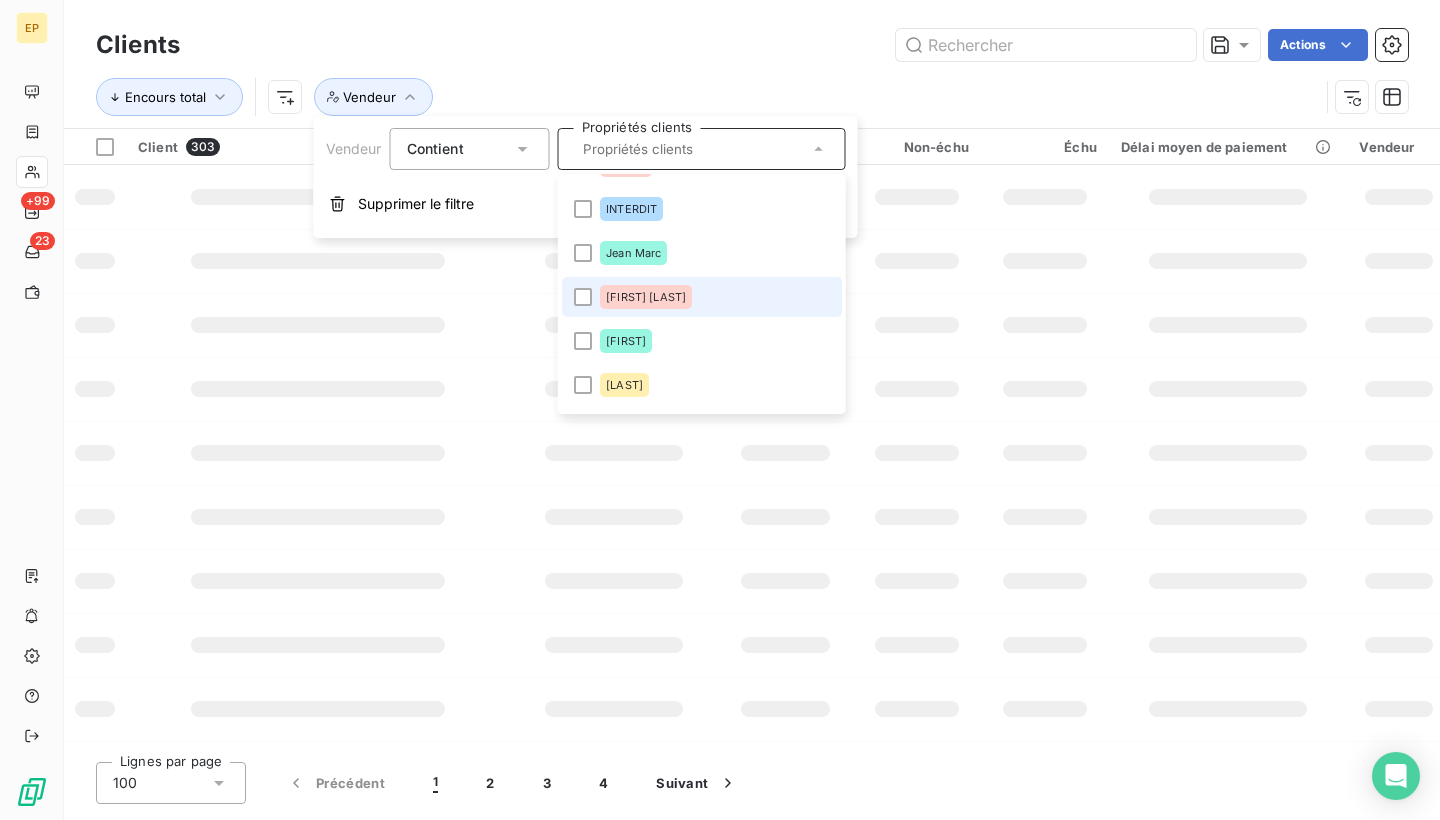 click on "[FIRST] [LAST]" at bounding box center [702, 297] 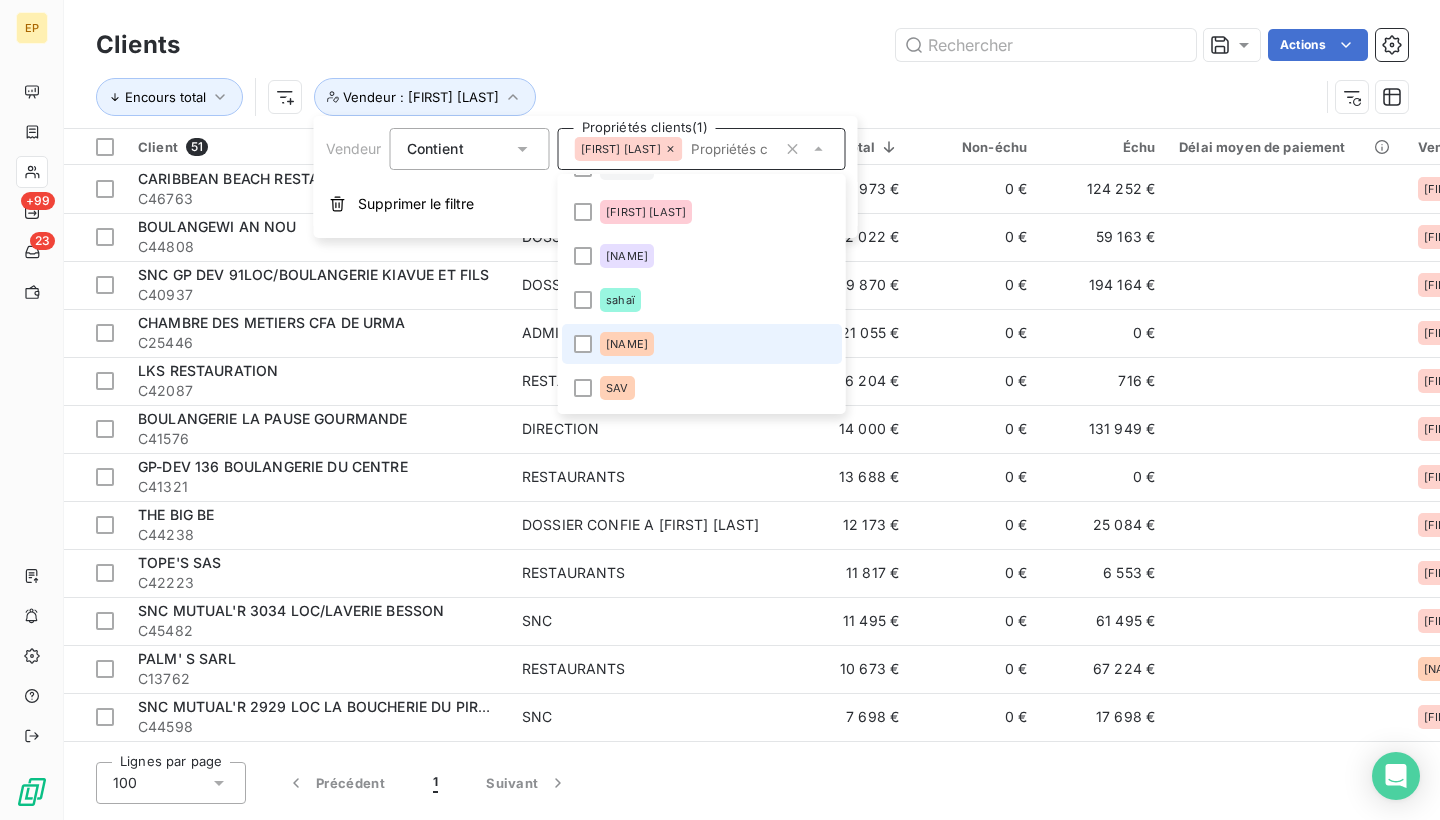 scroll, scrollTop: 864, scrollLeft: 0, axis: vertical 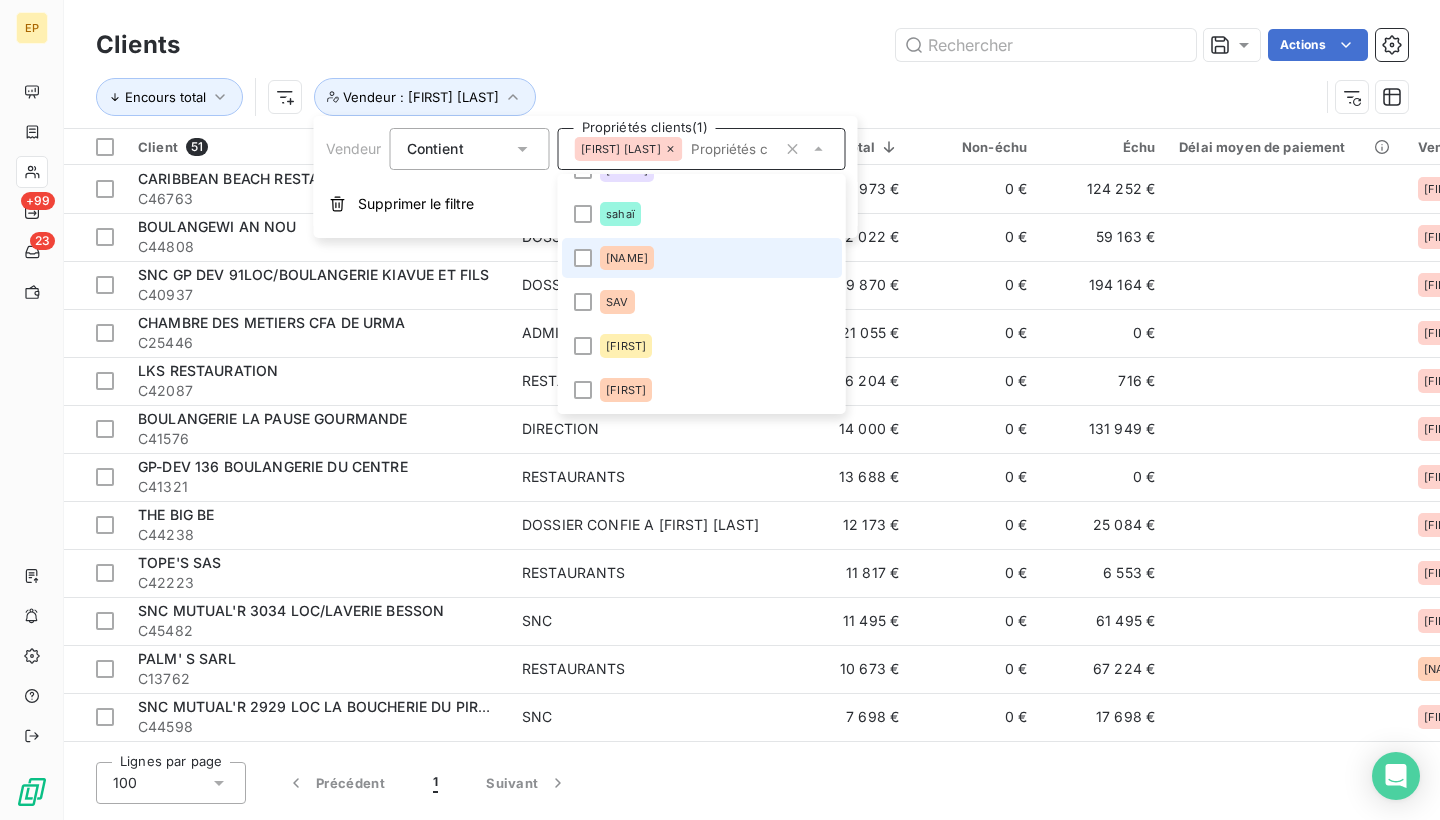 click on "[NAME]" at bounding box center (627, 258) 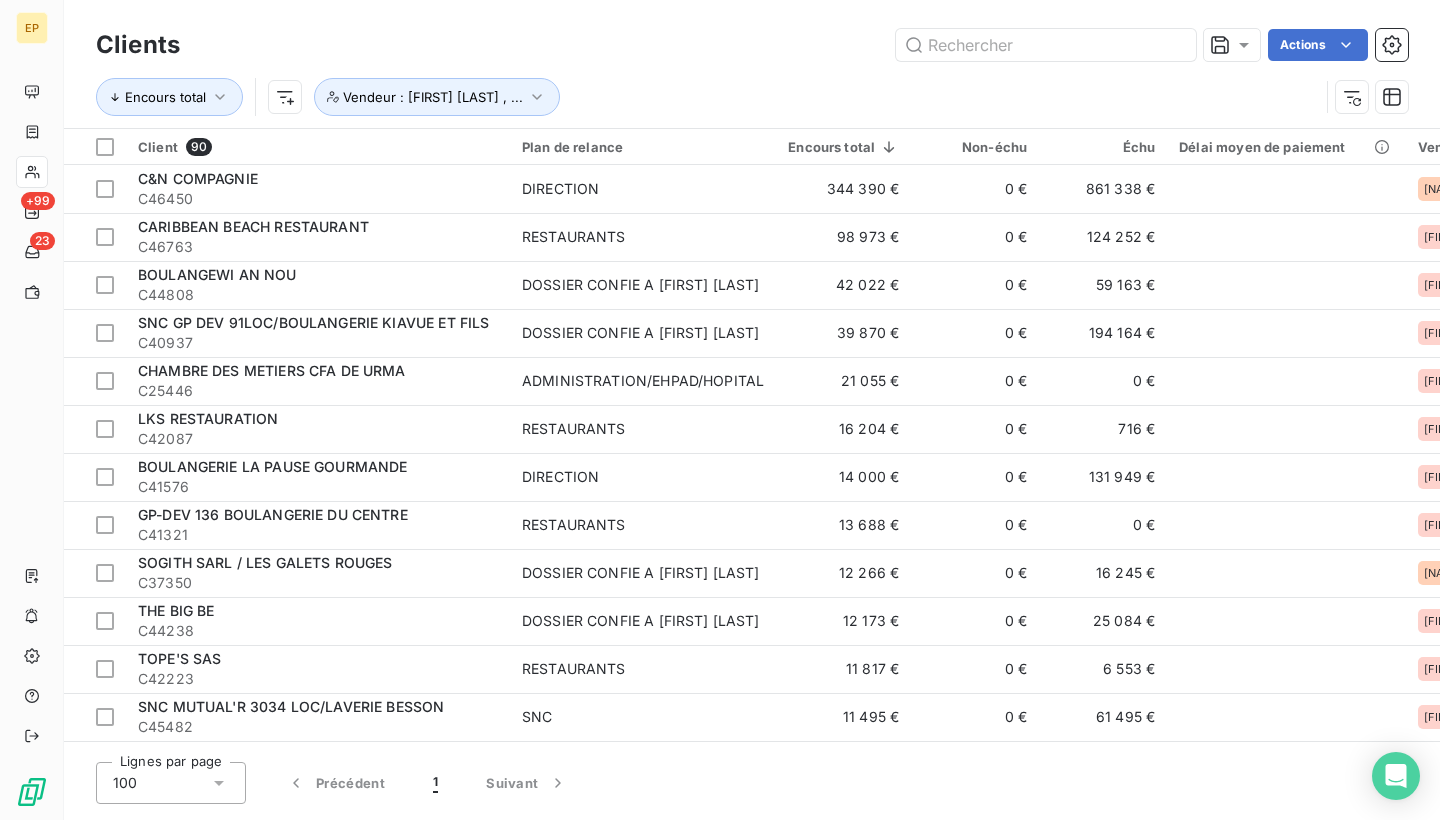 click on "Encours total Vendeur : [FIRST] , ..." at bounding box center [707, 97] 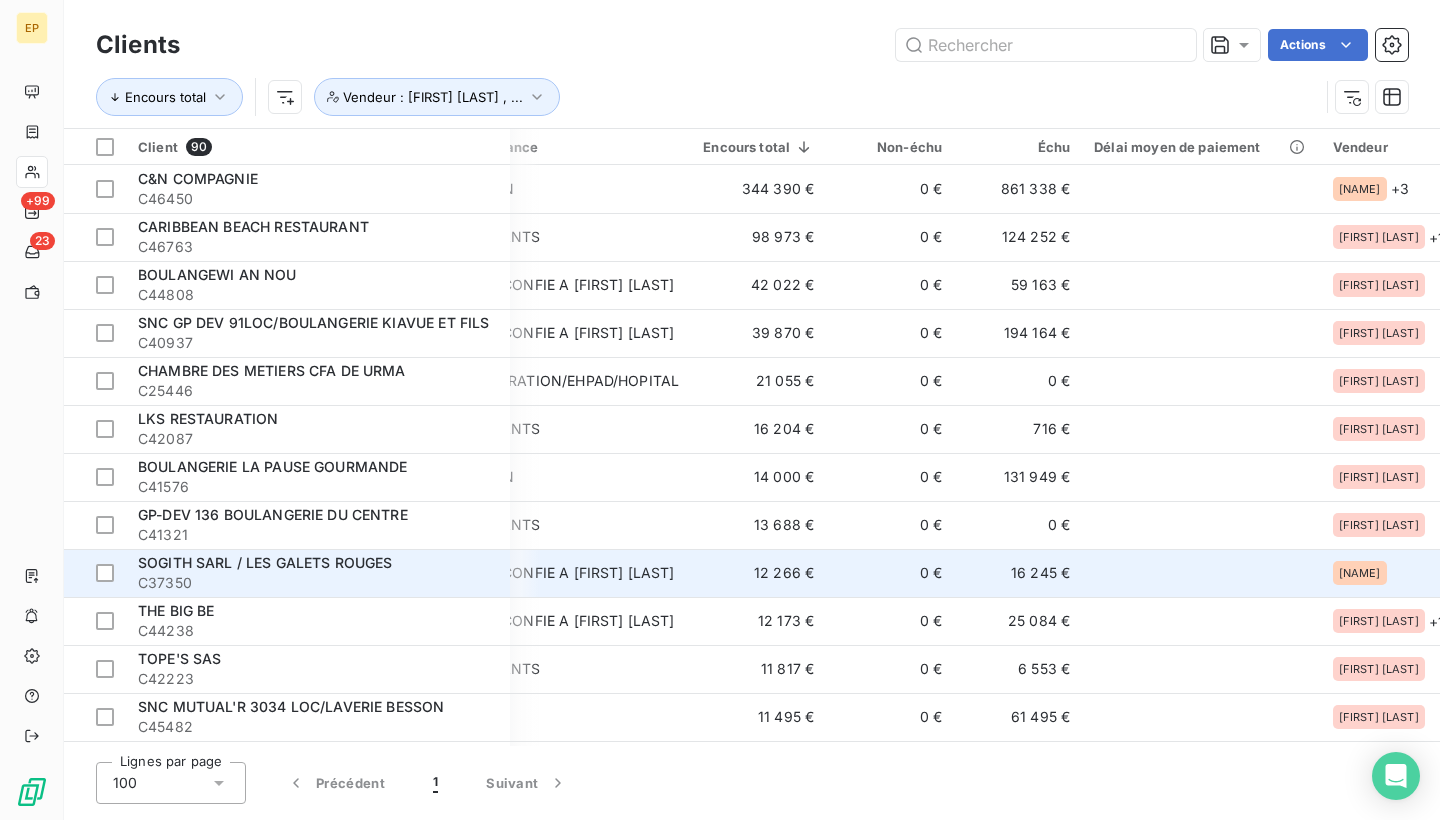 scroll, scrollTop: 0, scrollLeft: 85, axis: horizontal 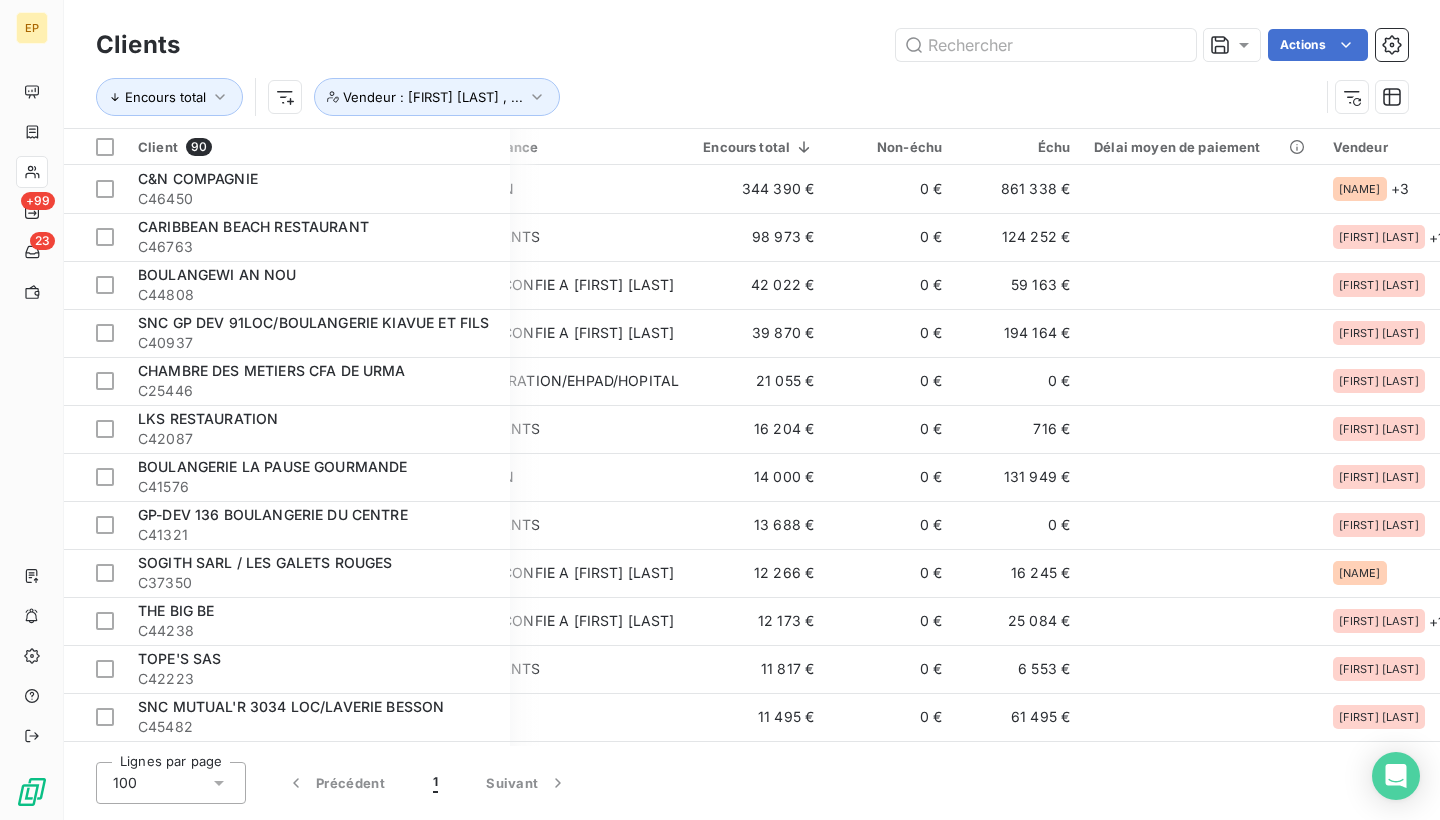 click on "Clients Actions" at bounding box center (752, 45) 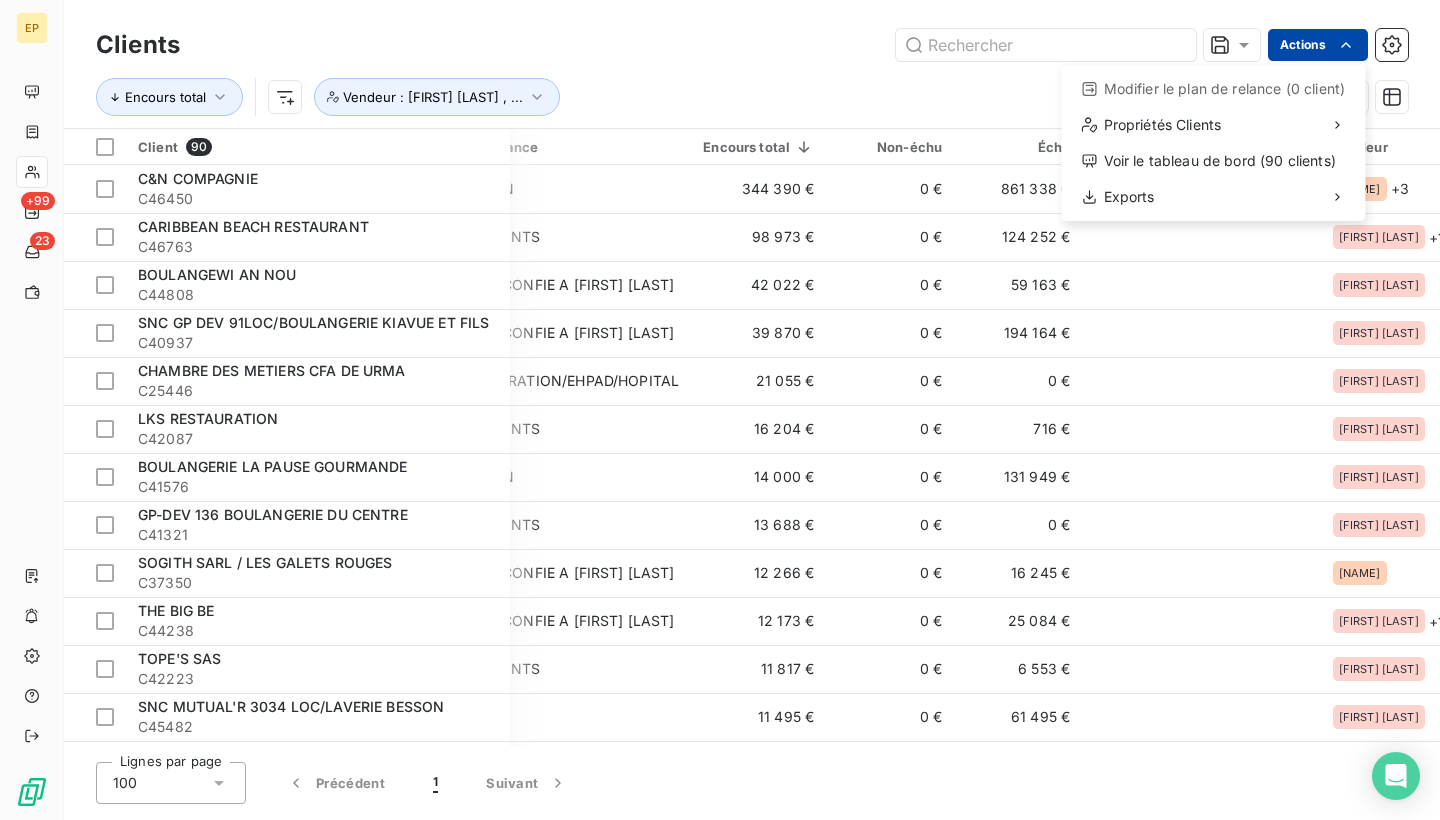 click on "Vendeur : [FIRST] , ... Client 90 Plan de relance Encours total Non-échu Échu Délai moyen de paiement Vendeur C&N COMPAGNIE C46450 DIRECTION 344 390 € 0 € 861 338 € [FIRST] + 3 CARIBBEAN BEACH RESTAURANT C46763 RESTAURANTS 98 973 € 0 € 124 252 € [FIRST] + 1 BOULANGEWI AN NOU C44808 DOSSIER CONFIE A [FIRST] [LAST] 42 022 € 0 € 59 163 € [FIRST] SNC GP DEV 91LOC/BOULANGERIE KIAVUE ET FILS C40937 DOSSIER CONFIE A [FIRST] [LAST] 39 870 € 0 € 194 164 € [FIRST] CHAMBRE DES METIERS CFA DE URMA C25446 ADMINISTRATION/EHPAD/HOPITAL 21 055 € 0 € 0 € [FIRST] LKS RESTAURATION C42087 RESTAURANTS 16 204 € 0 € 716 € [FIRST] BOULANGERIE LA PAUSE GOURMANDE C41576 DIRECTION 14 000 € 0 € 131 949 € [FIRST] GP-DEV 136 BOULANGERIE DU CENTRE C41321 RESTAURANTS 0 € + 1" at bounding box center [720, 410] 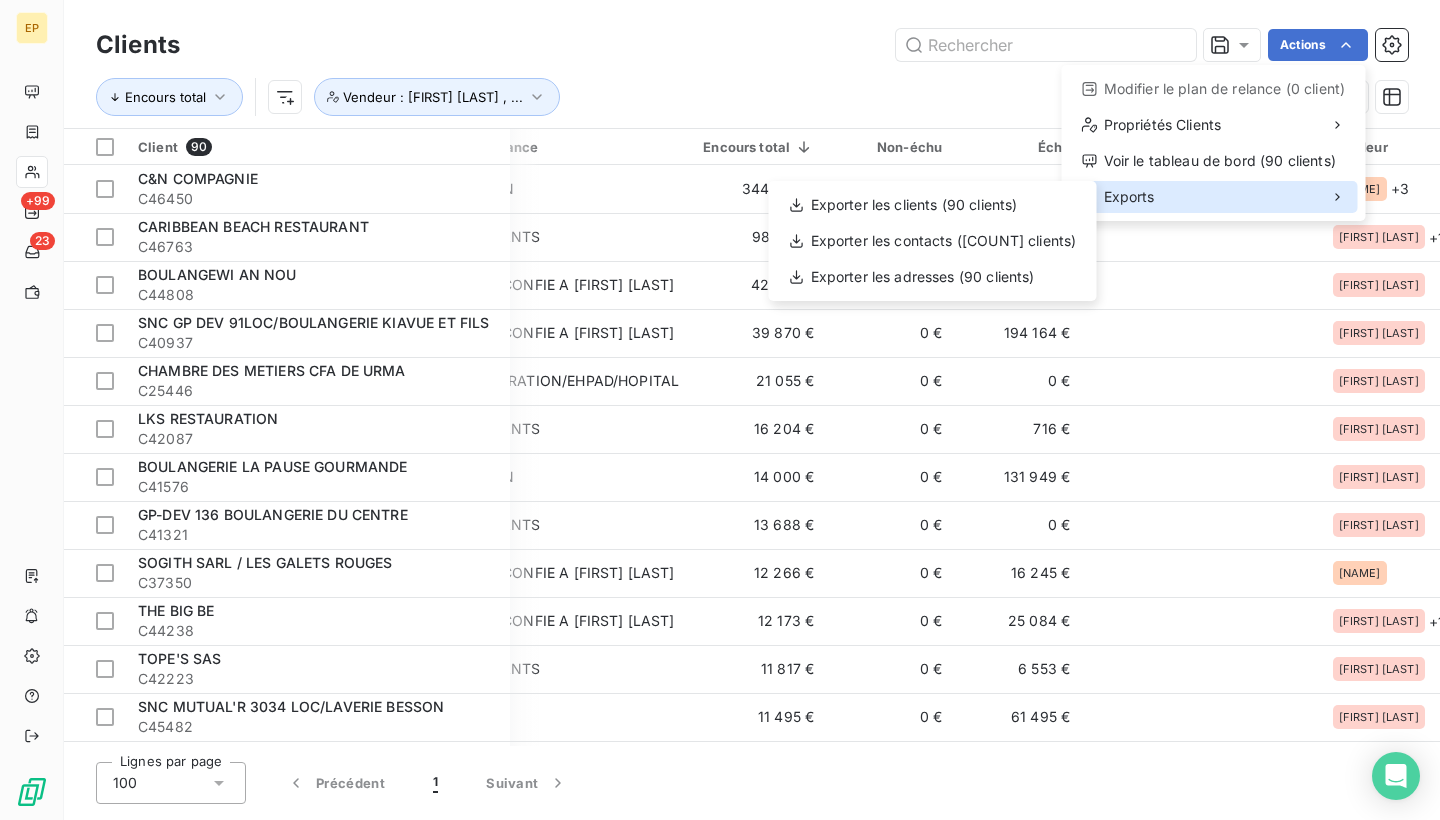 click 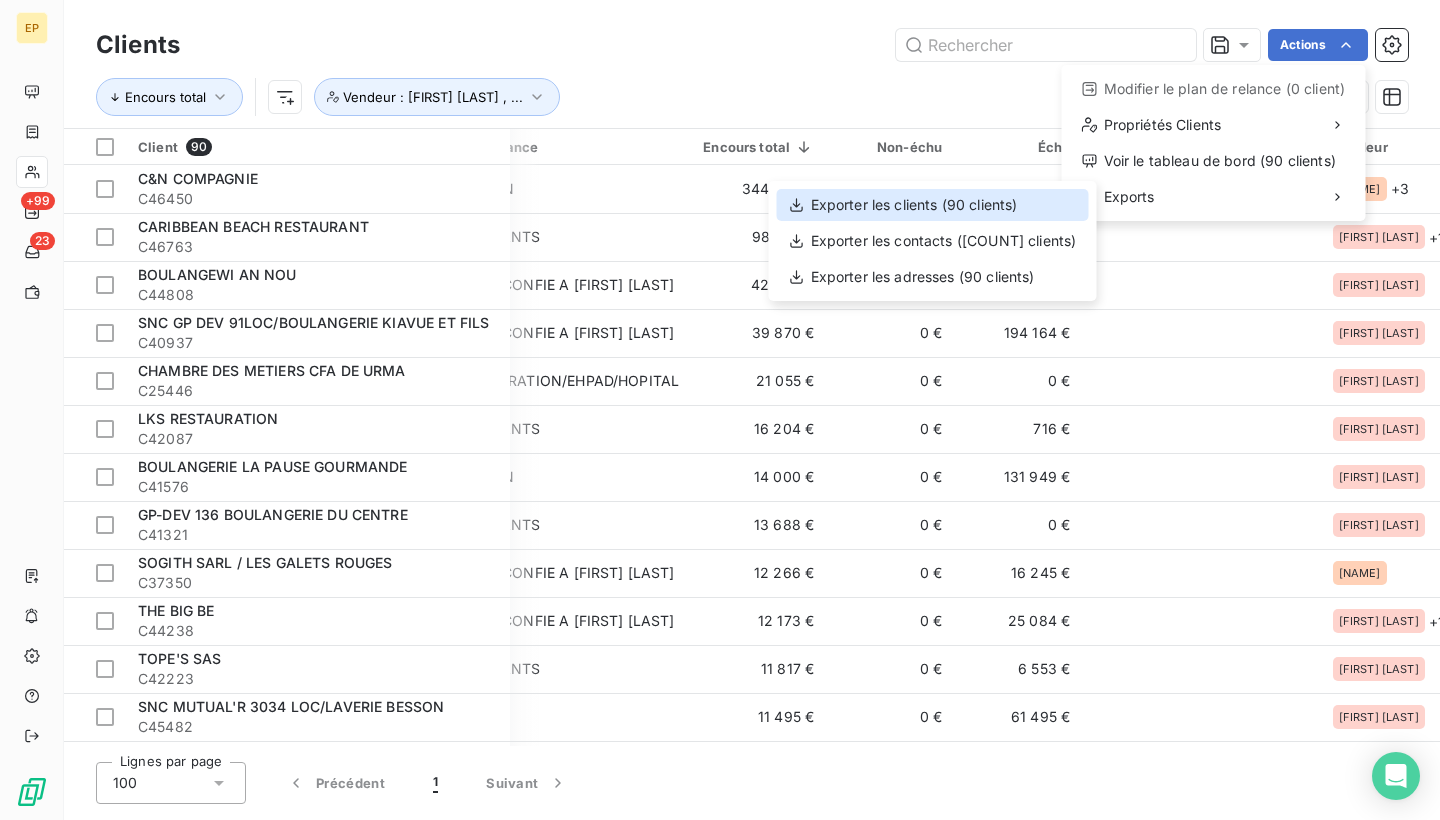 click on "Exporter les clients (90 clients)" at bounding box center (933, 205) 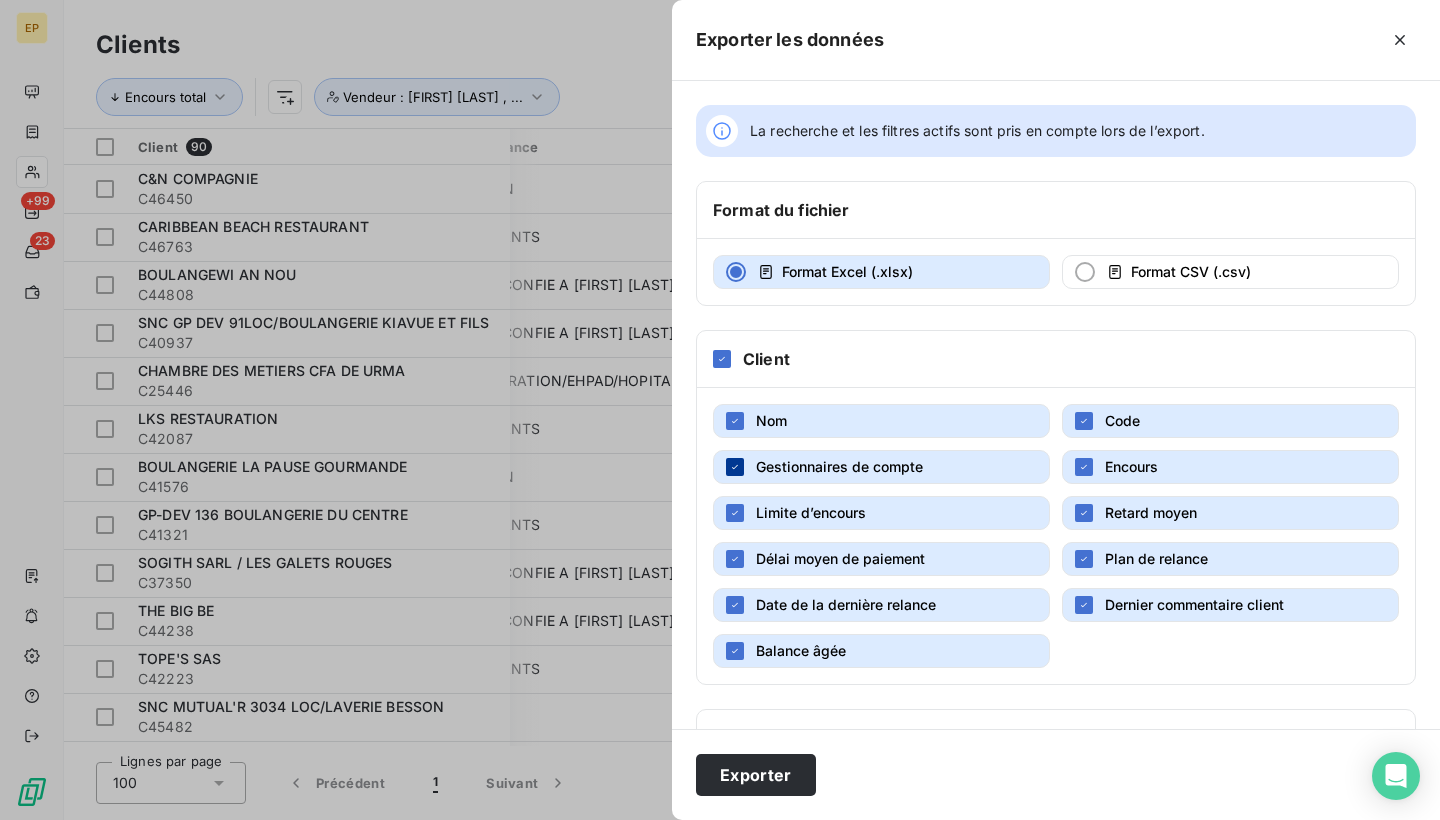 click 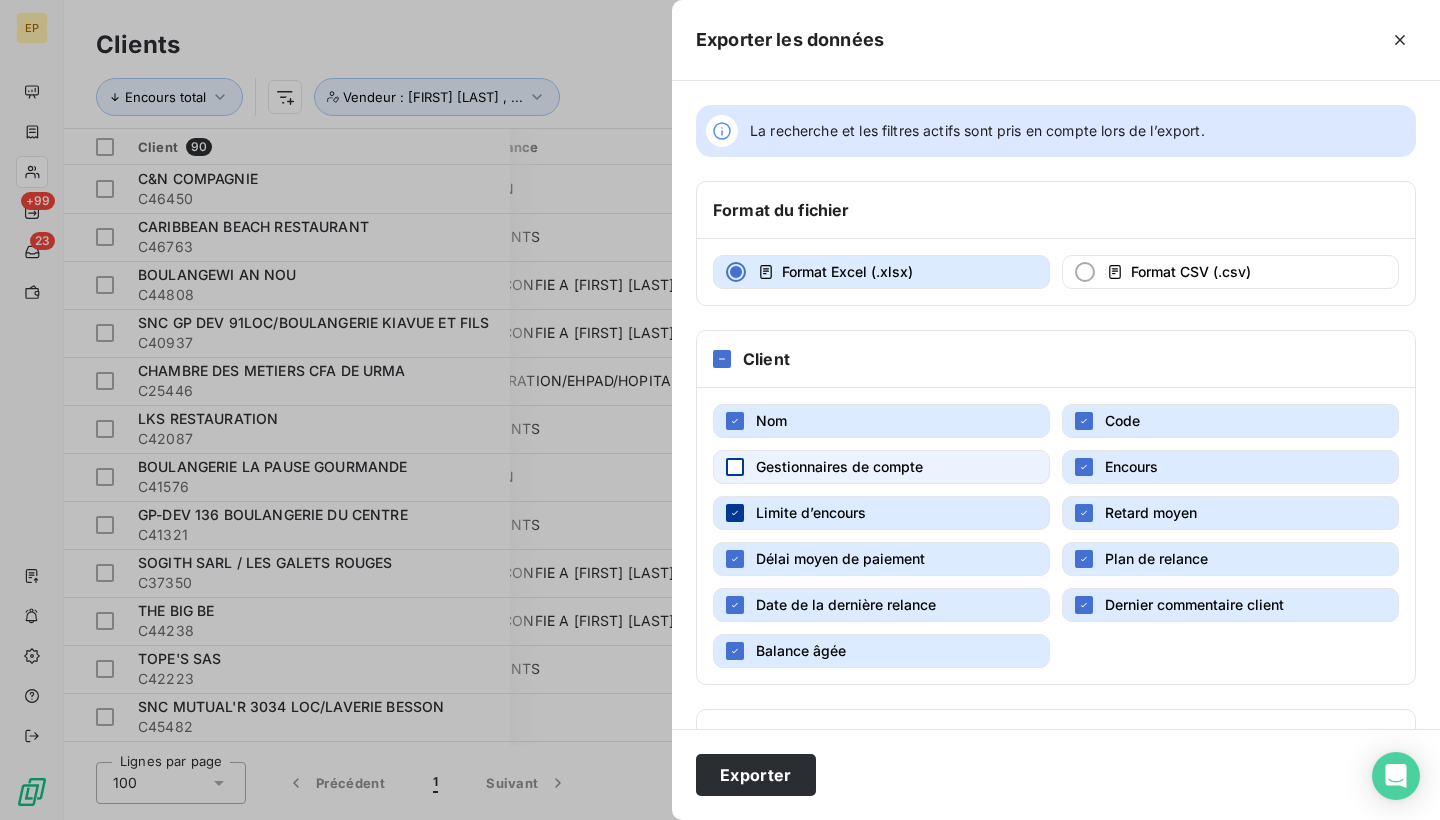 click 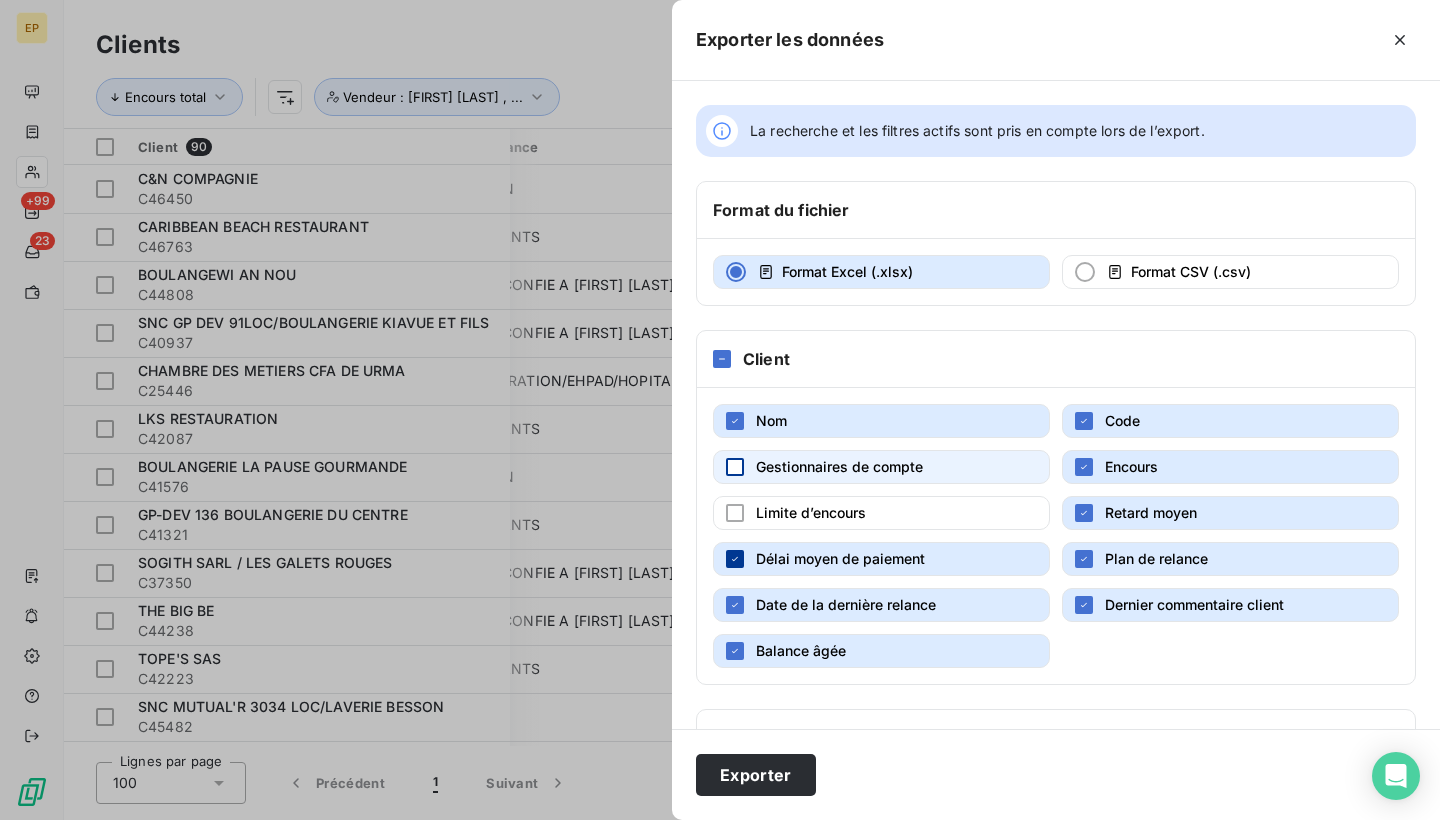 click 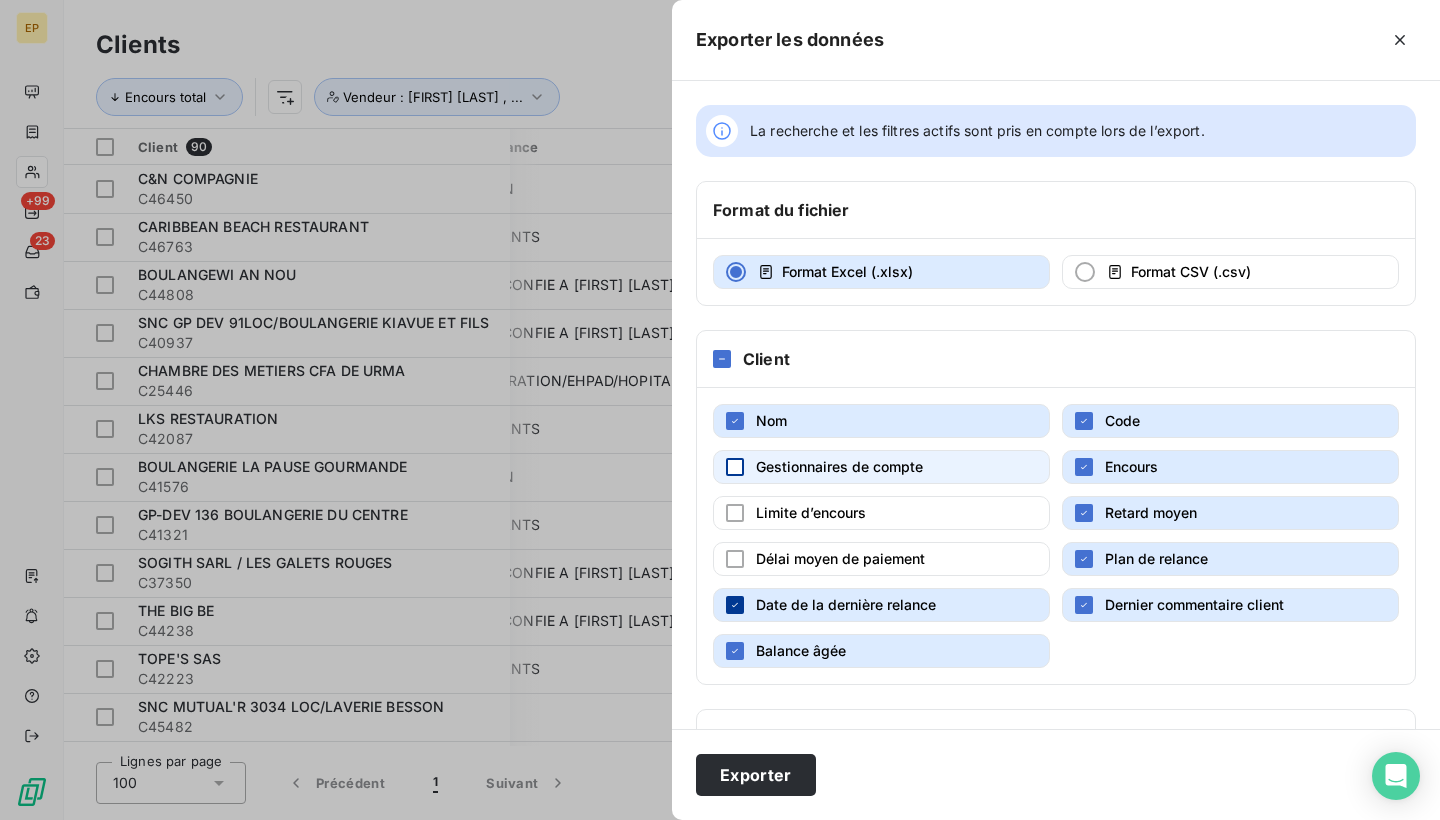click on "Date de la dernière relance" at bounding box center [881, 605] 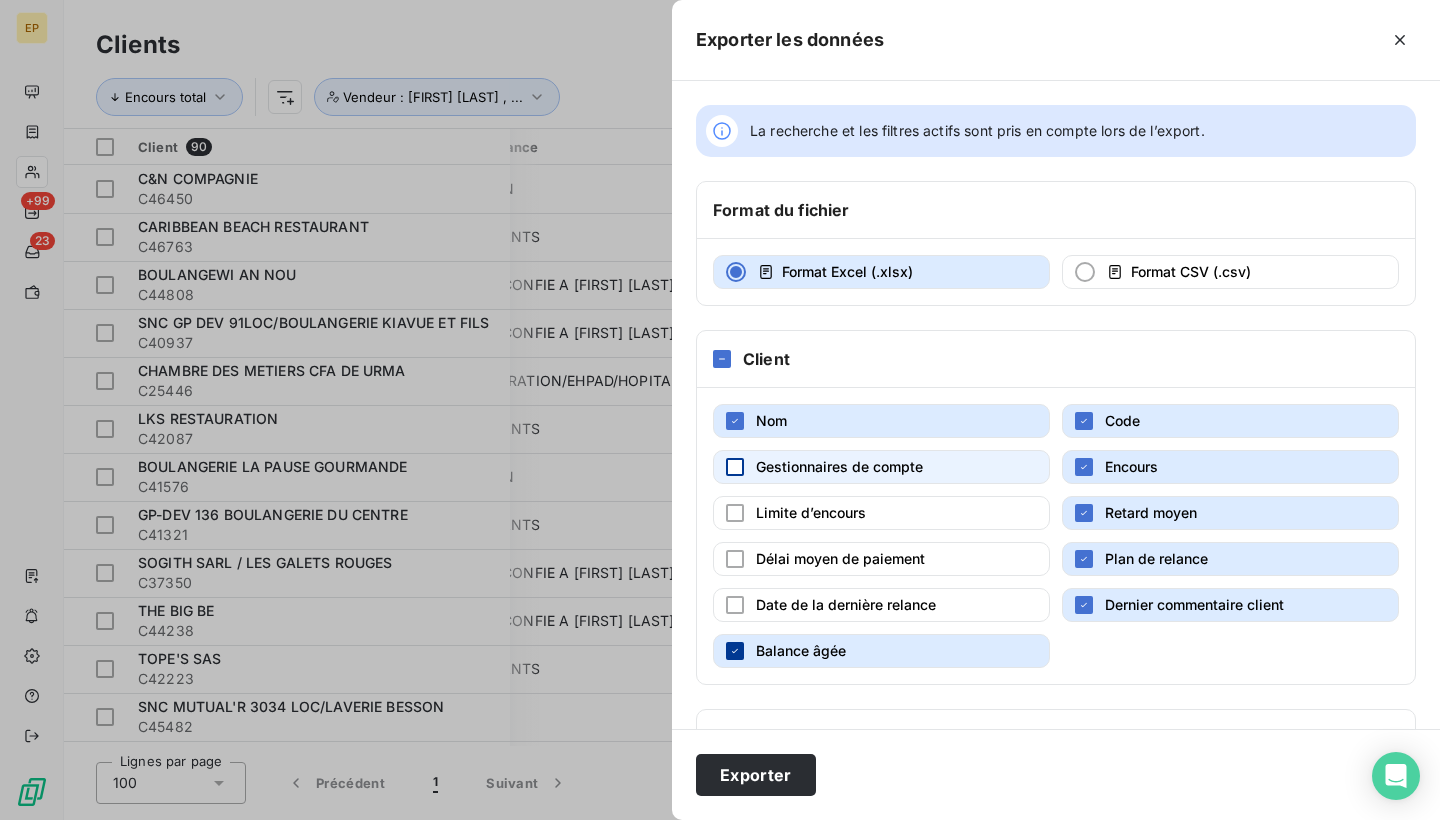 click 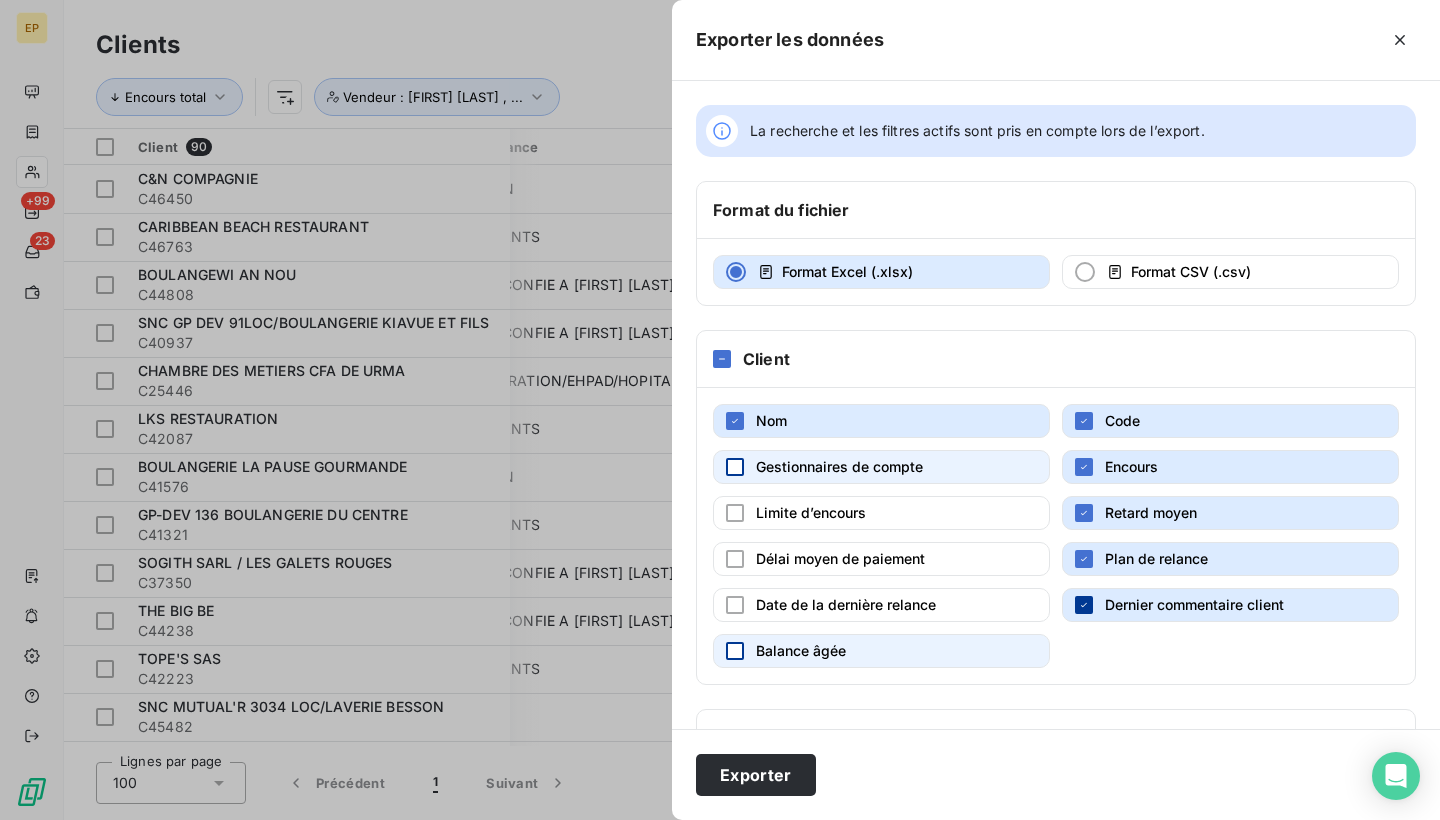 click 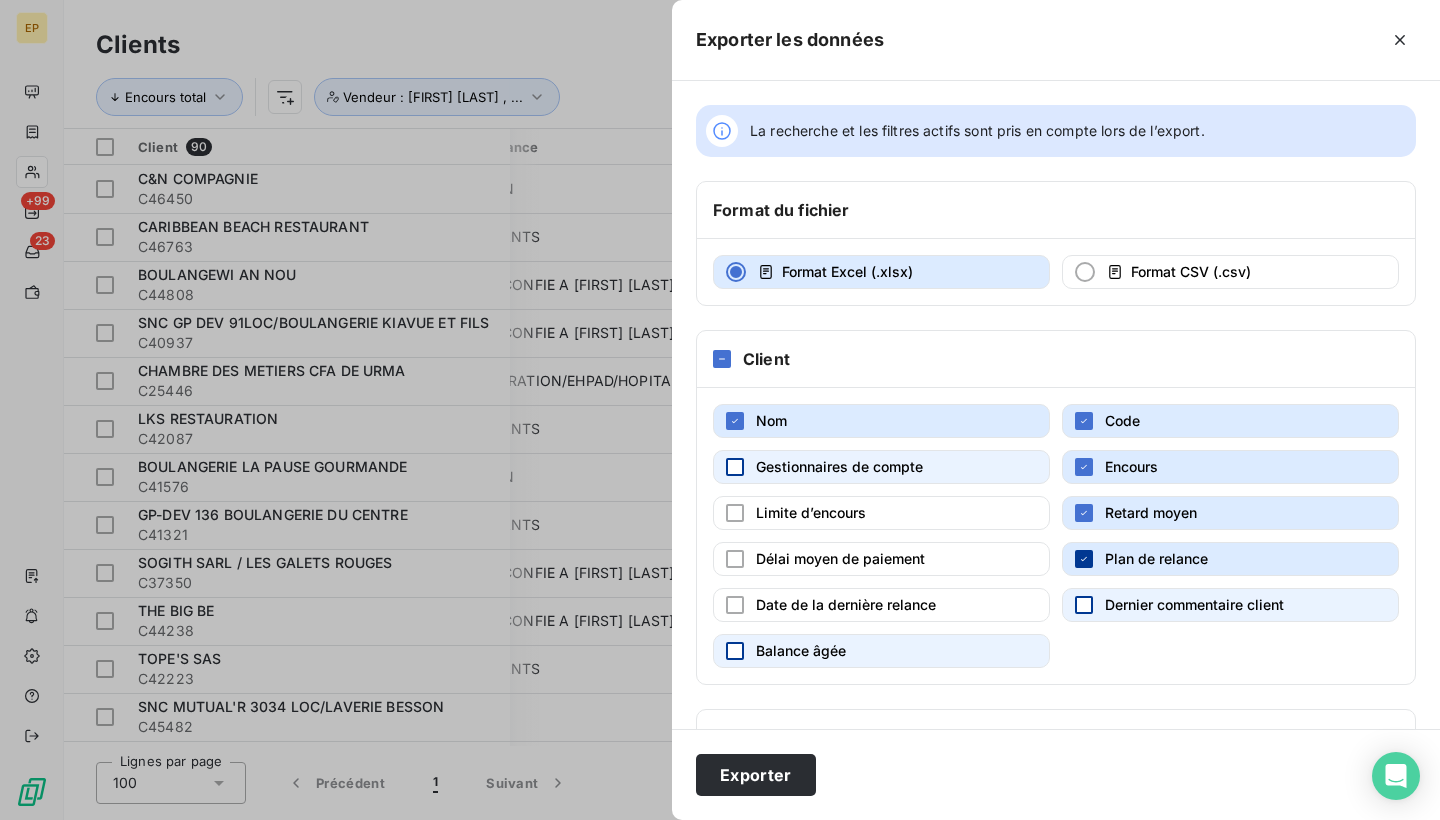 click at bounding box center [1084, 559] 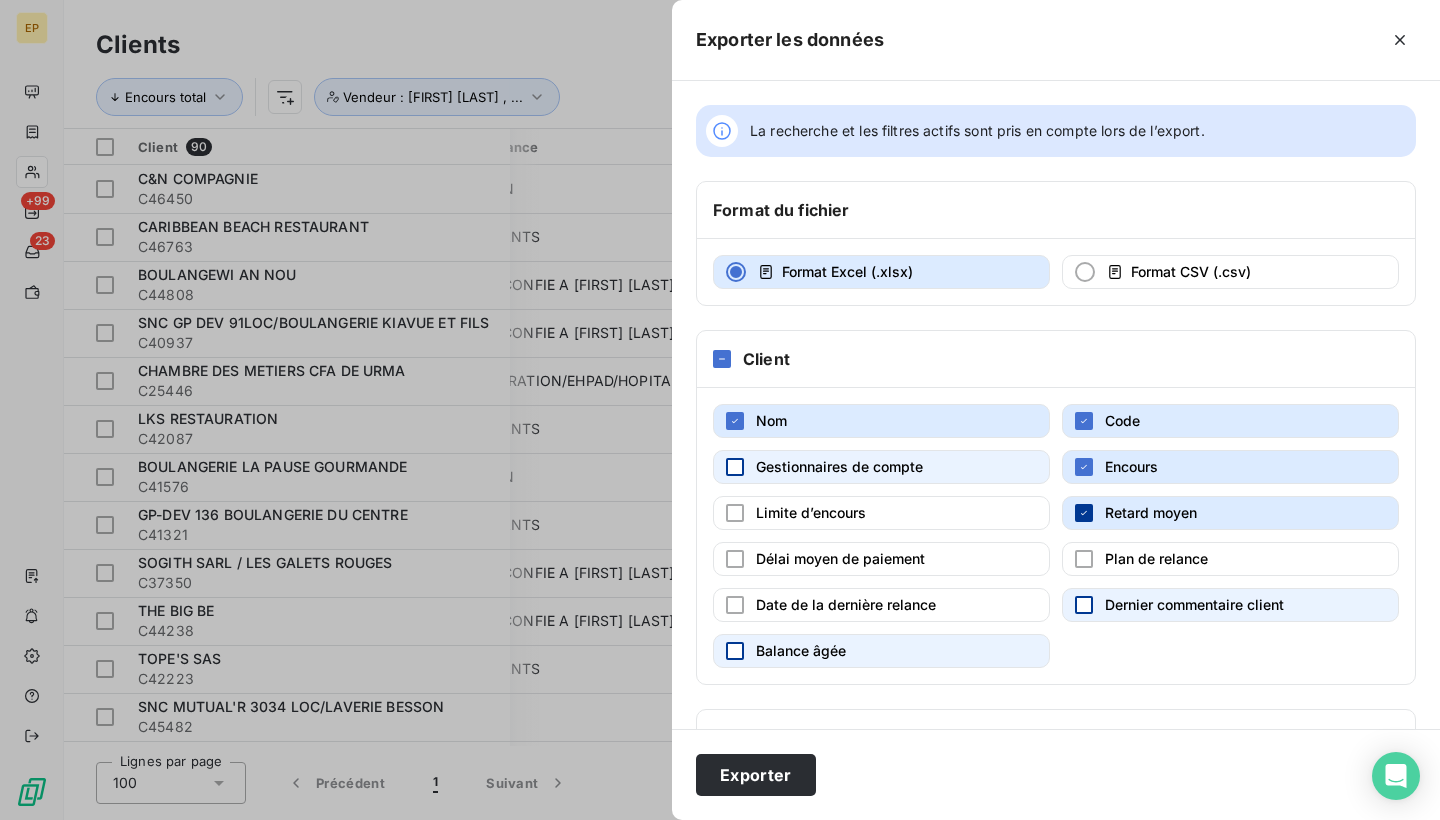click at bounding box center (1084, 513) 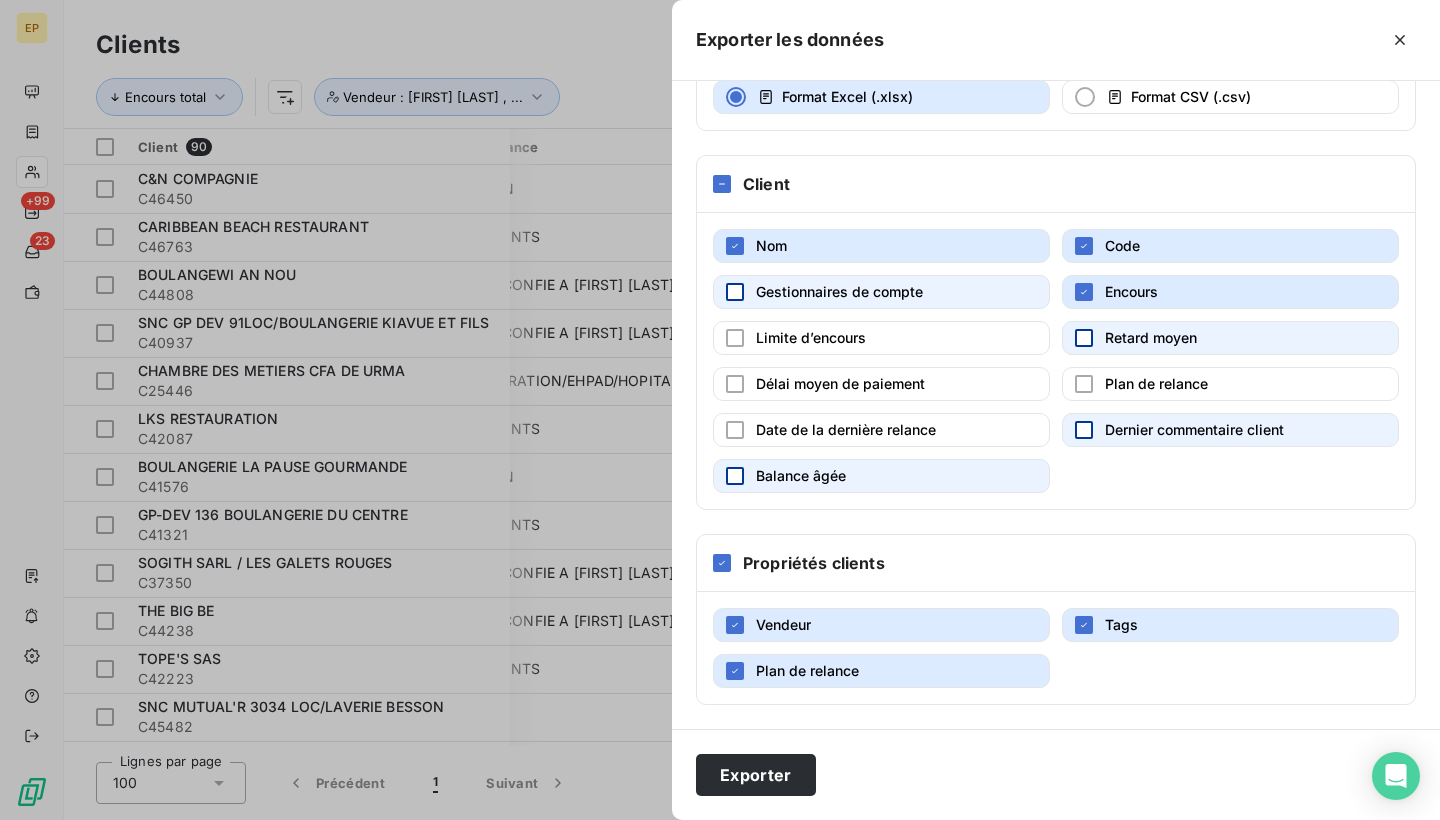 scroll, scrollTop: 175, scrollLeft: 0, axis: vertical 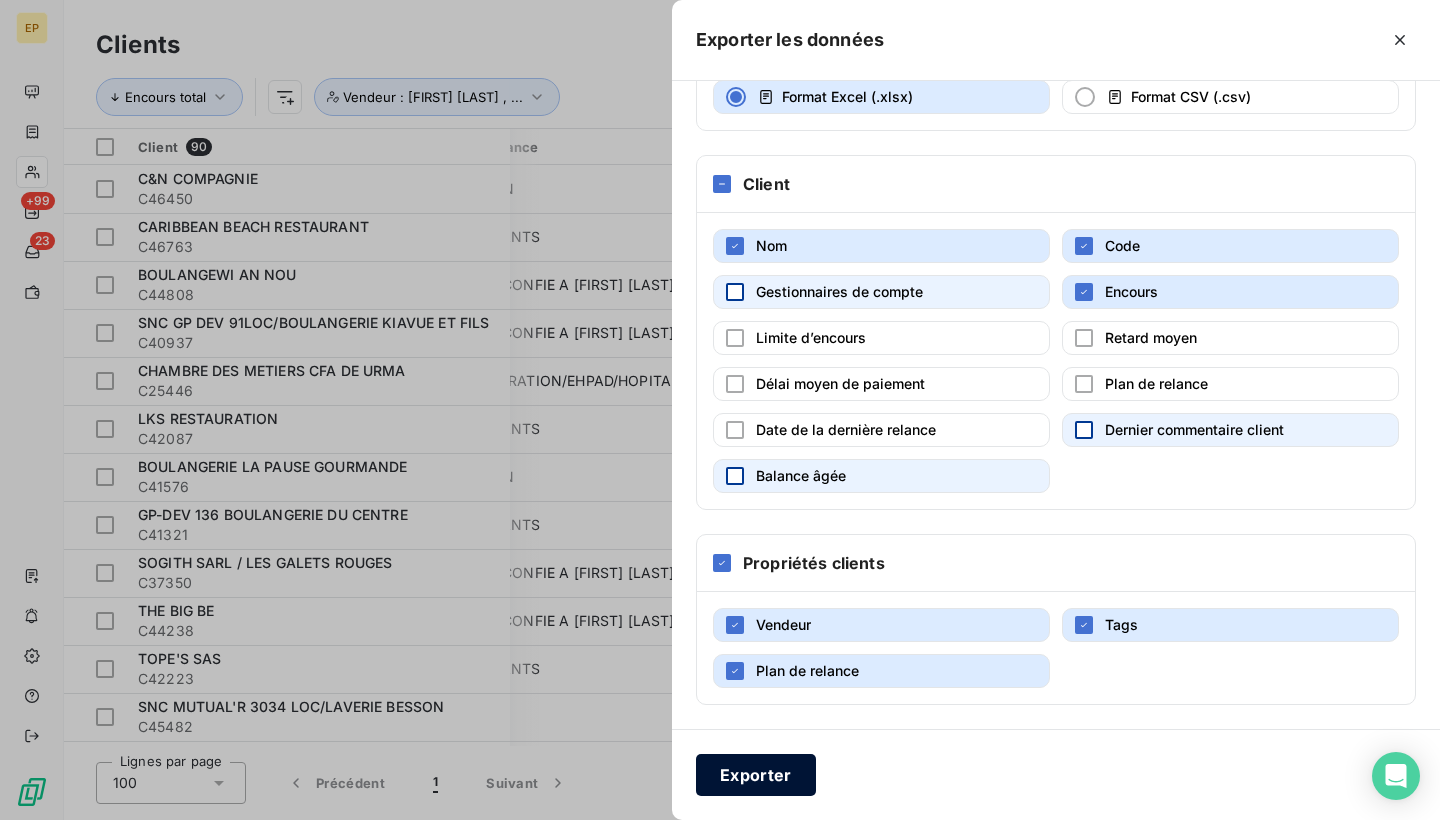 click on "Exporter" at bounding box center (756, 775) 